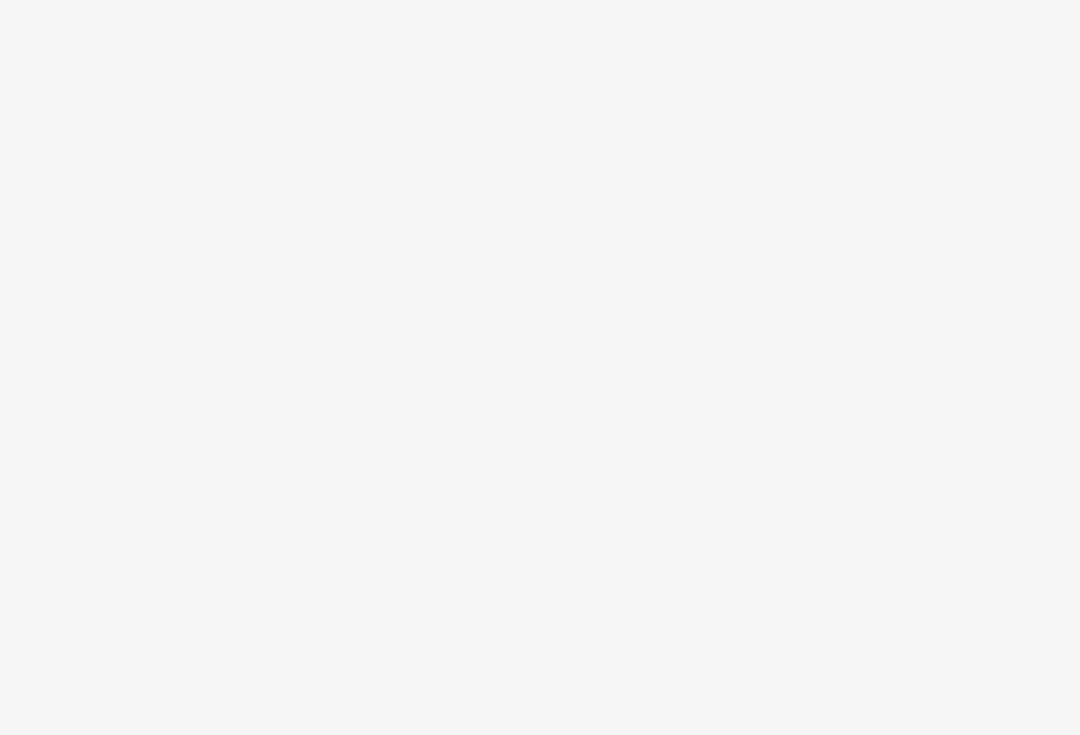 scroll, scrollTop: 0, scrollLeft: 0, axis: both 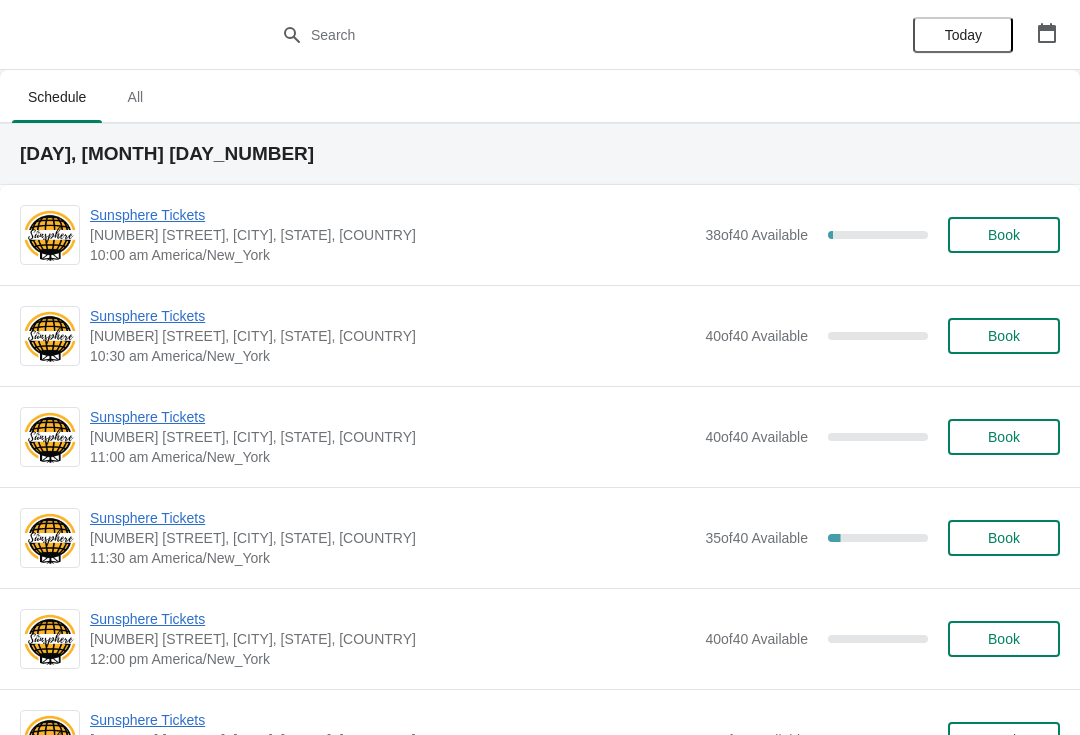 click on "Book" at bounding box center (1004, 235) 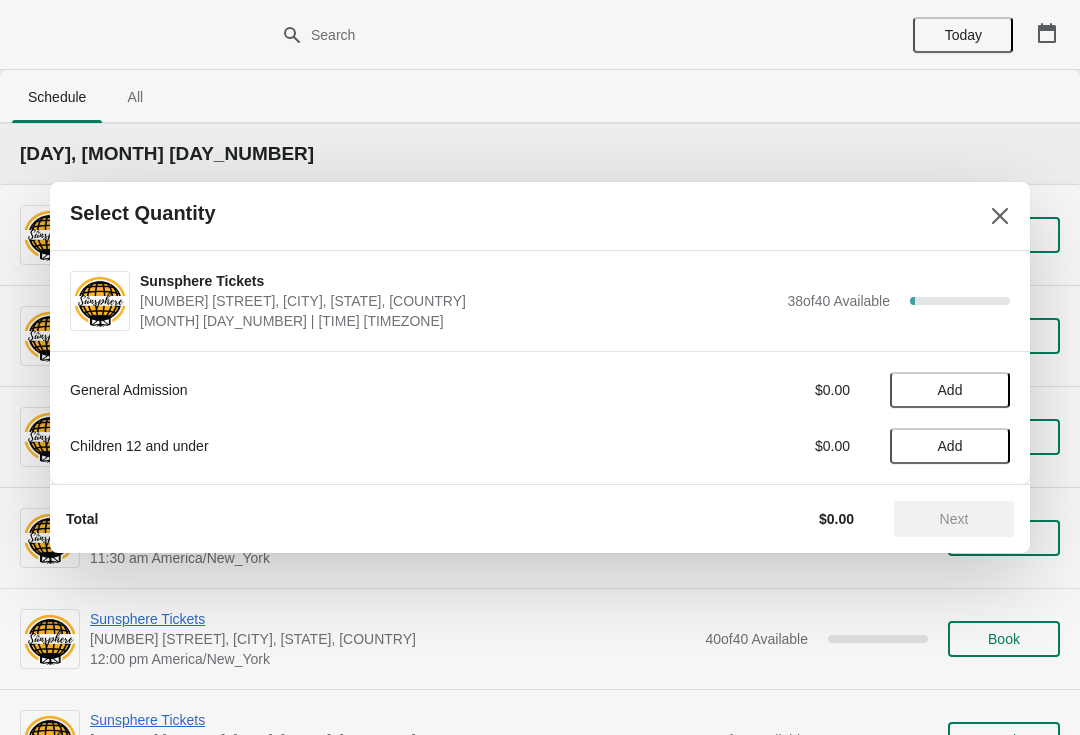 click on "Add" at bounding box center [950, 390] 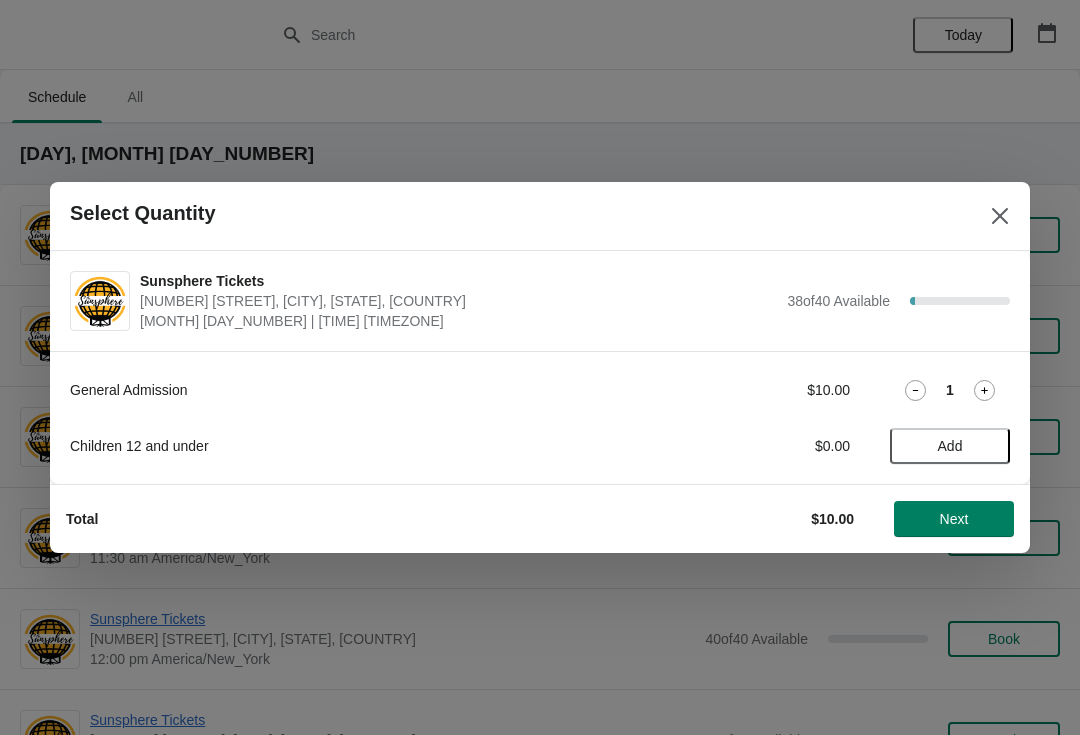 click 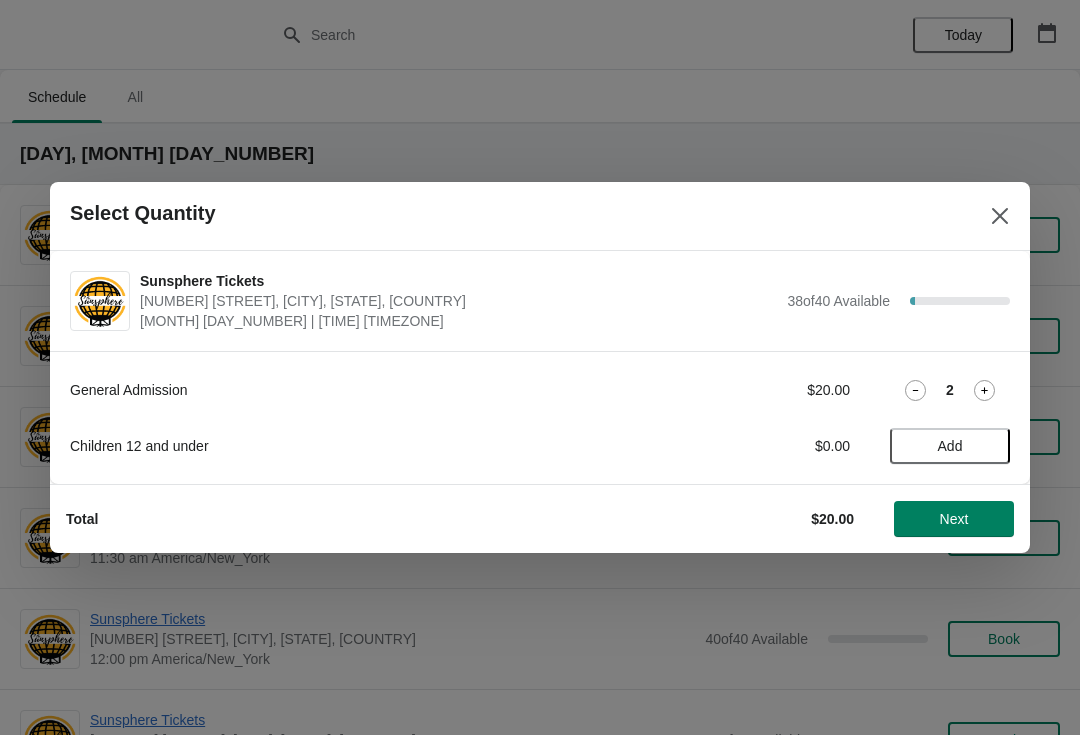 click 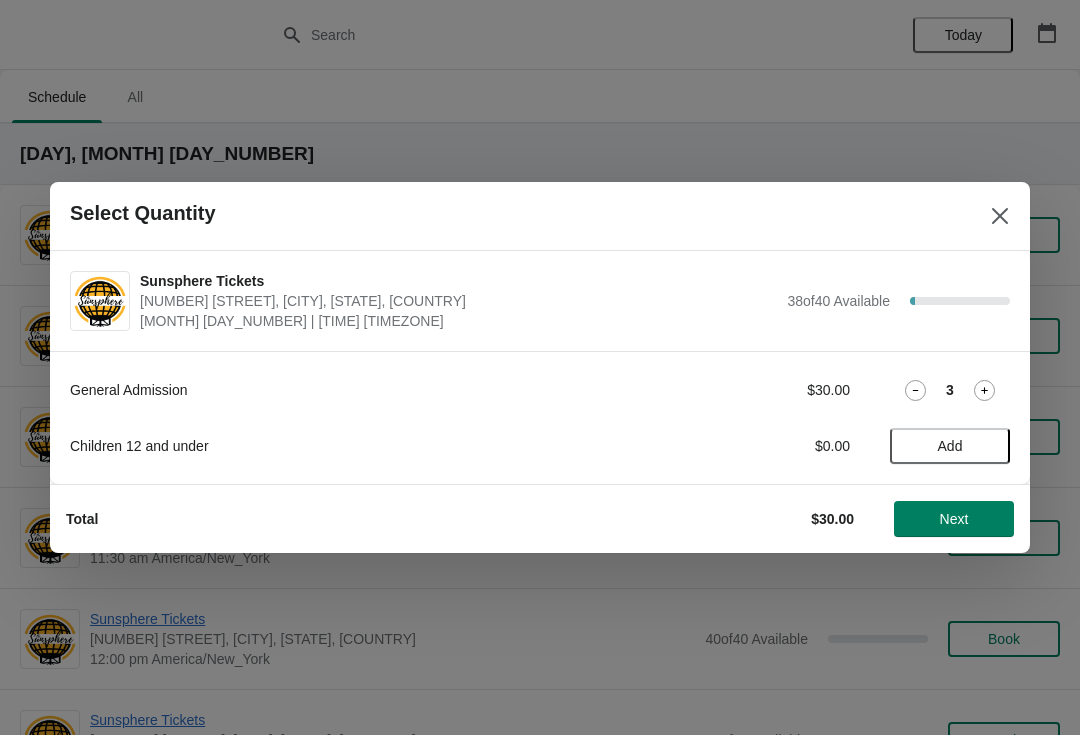 click 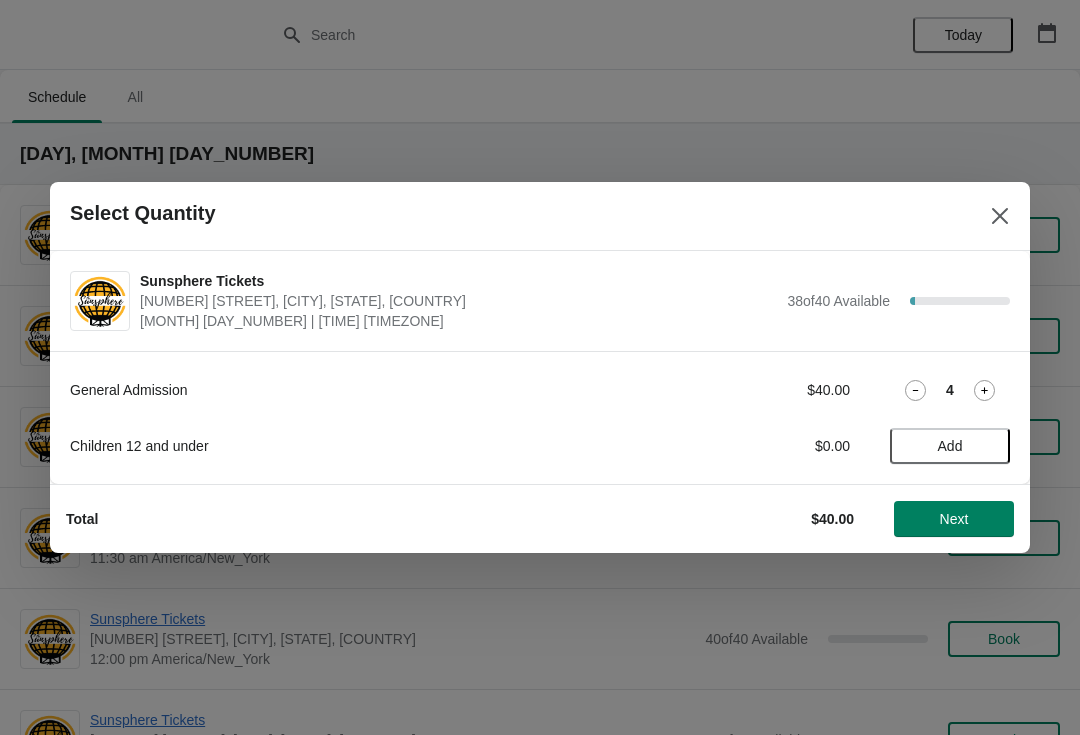 click on "Next" at bounding box center [954, 519] 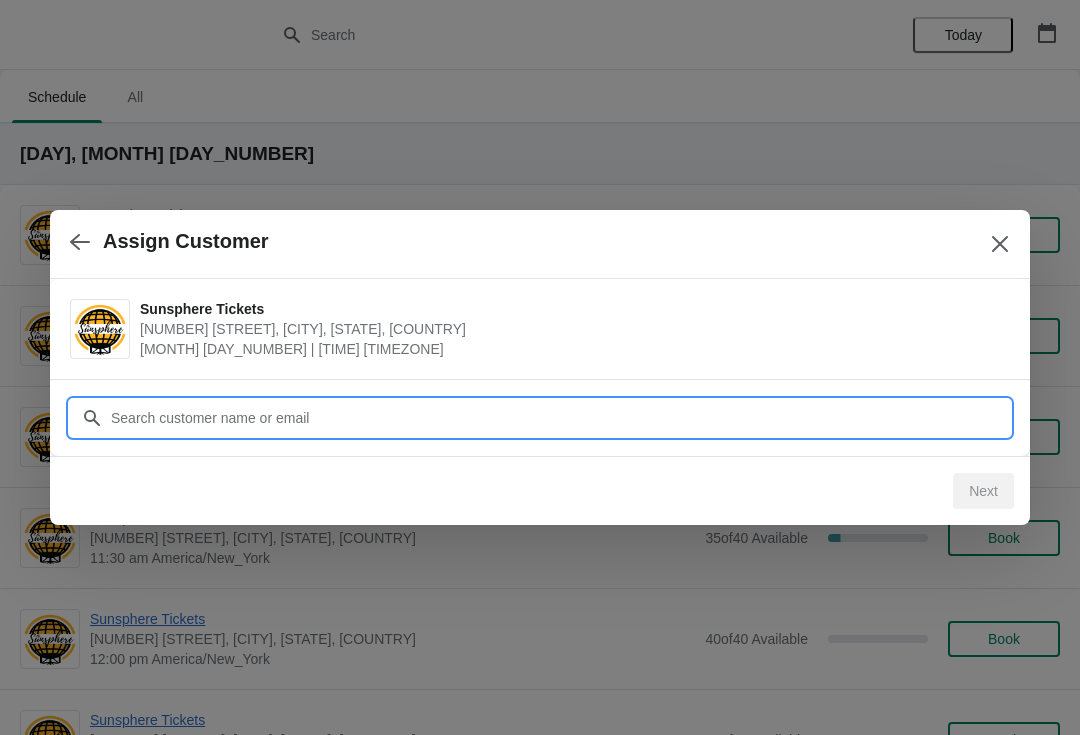click on "Customer" at bounding box center [560, 418] 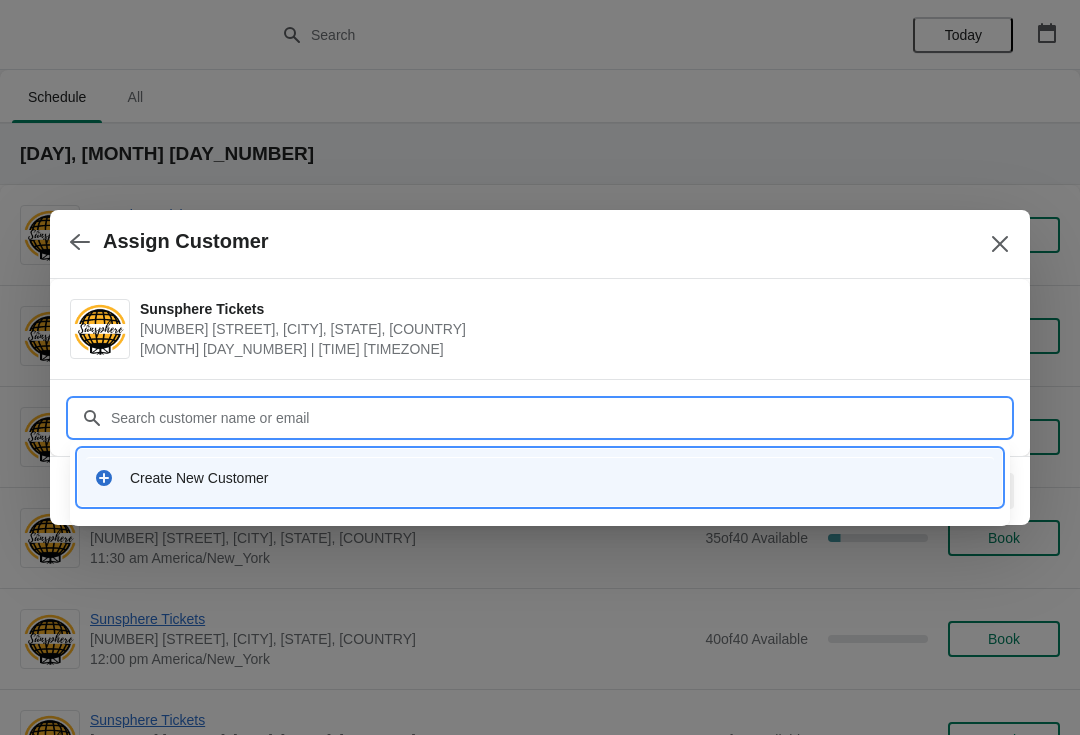 click on "Create New Customer" at bounding box center (540, 477) 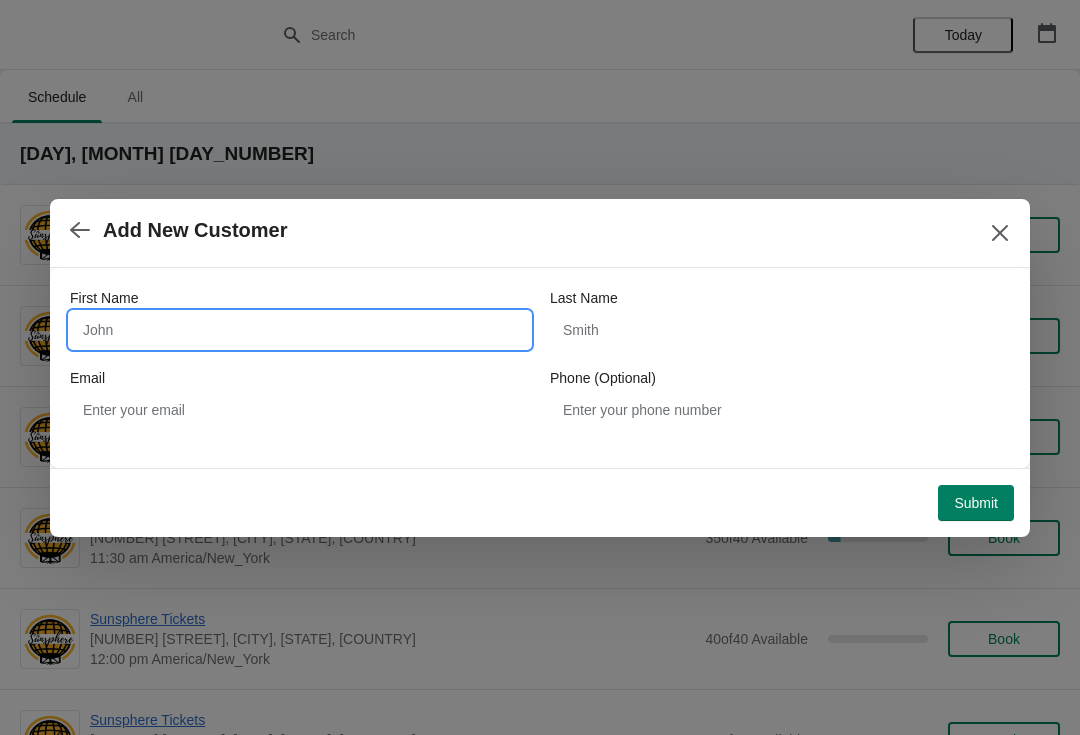 click on "First Name" at bounding box center (300, 330) 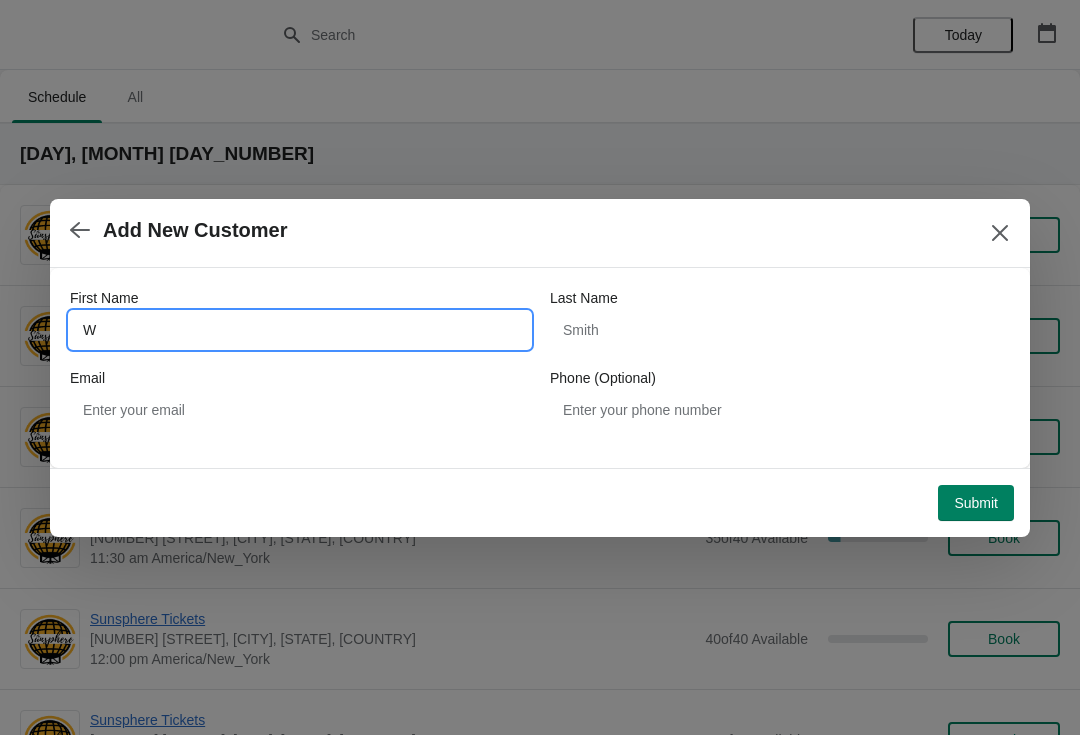 type on "W" 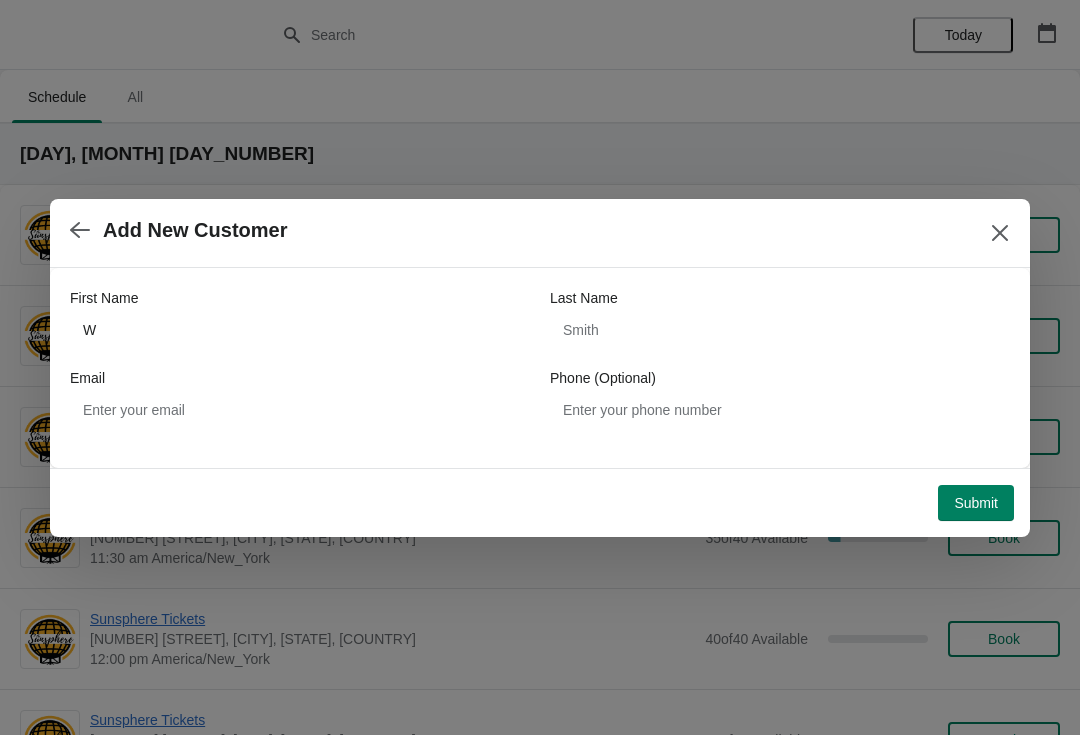 click on "Submit" at bounding box center (976, 503) 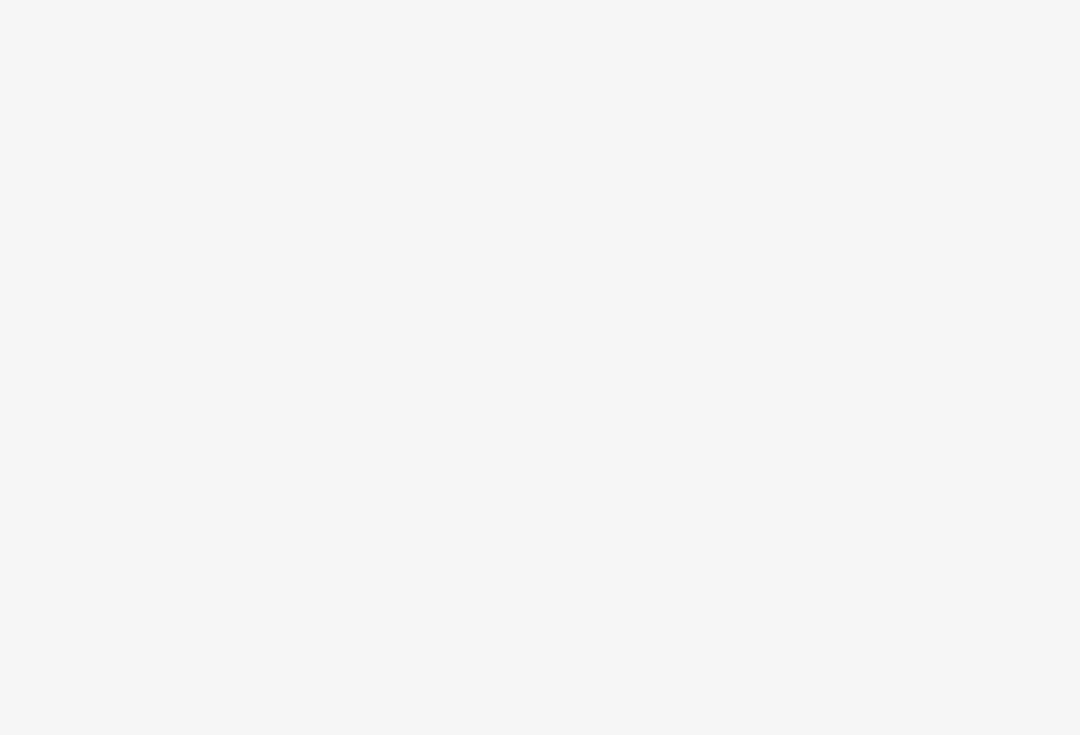 scroll, scrollTop: 0, scrollLeft: 0, axis: both 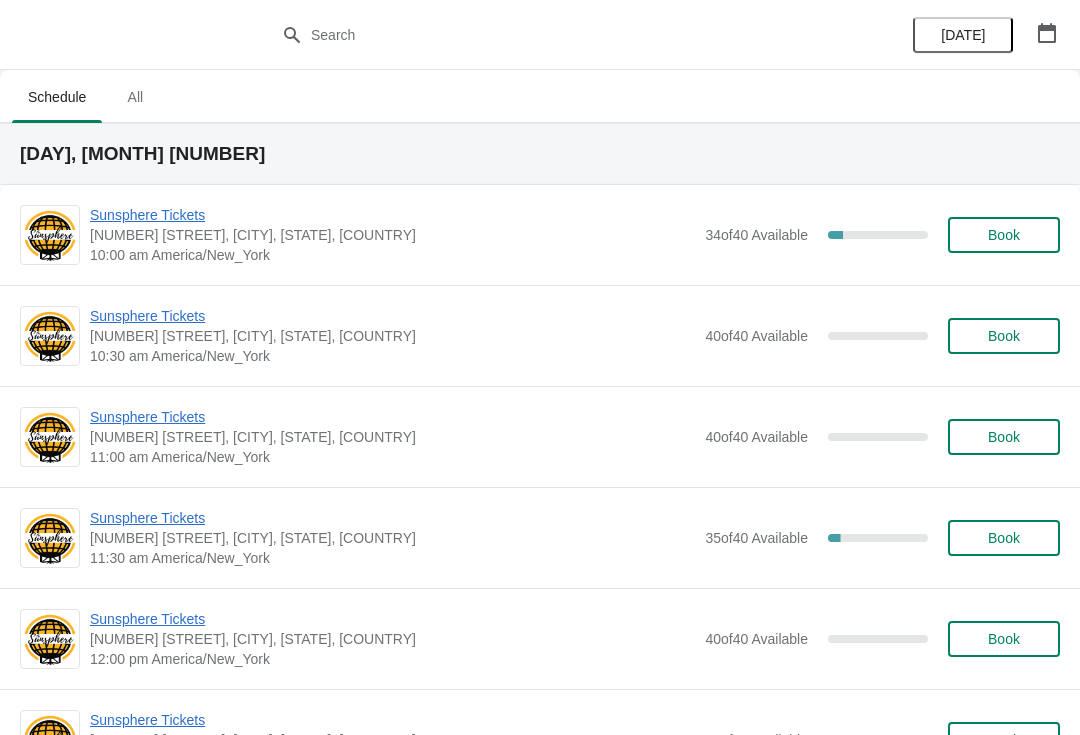 click on "Sunsphere Tickets" at bounding box center [392, 215] 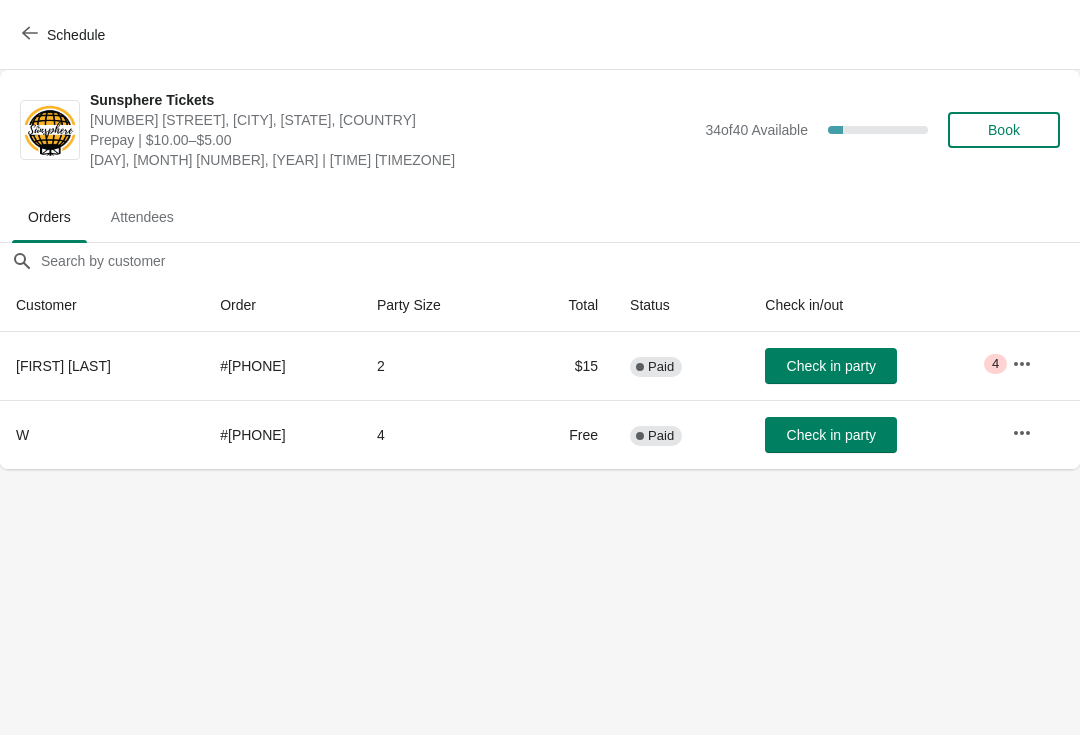 click on "Book" at bounding box center (1004, 130) 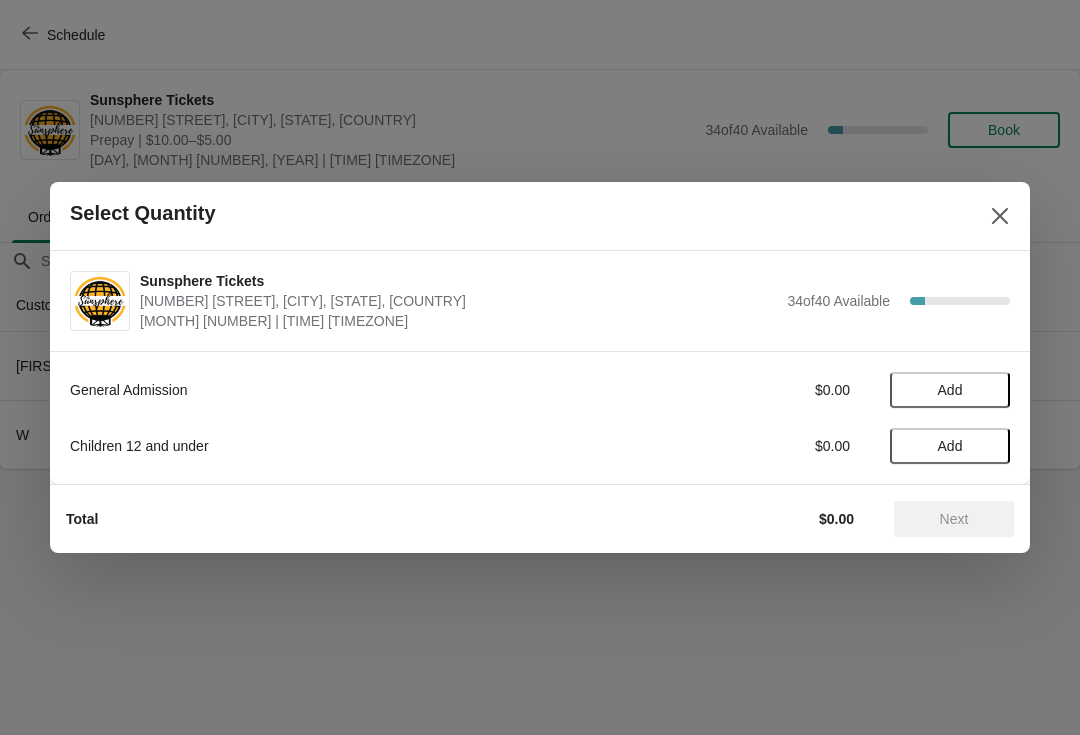 click on "Add" at bounding box center (950, 390) 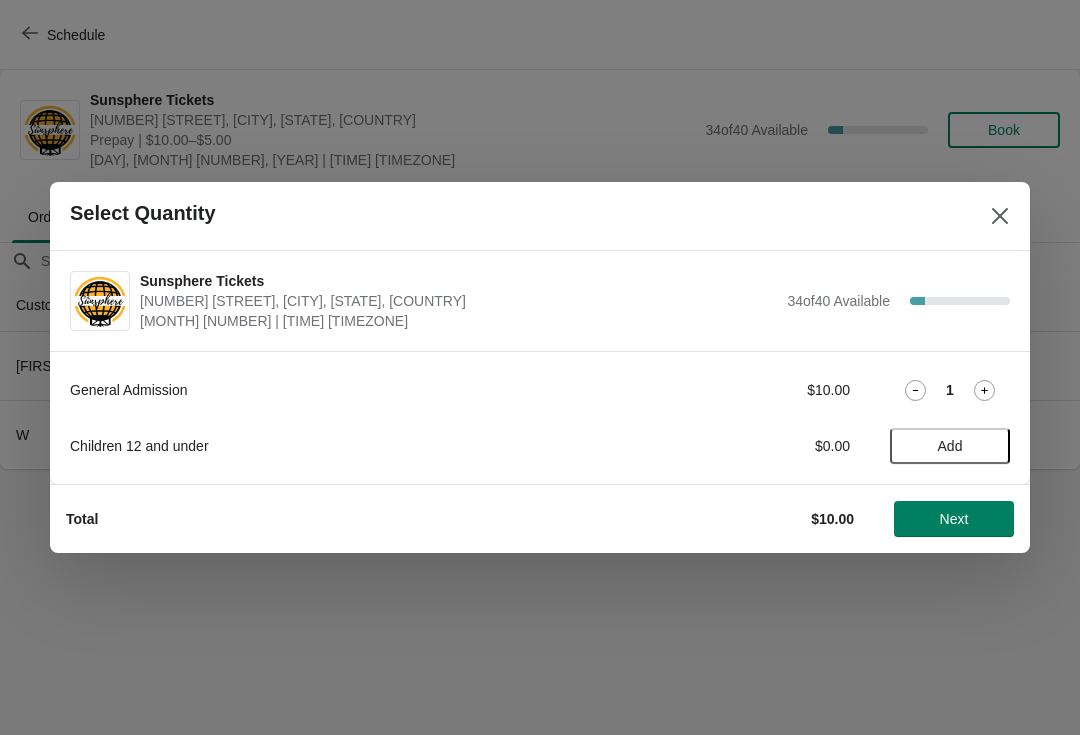 click 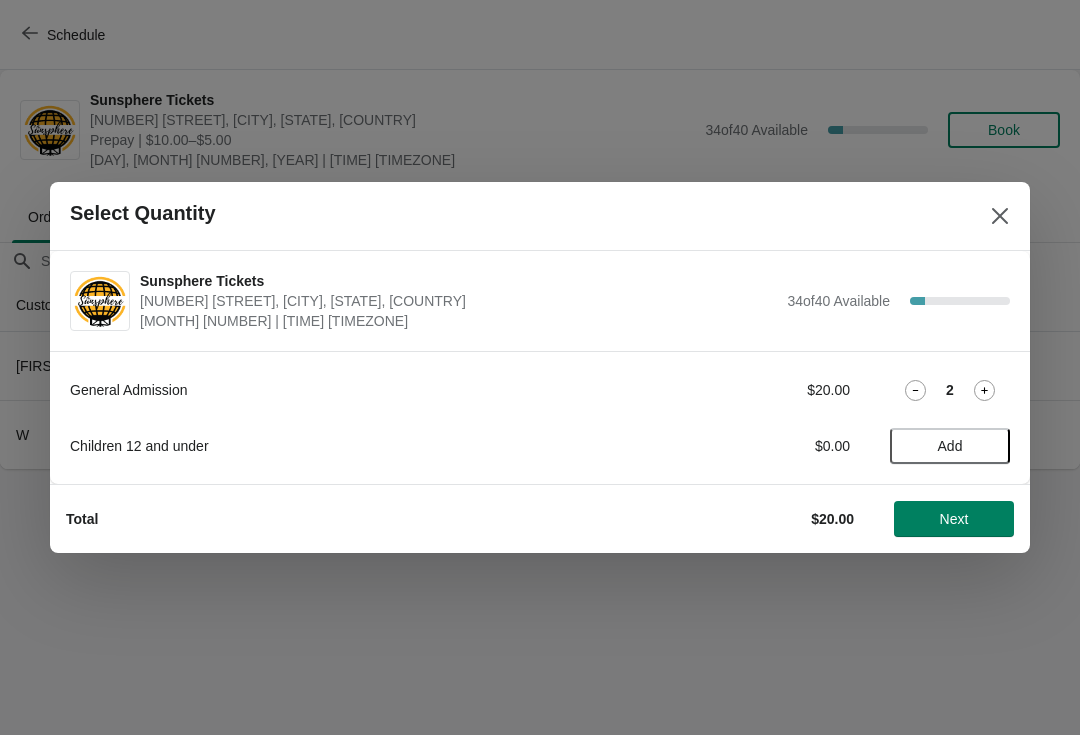 click on "Next" at bounding box center [954, 519] 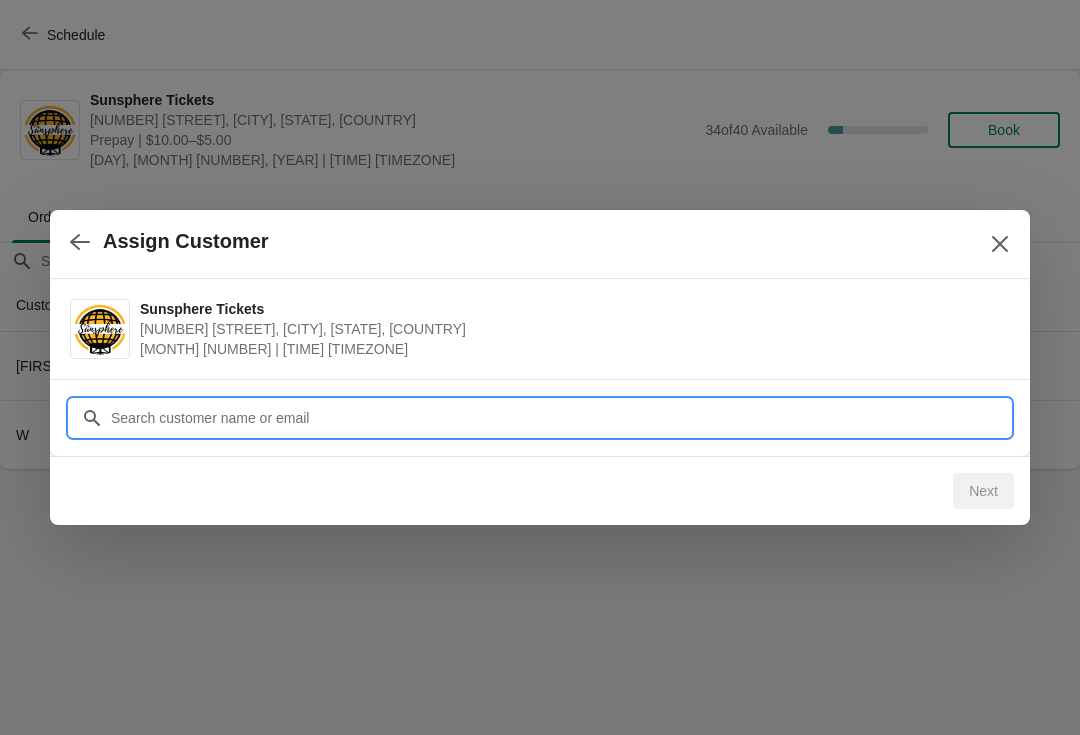 click on "Customer" at bounding box center (560, 418) 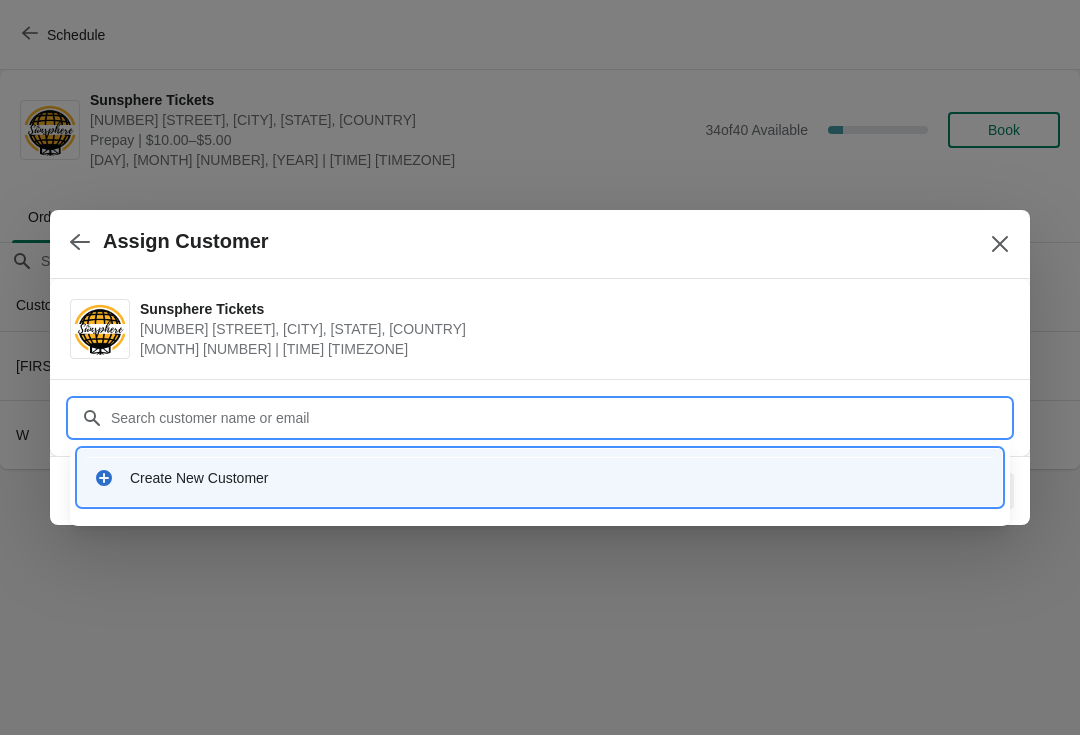 click on "Create New Customer" at bounding box center [540, 477] 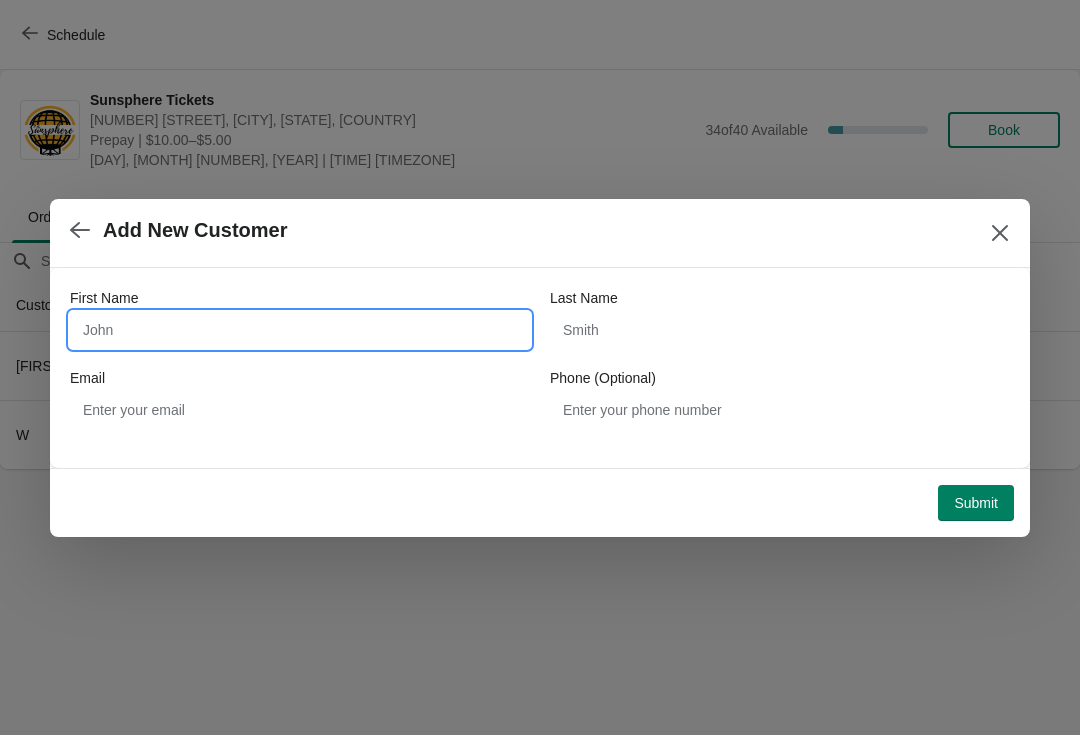 click on "First Name" at bounding box center [300, 330] 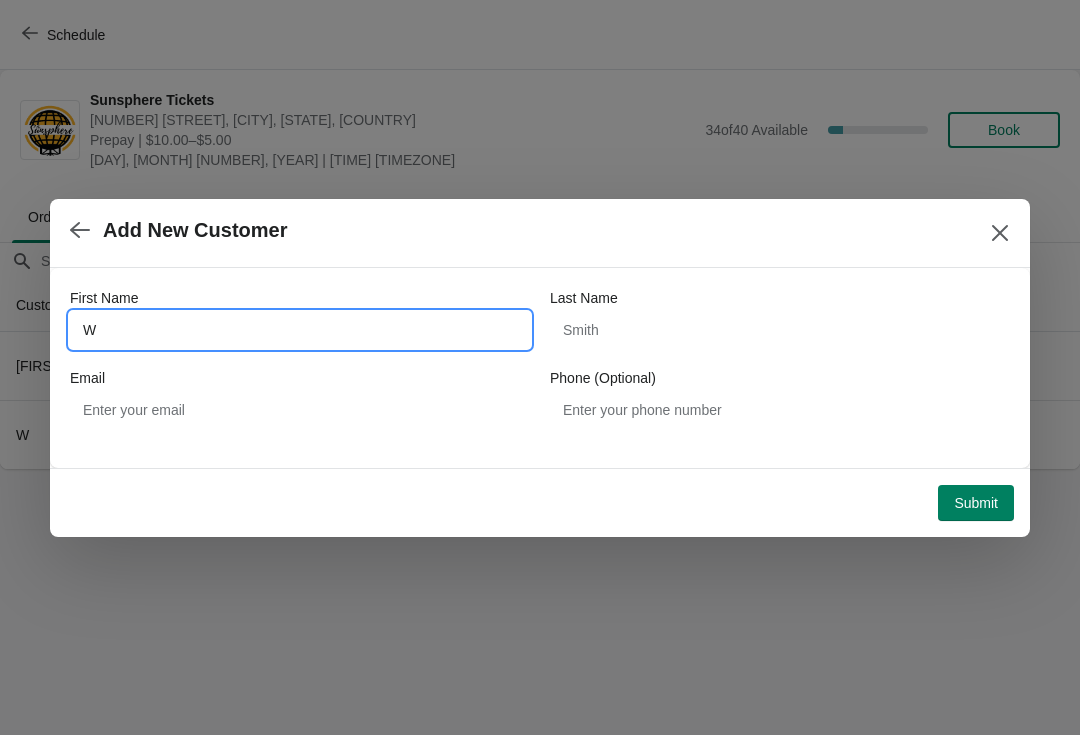 type on "W" 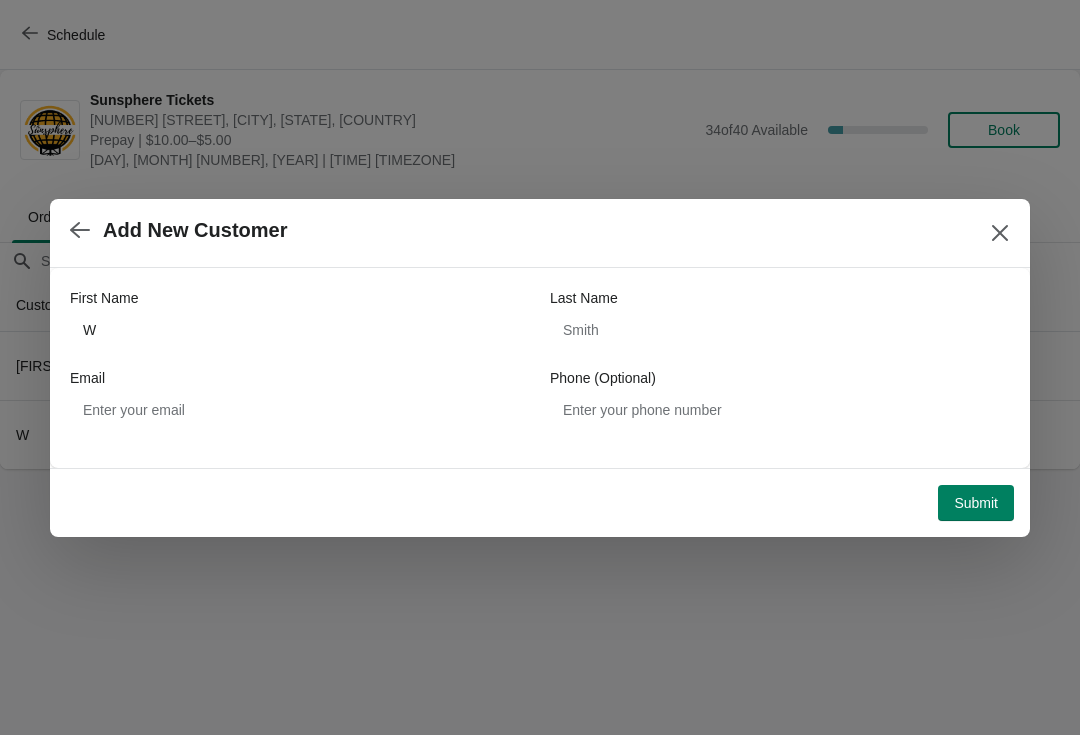 click on "Submit" at bounding box center (976, 503) 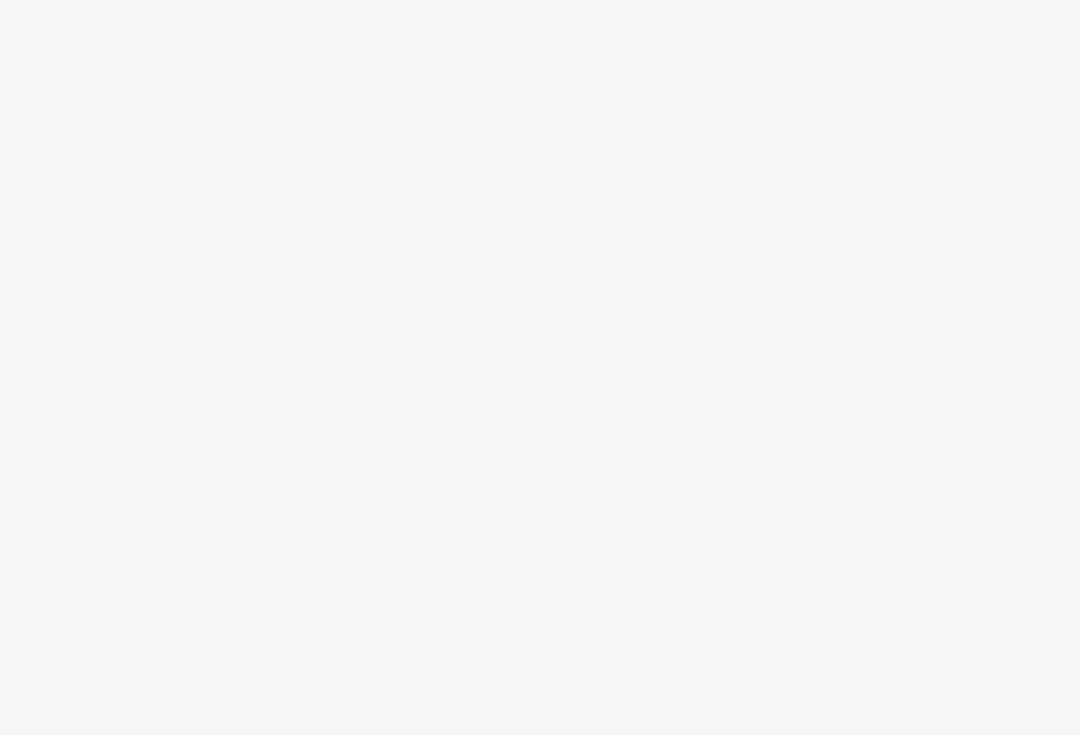 scroll, scrollTop: 0, scrollLeft: 0, axis: both 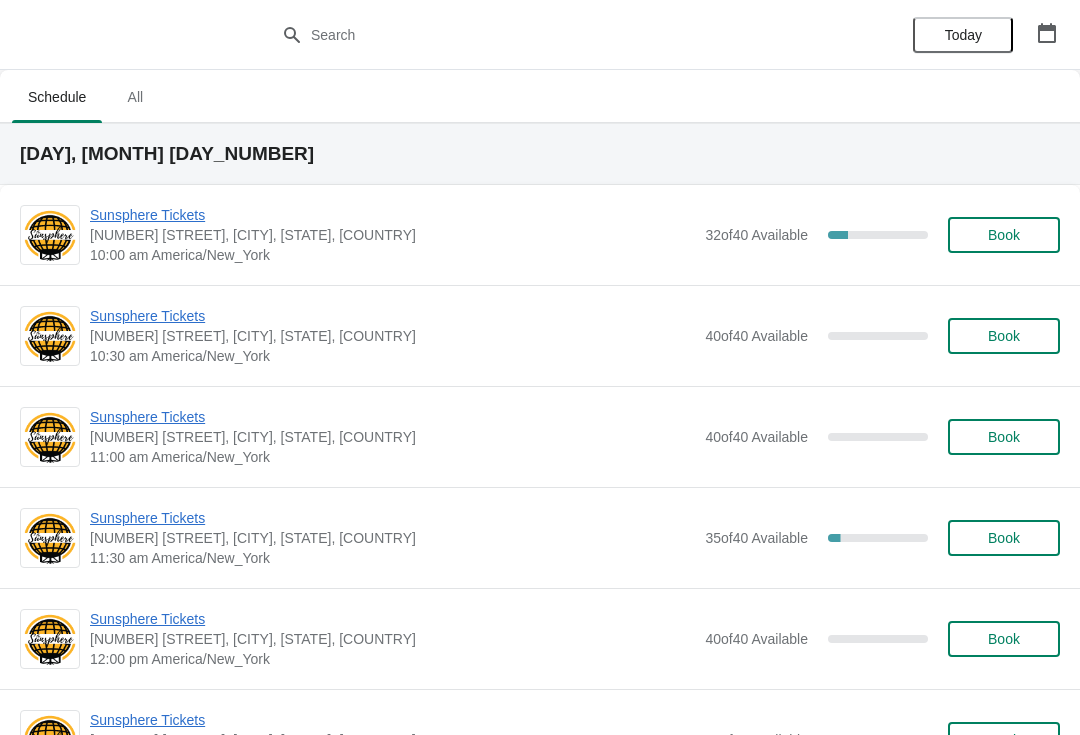 click on "Sunsphere Tickets [NUMBER] [STREET], [CITY], [STATE], [COUNTRY] [TIME] [TIMEZONE] [NUMBER] of [NUMBER] Available [PERCENT] Book" at bounding box center (575, 235) 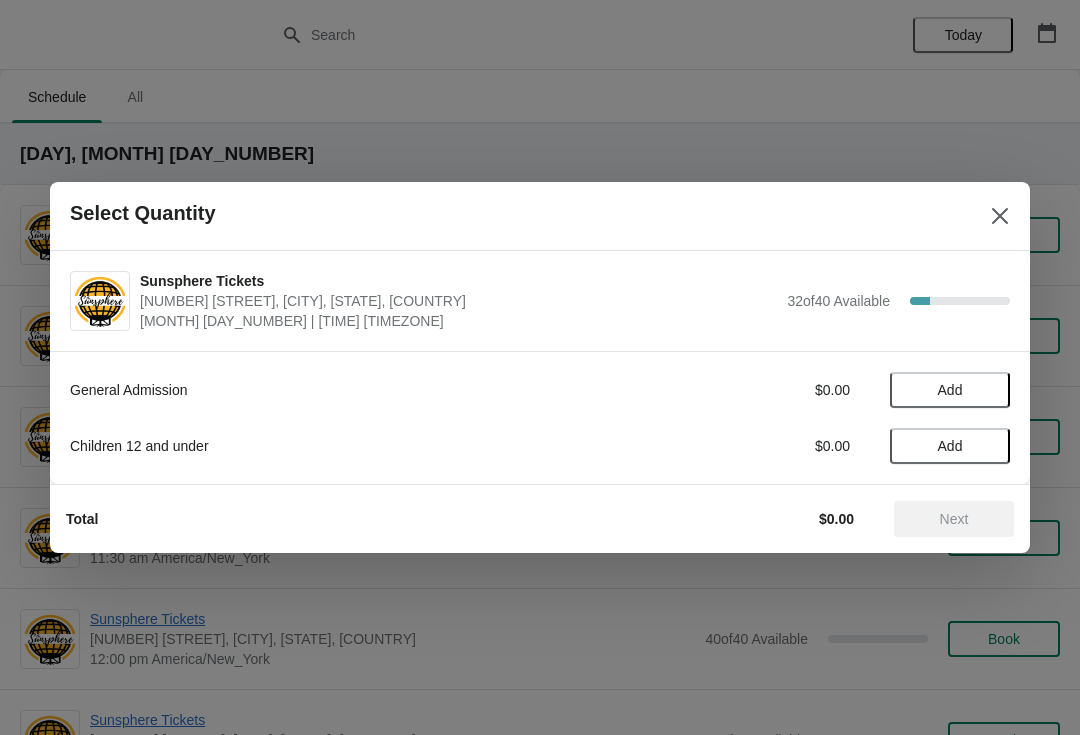 click on "Add" at bounding box center (950, 390) 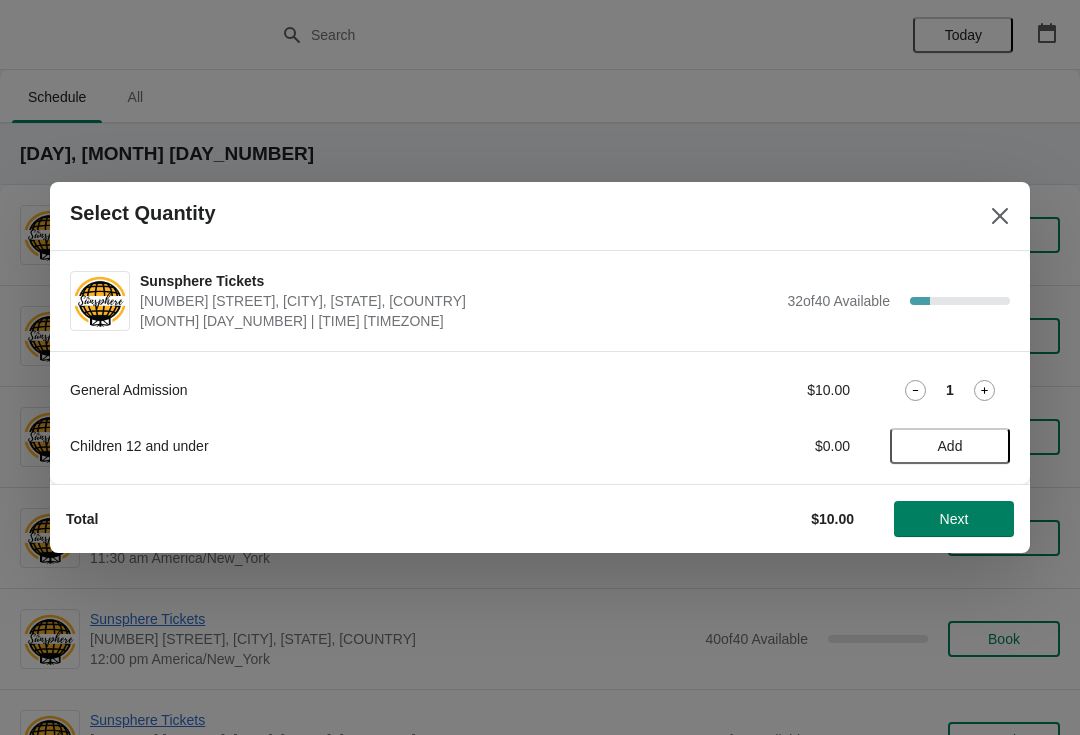 click on "Add" at bounding box center (950, 446) 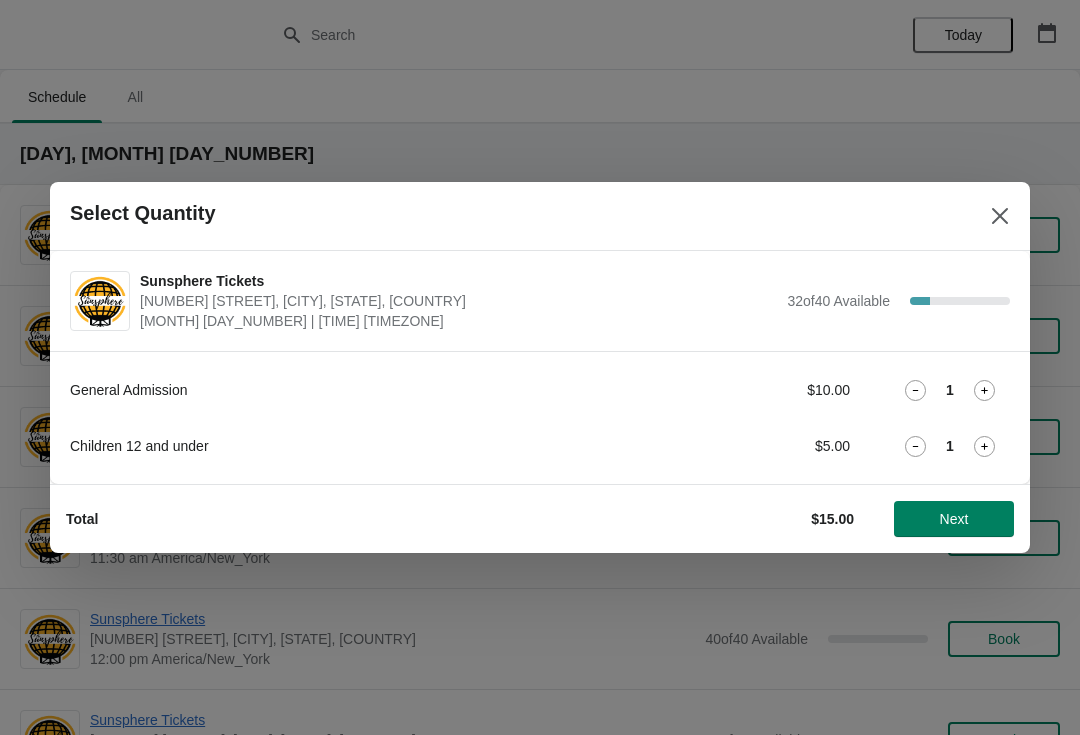 click 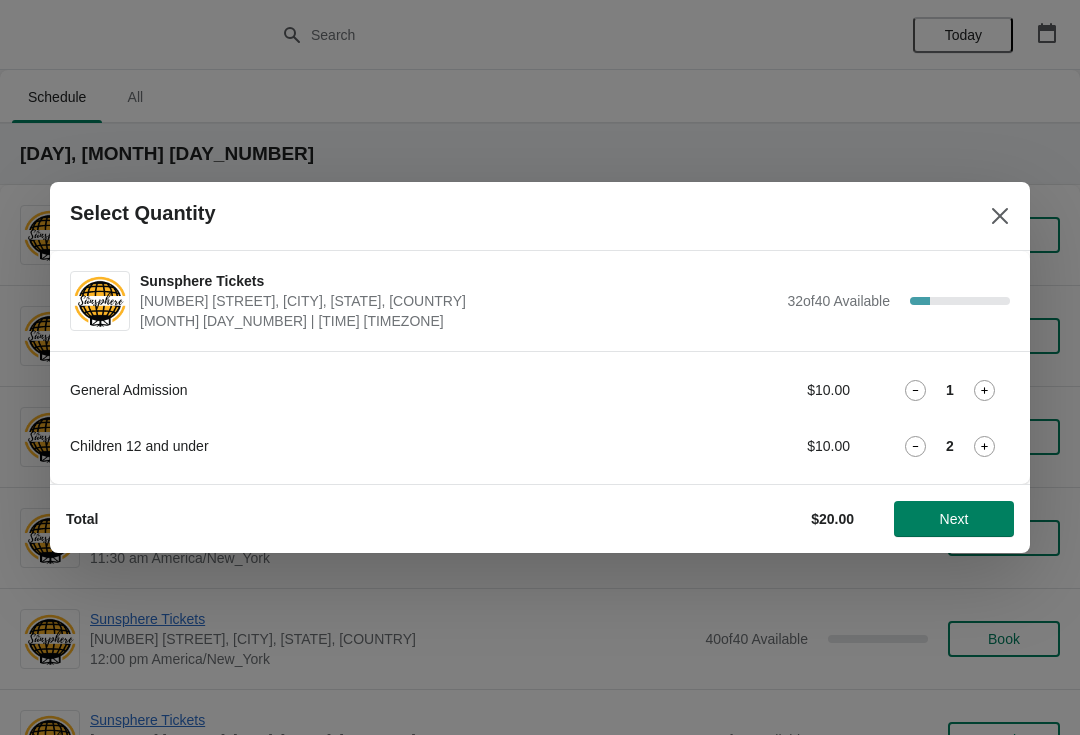 click 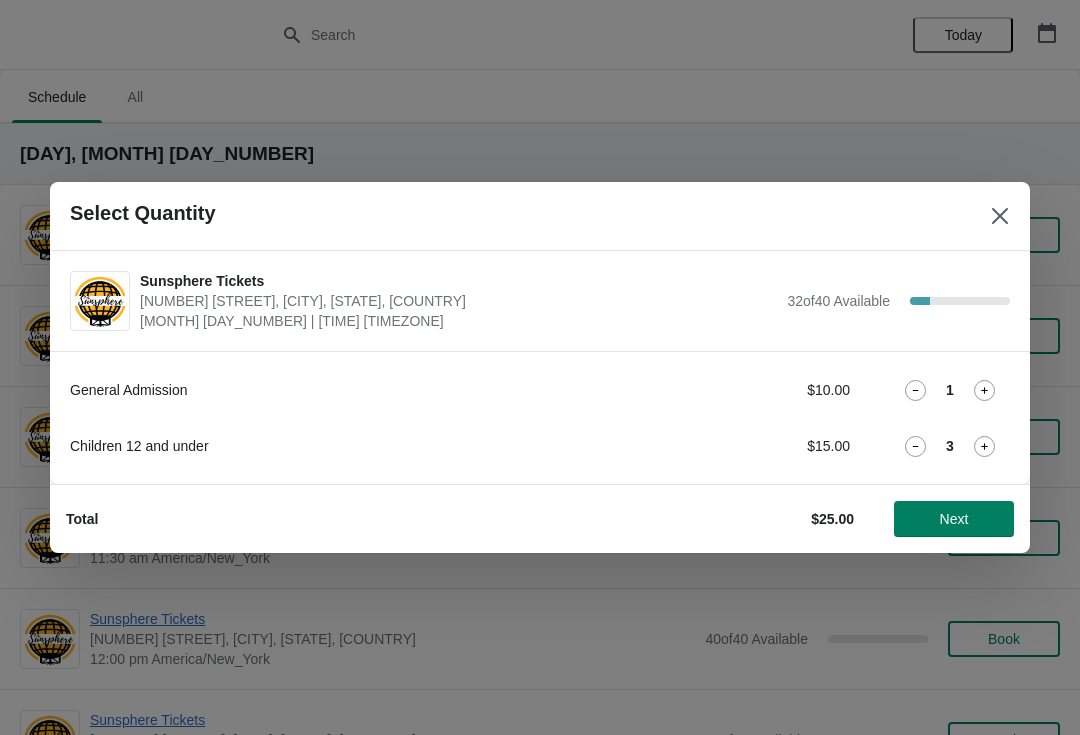 click 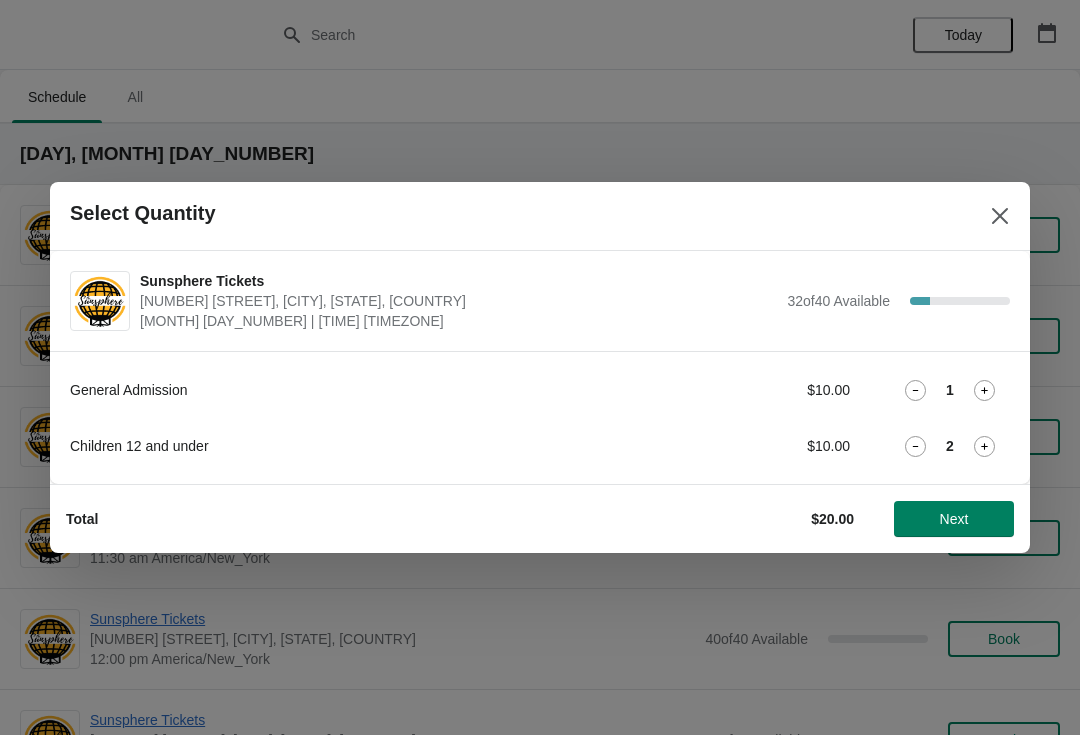 click 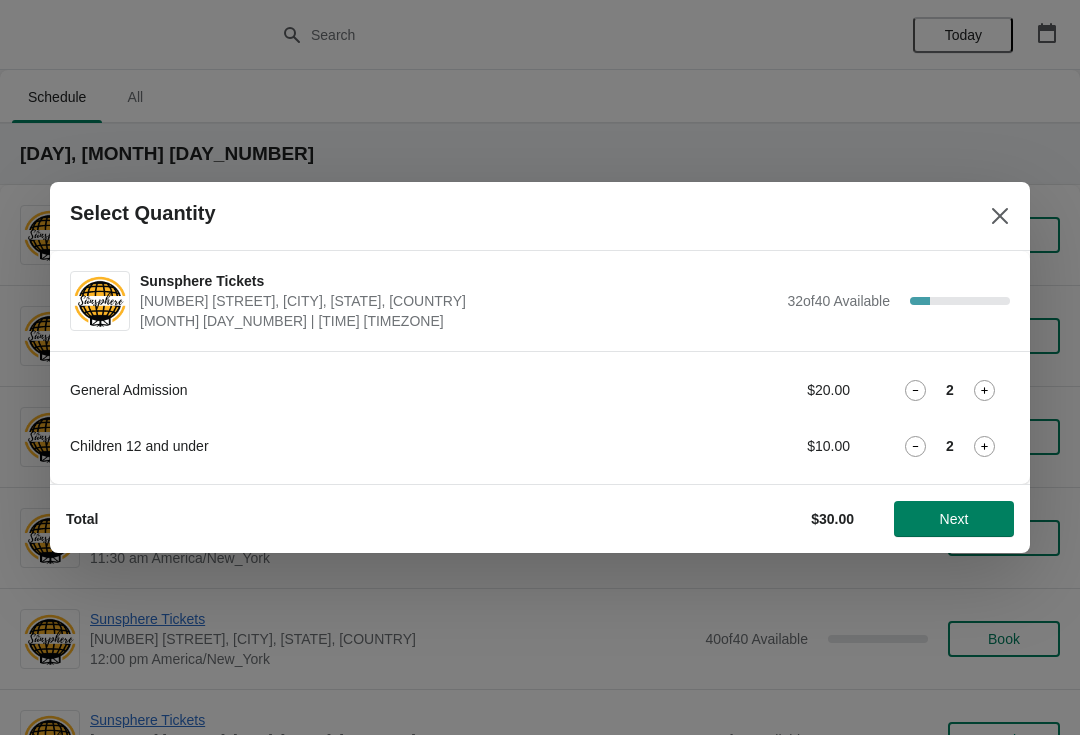 click on "Next" at bounding box center (954, 519) 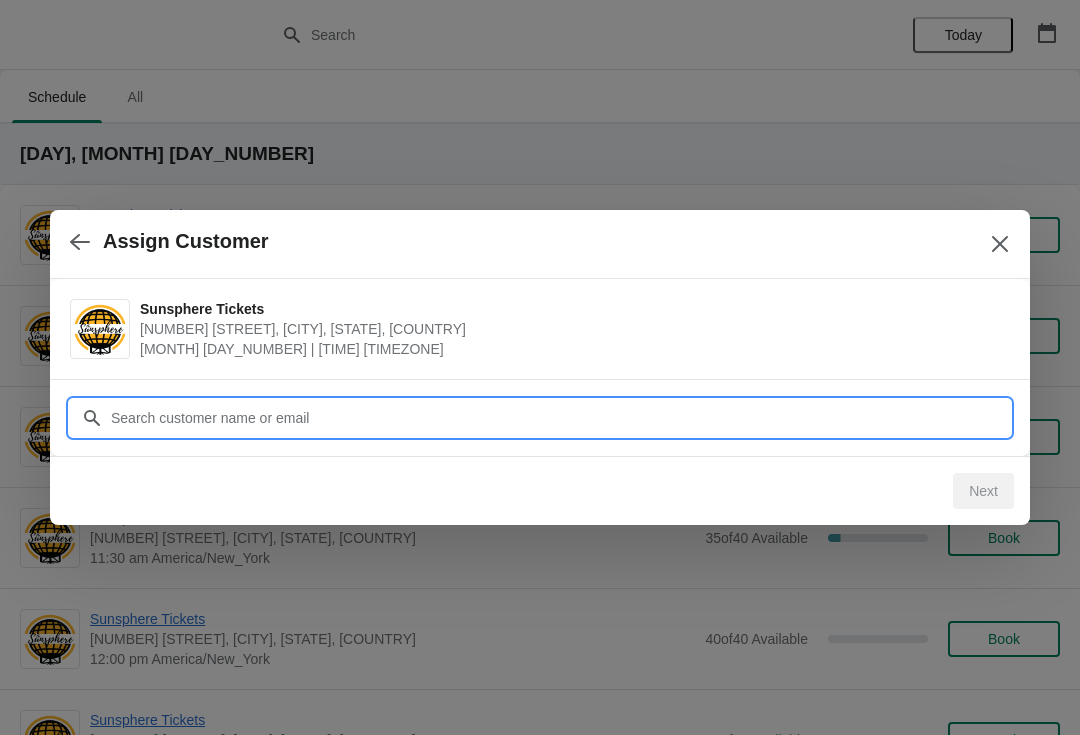 click on "Customer" at bounding box center (560, 418) 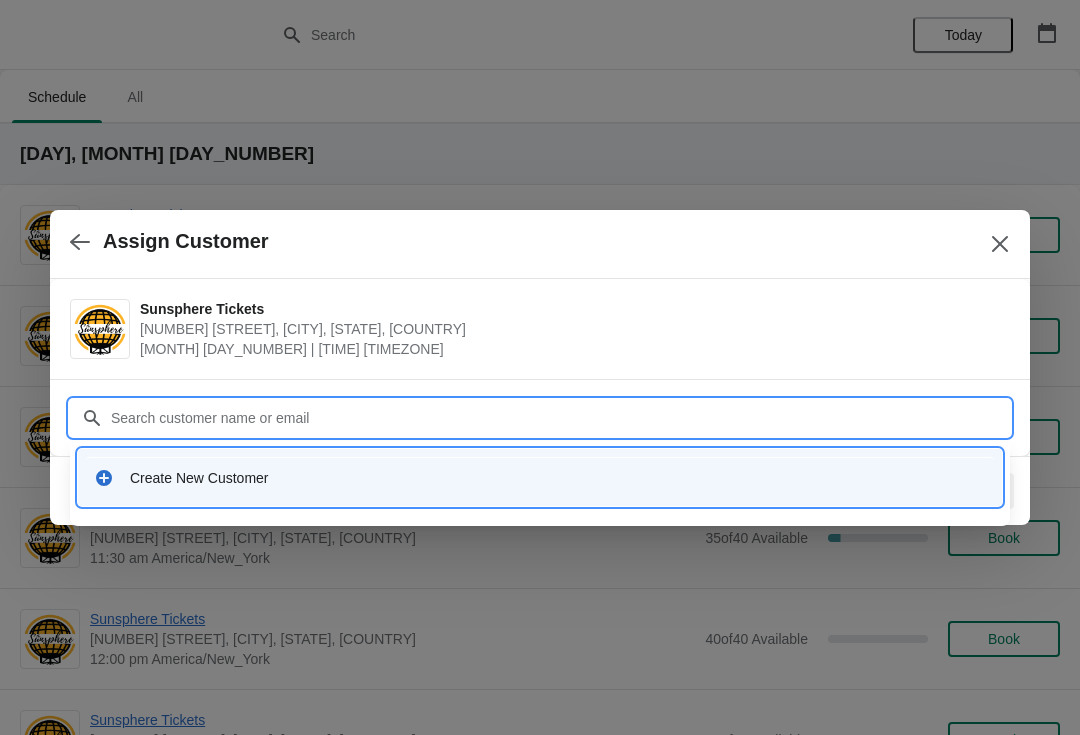 click on "Create New Customer" at bounding box center (558, 478) 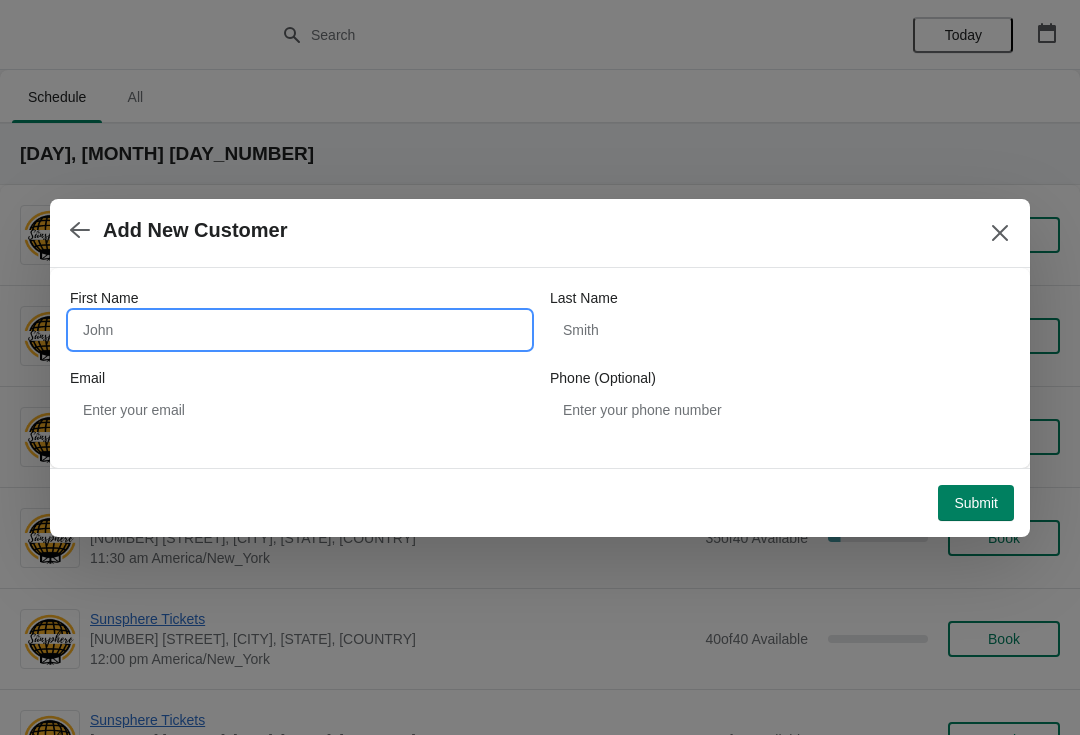 click on "First Name" at bounding box center (300, 330) 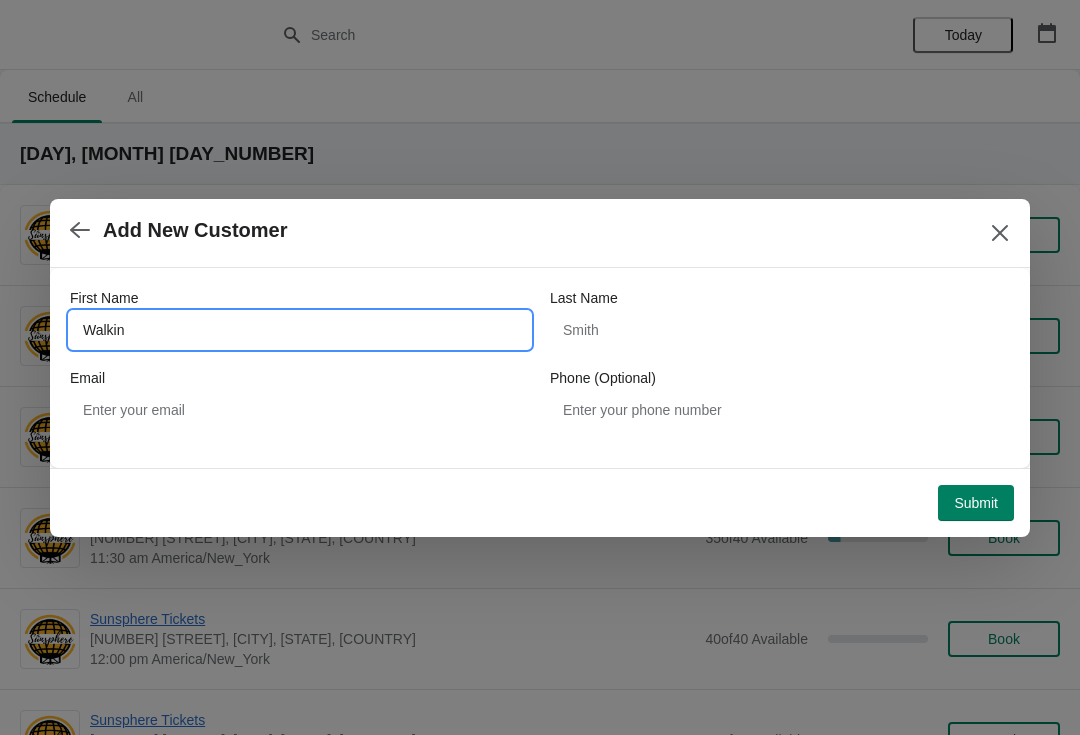 type on "Walkin" 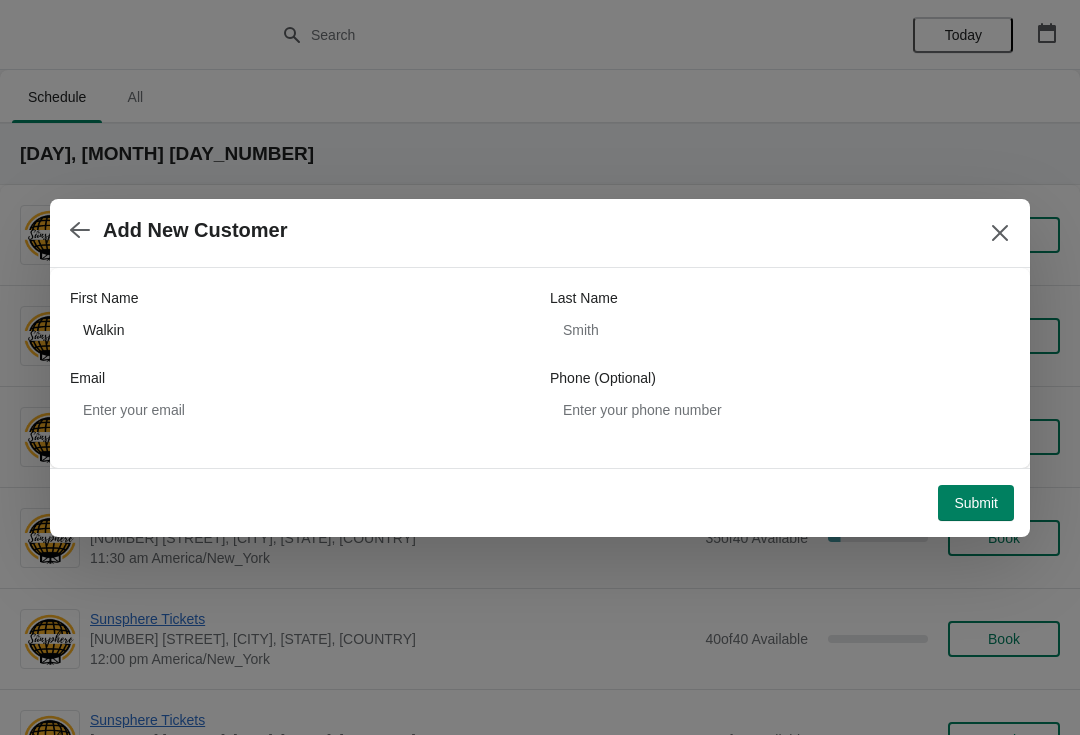 click on "Submit" at bounding box center (976, 503) 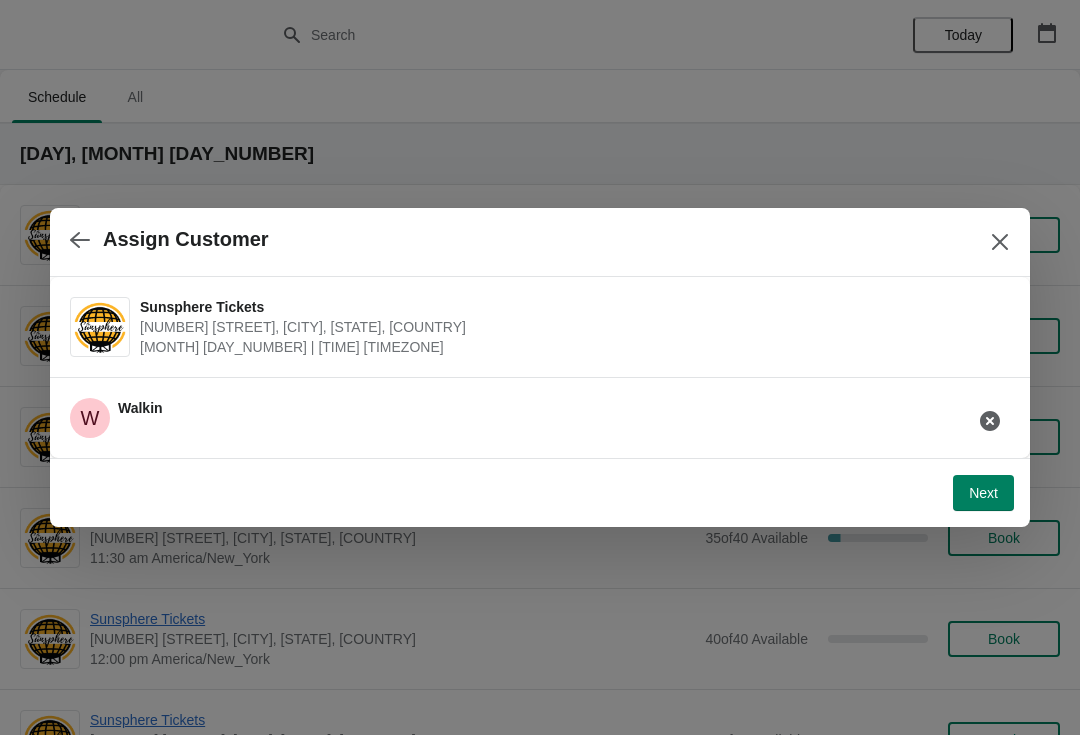 click on "Next" at bounding box center [983, 493] 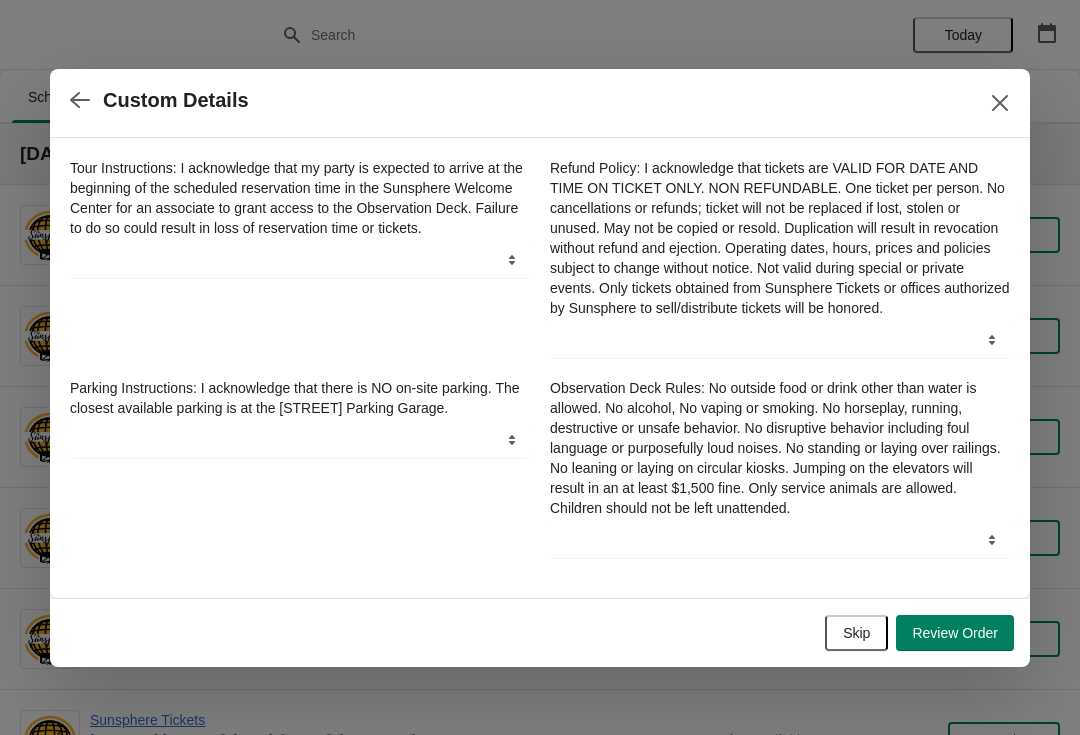click on "Skip Review Order" at bounding box center [536, 629] 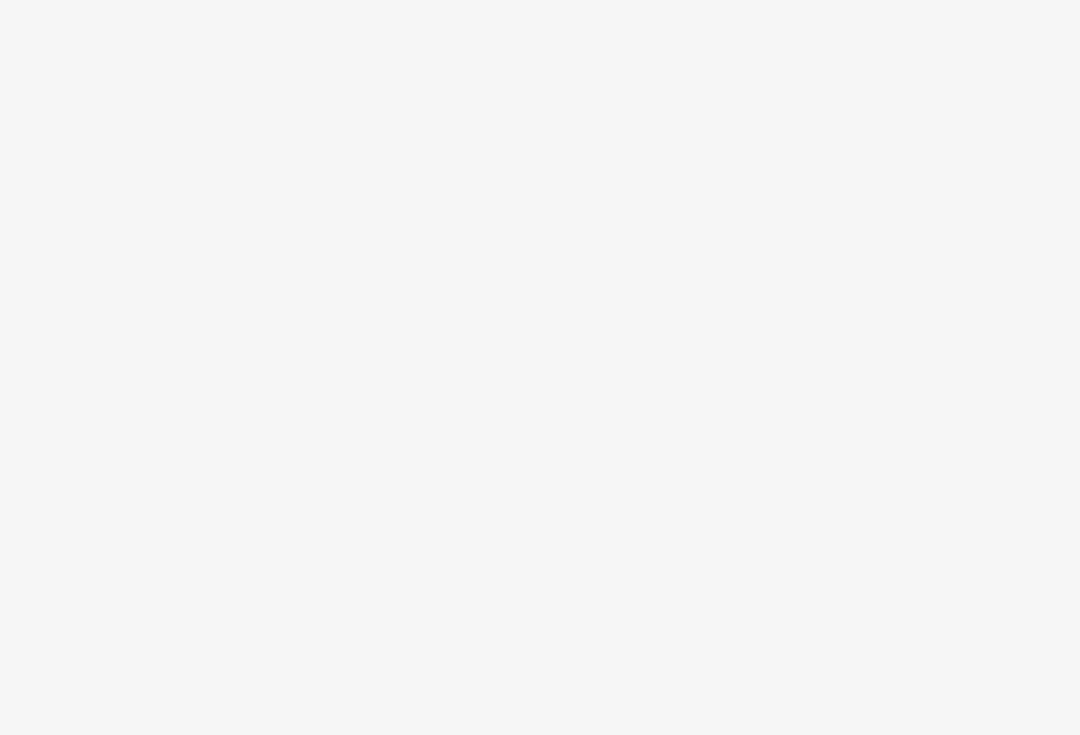 scroll, scrollTop: 0, scrollLeft: 0, axis: both 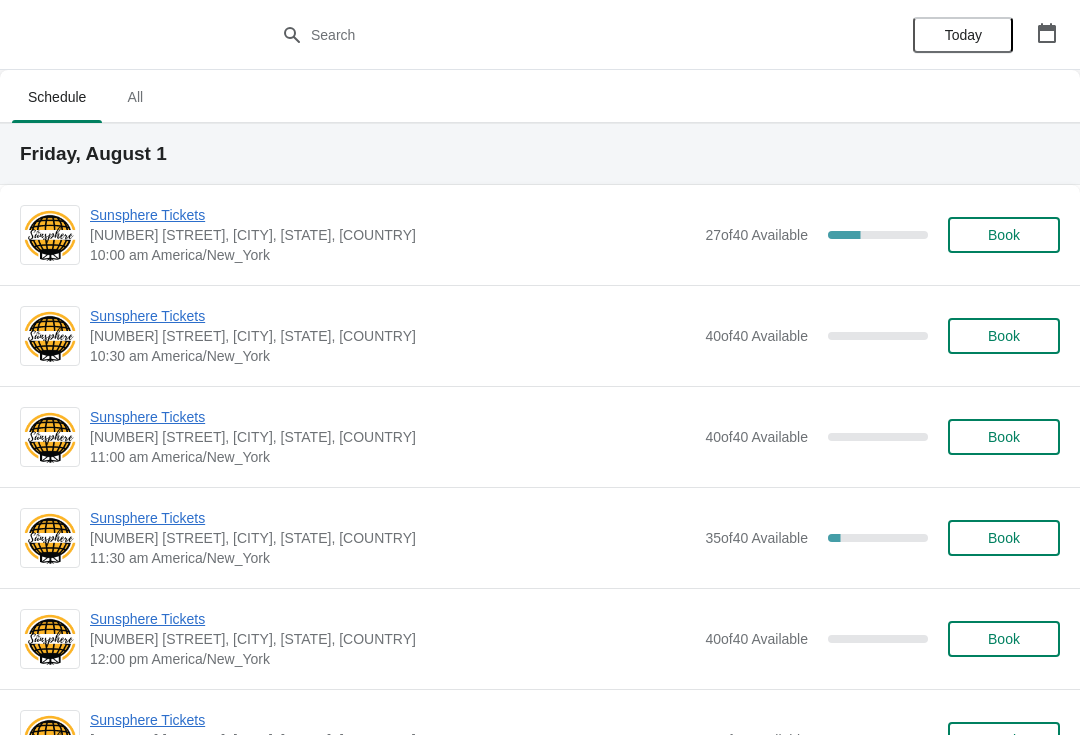 click on "Sunsphere Tickets 810 Clinch Avenue, Knoxville, TN, USA 10:00 am America/New_York 27  of  40   Available 32.5 % Book" at bounding box center (540, 235) 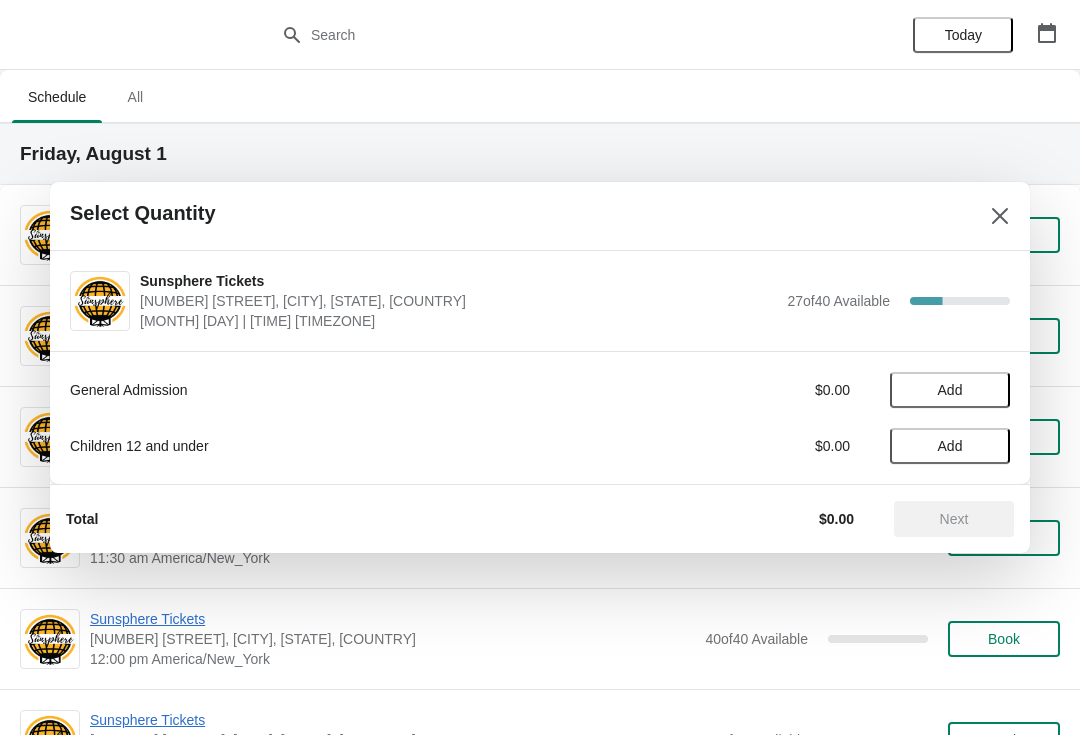 click on "Add" at bounding box center (950, 390) 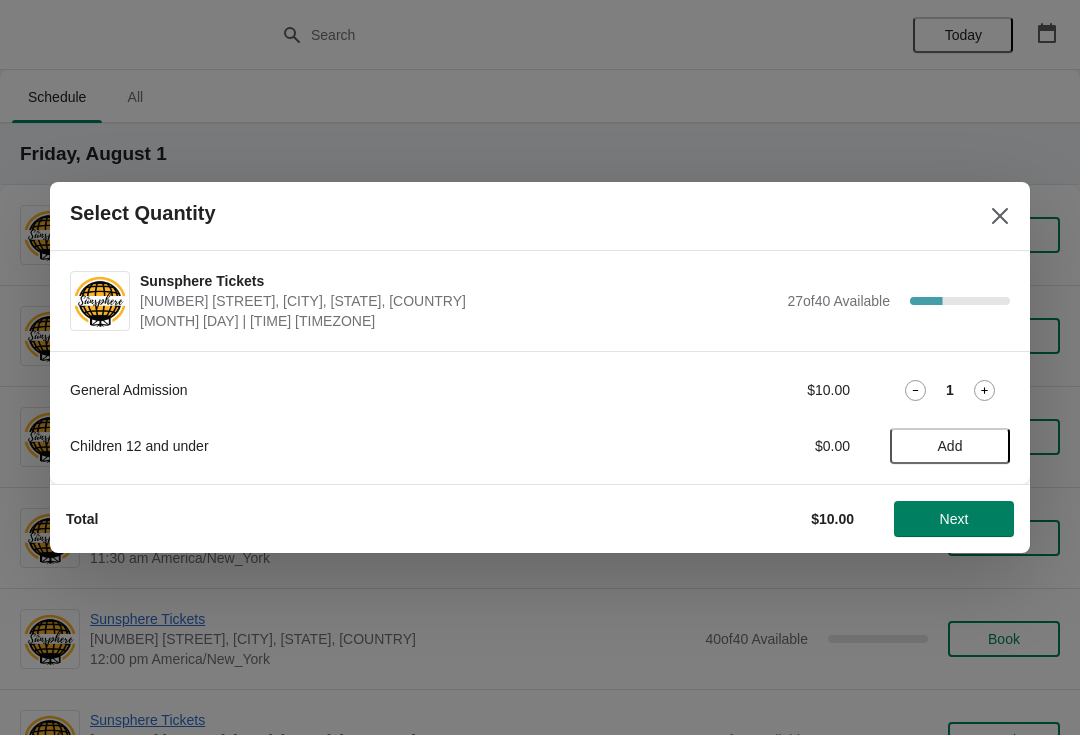 click 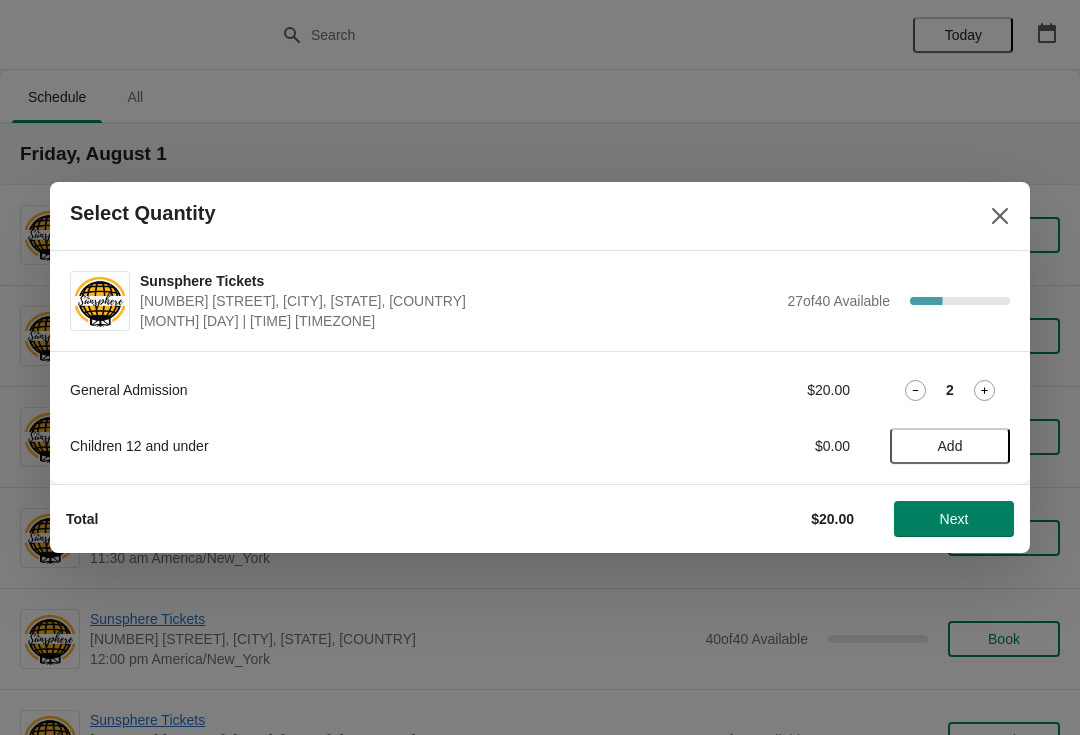 click on "Add" at bounding box center (950, 446) 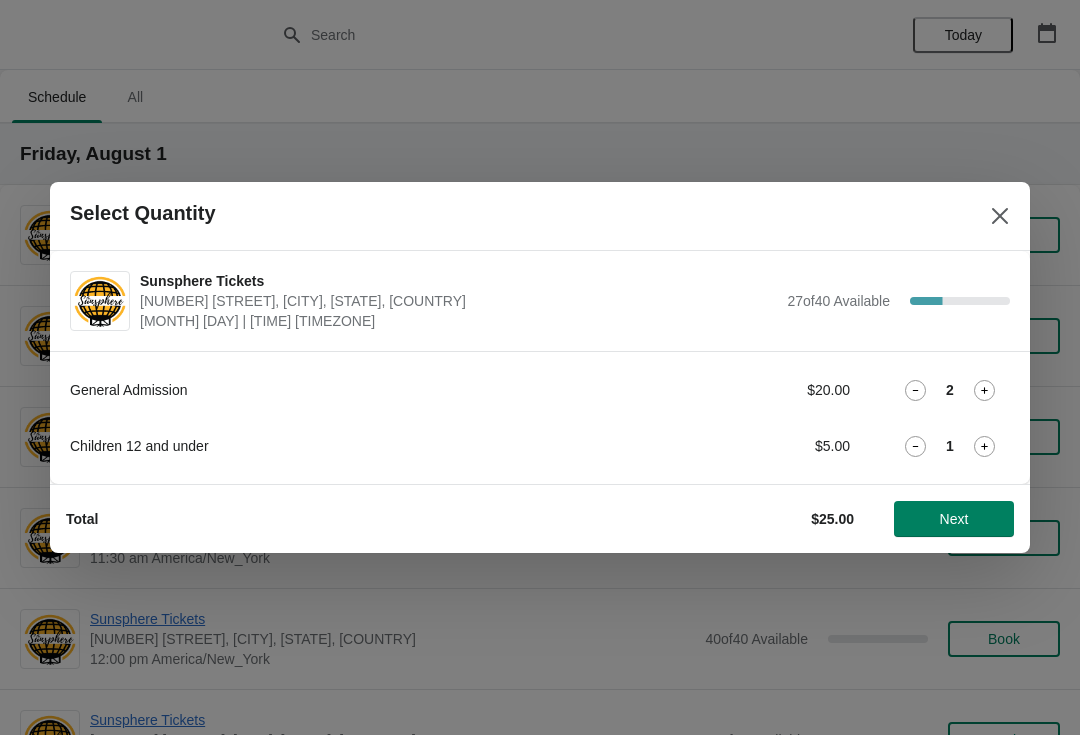 click 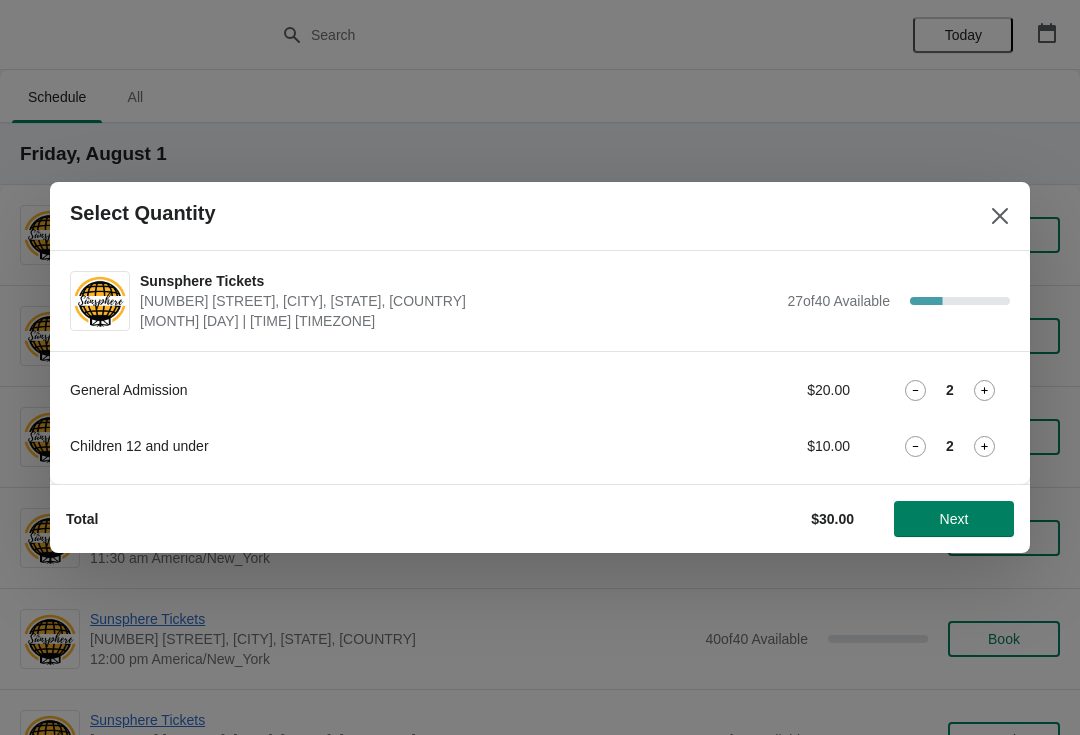 click 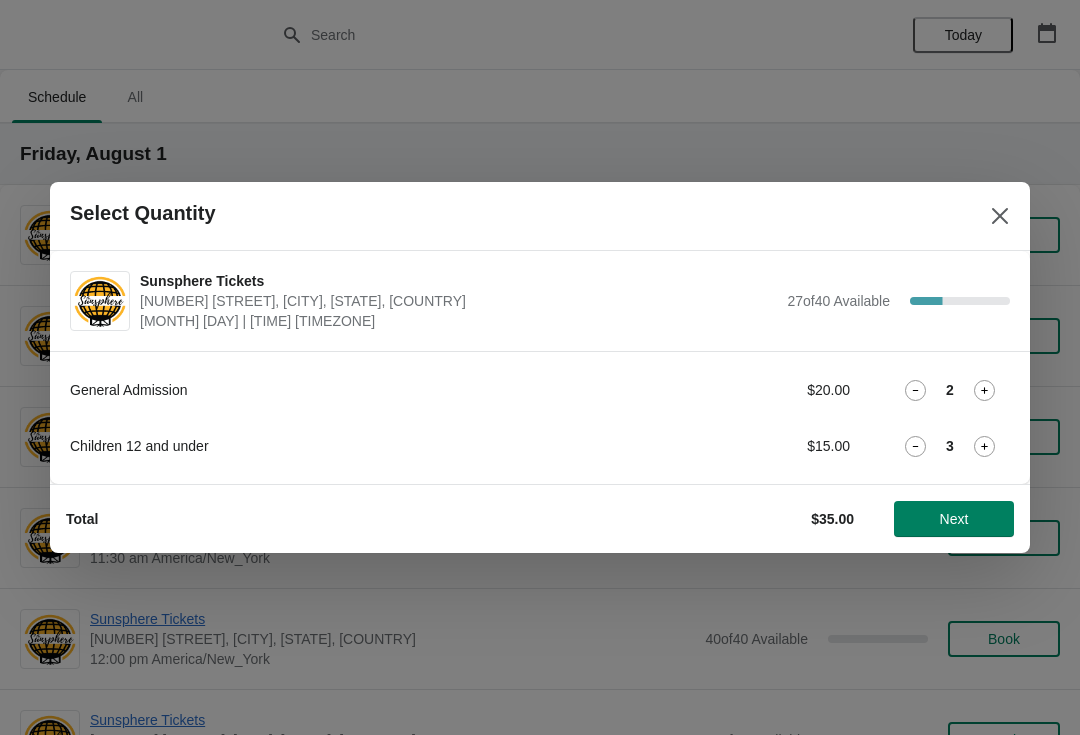 click on "Next" at bounding box center [954, 519] 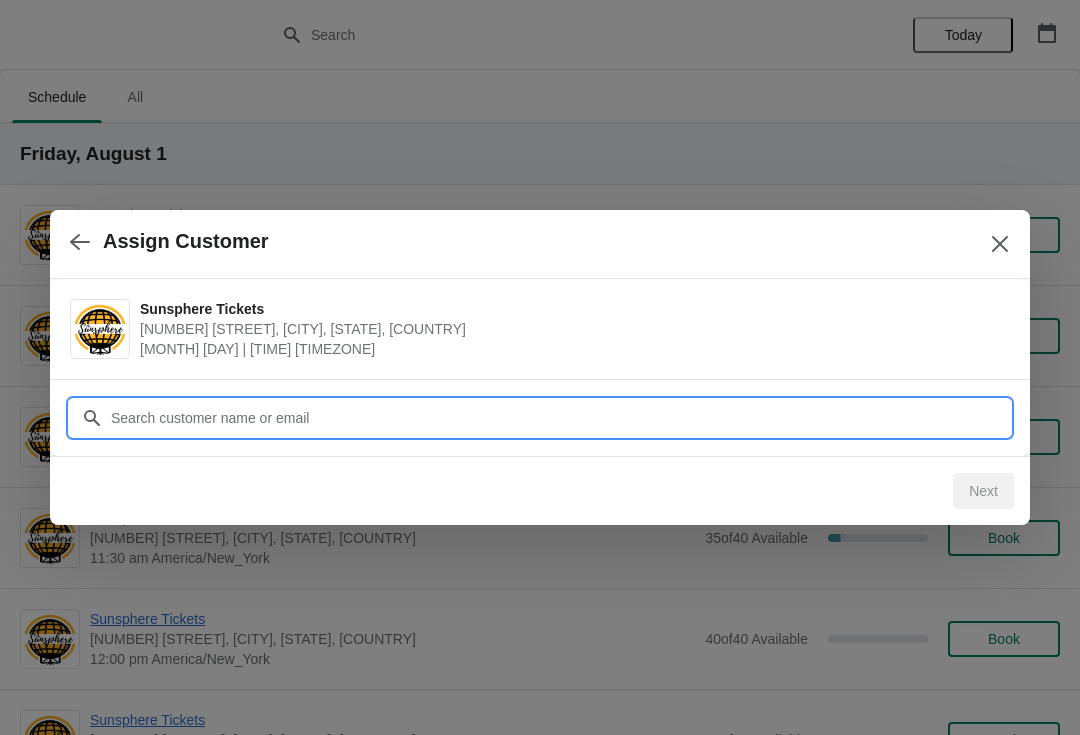 click on "Customer" at bounding box center [560, 418] 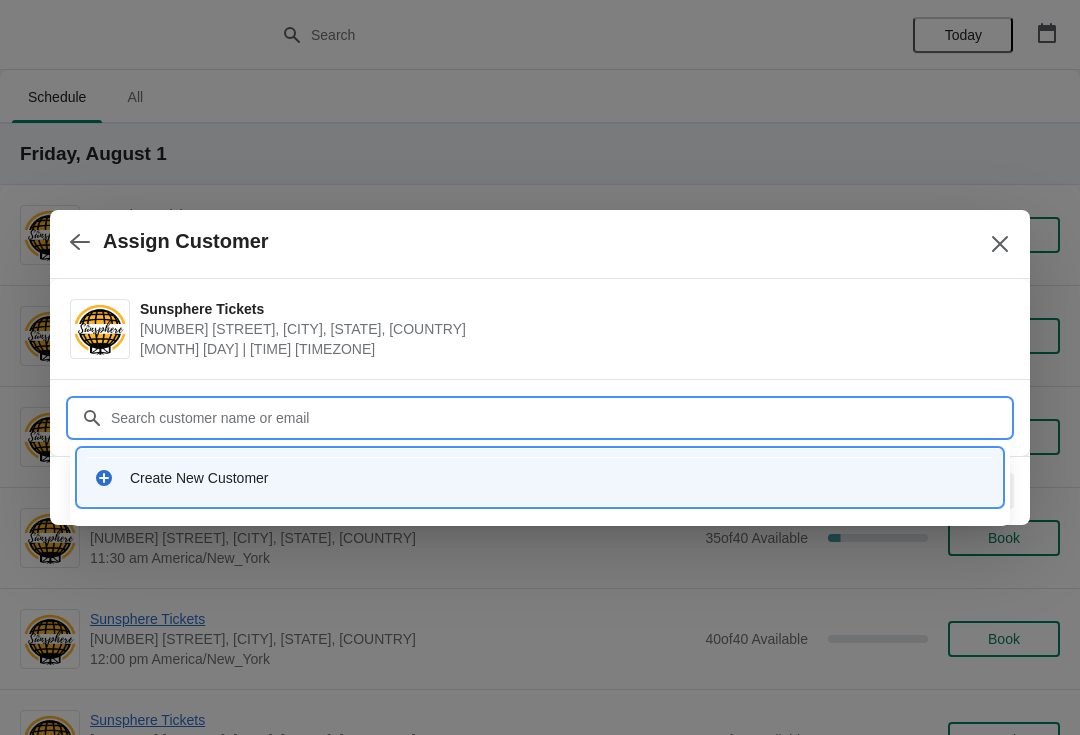 click on "Create New Customer" at bounding box center (540, 477) 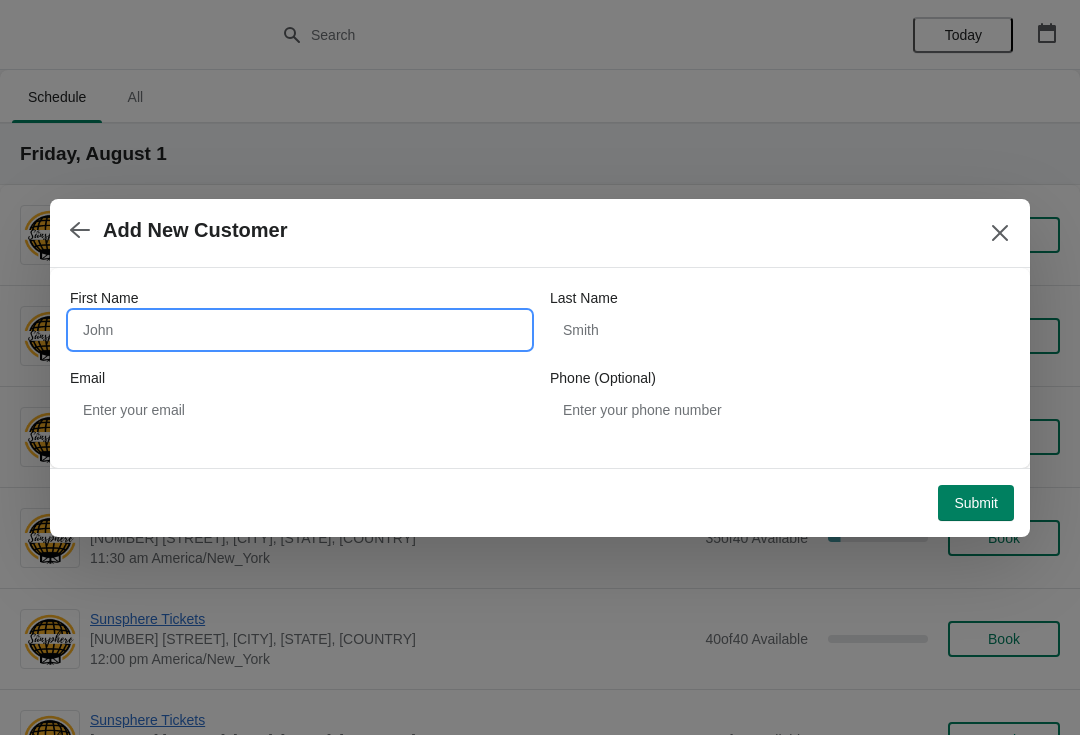 click on "First Name" at bounding box center [300, 330] 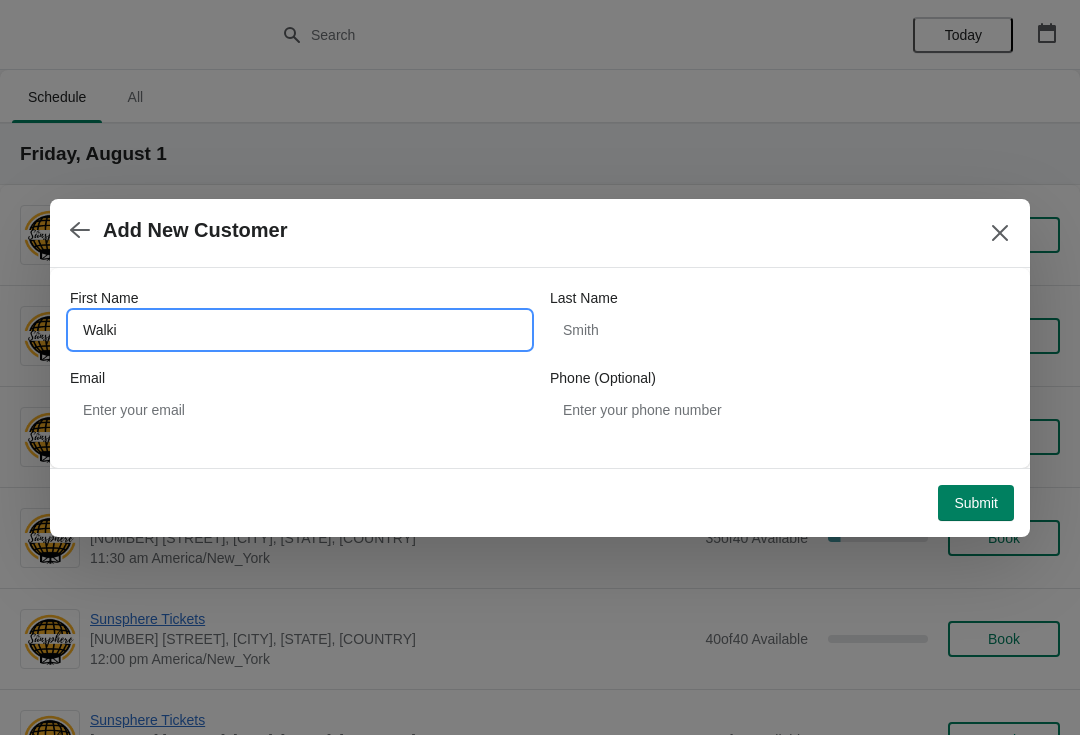 type on "Walkin" 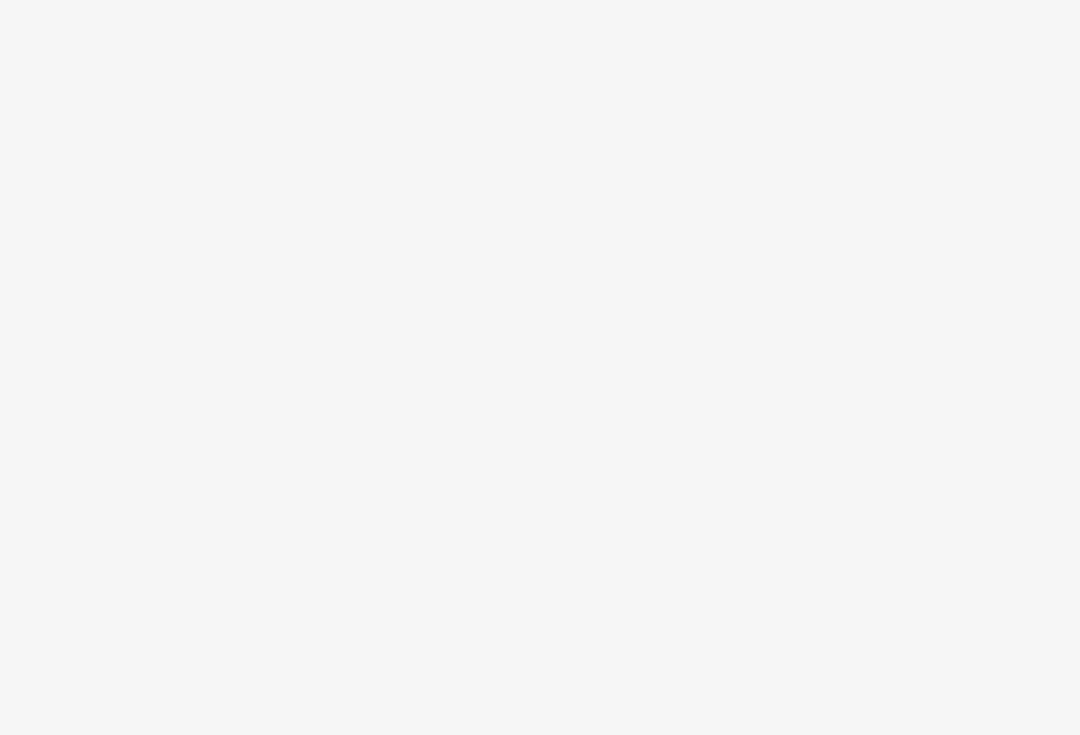 scroll, scrollTop: 0, scrollLeft: 0, axis: both 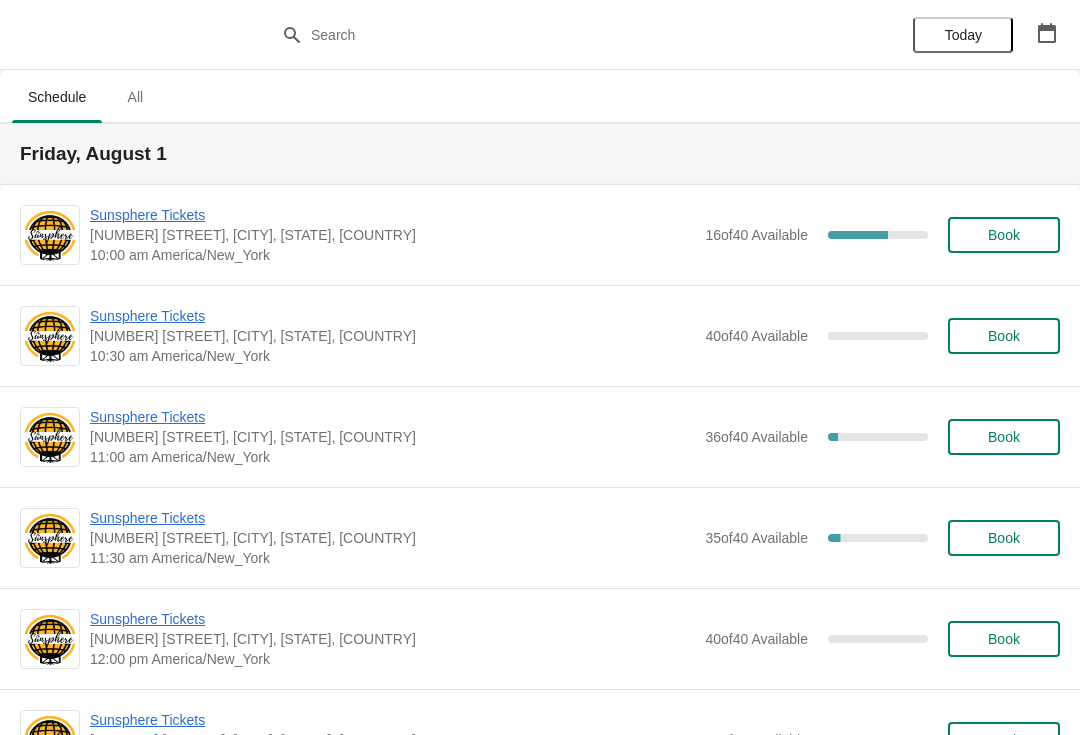 click on "Book" at bounding box center [1004, 336] 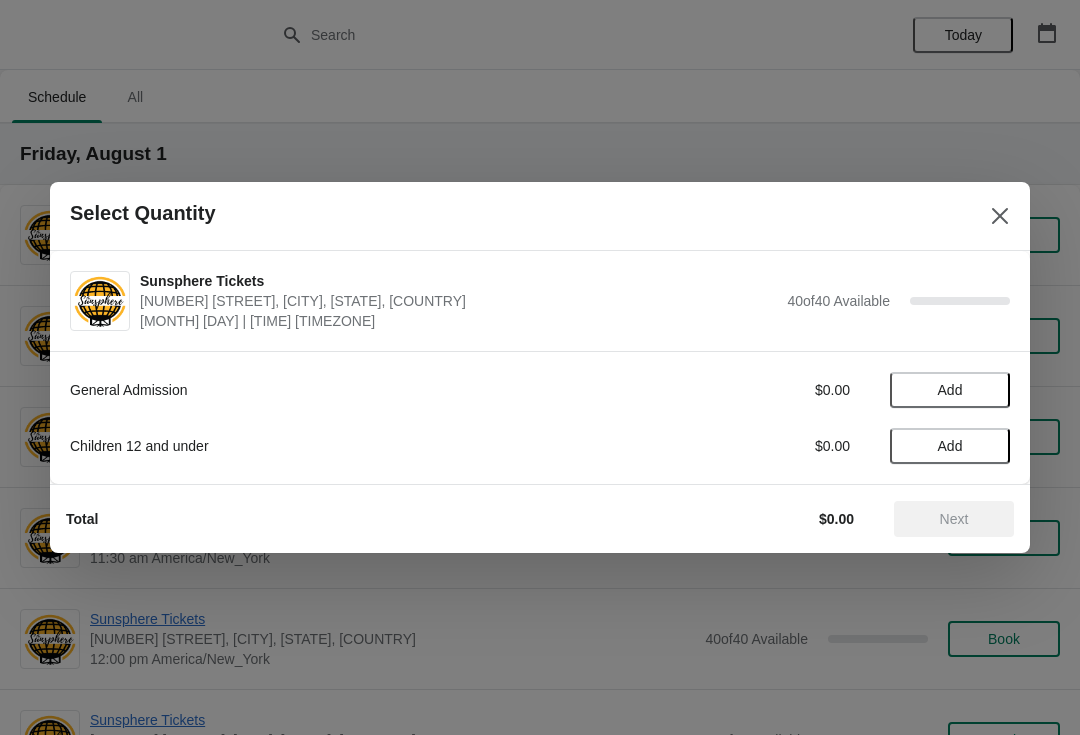 click on "Add" at bounding box center [950, 390] 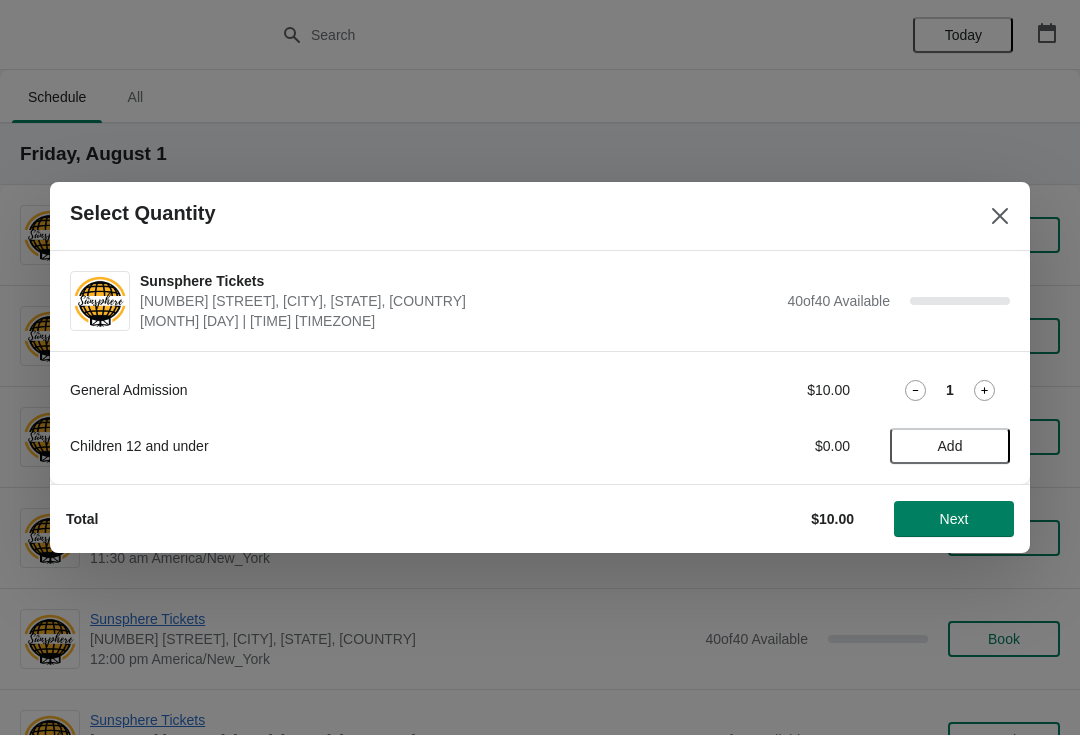 click on "Add" at bounding box center (950, 446) 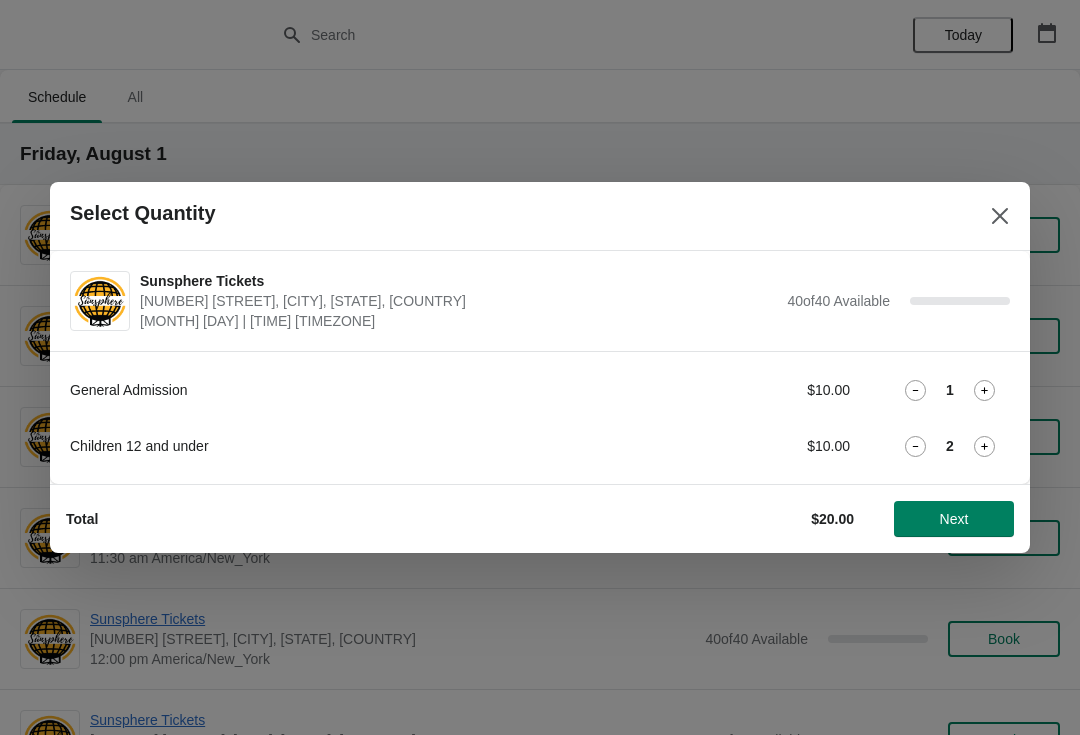 click on "Next" at bounding box center (954, 519) 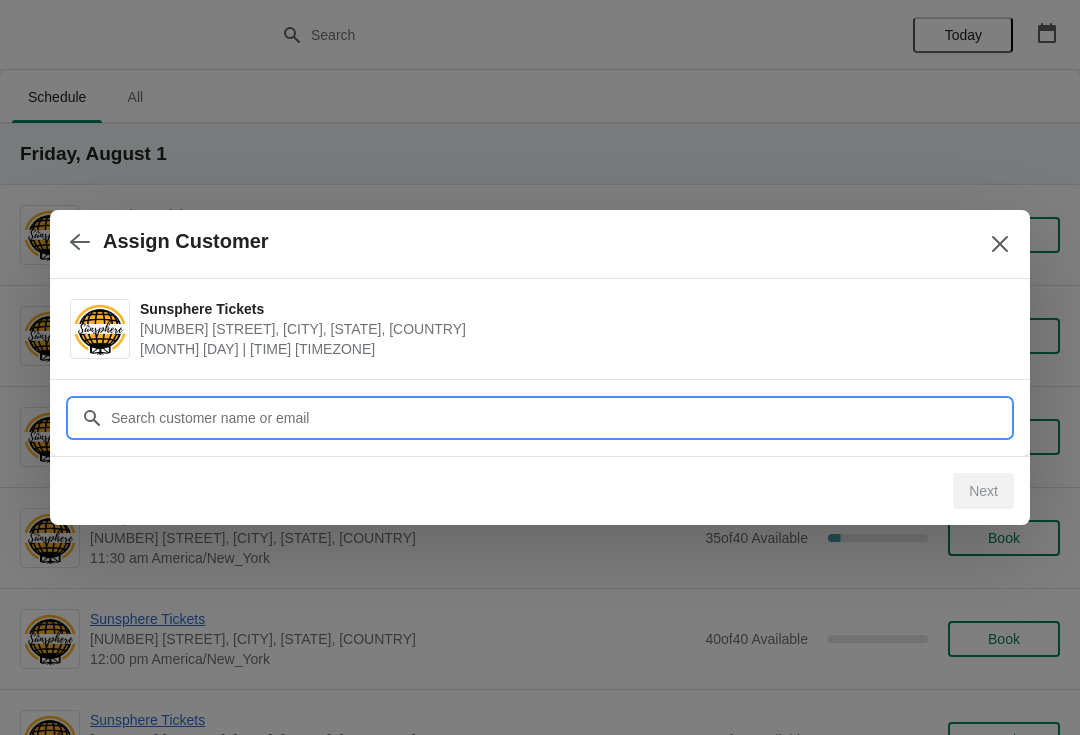 click on "Customer" at bounding box center [560, 418] 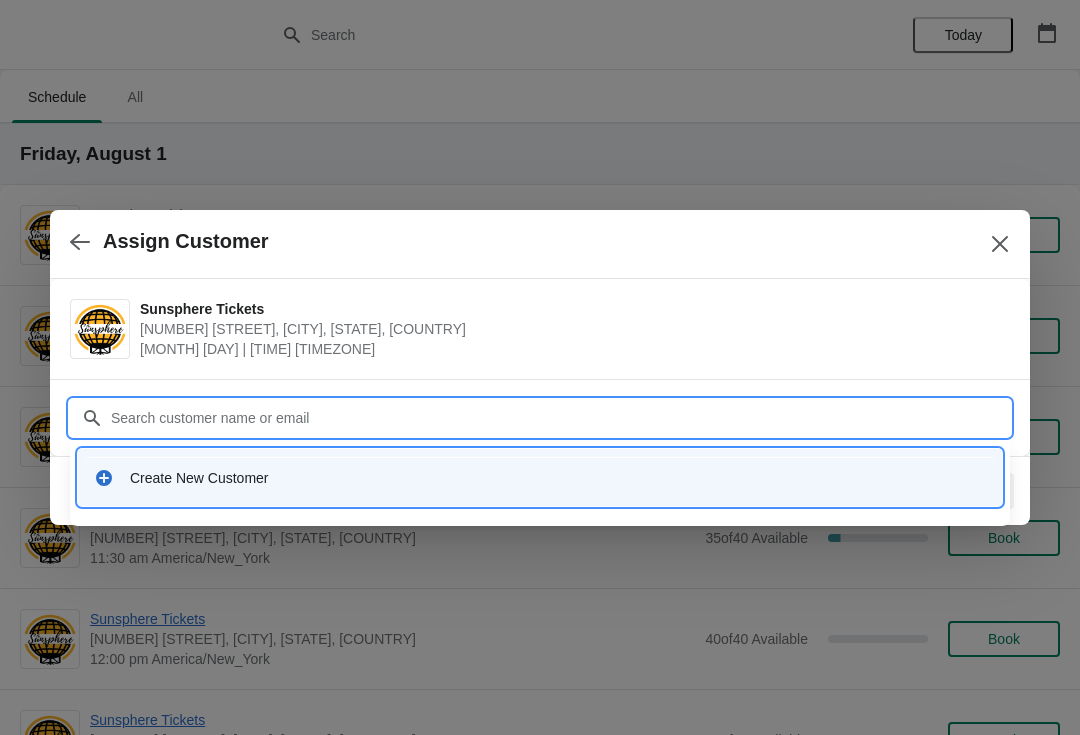 click on "Create New Customer" at bounding box center [540, 477] 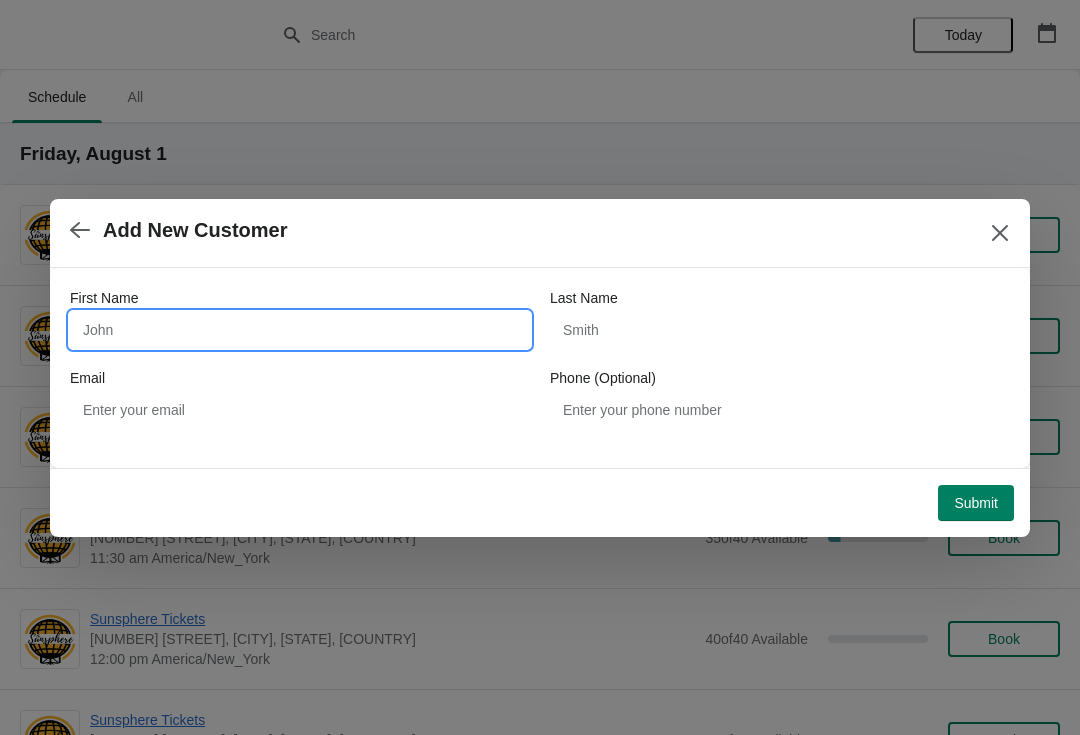 click on "First Name" at bounding box center [300, 330] 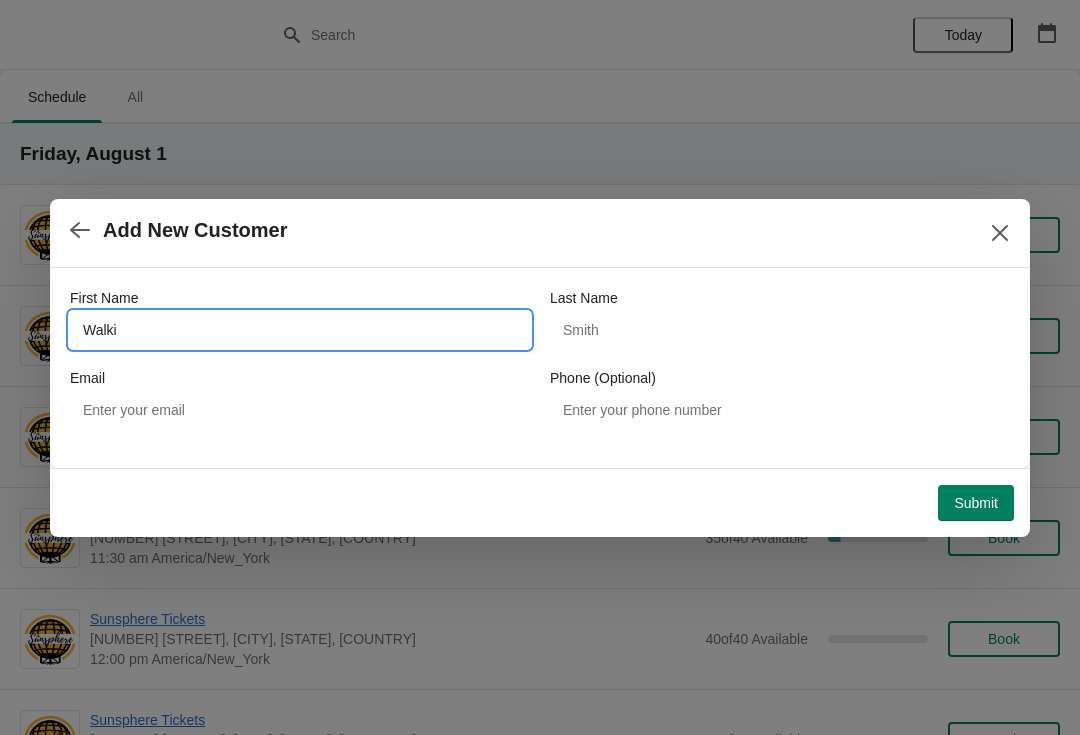 type on "Walkin" 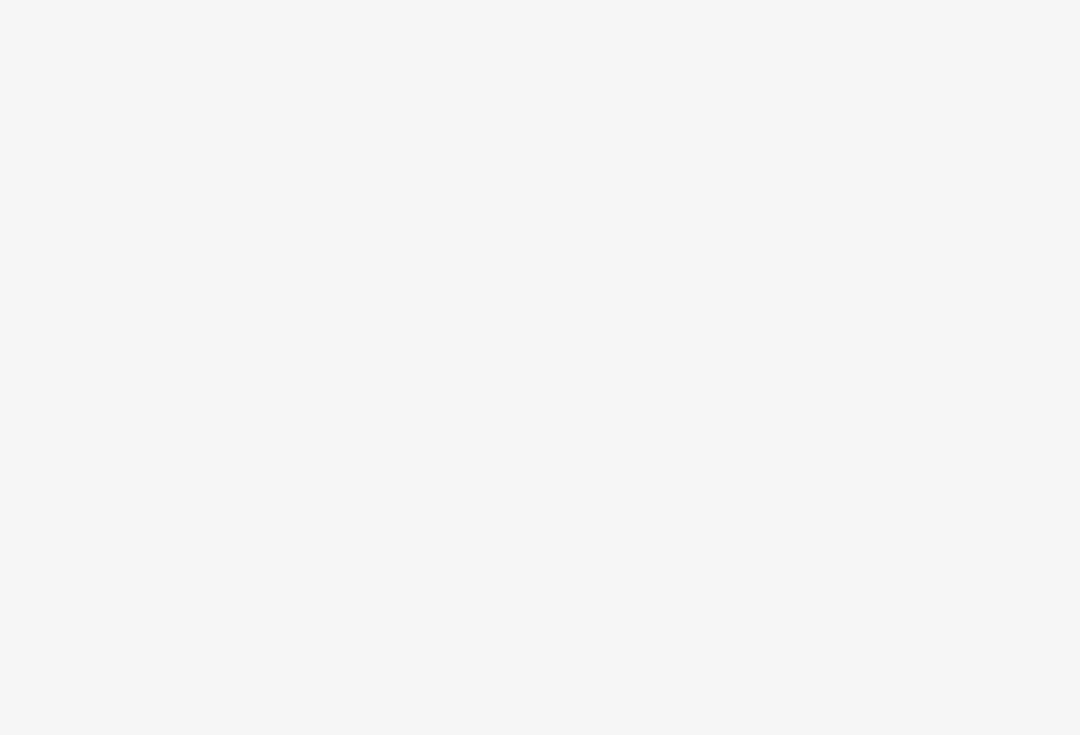 scroll, scrollTop: 0, scrollLeft: 0, axis: both 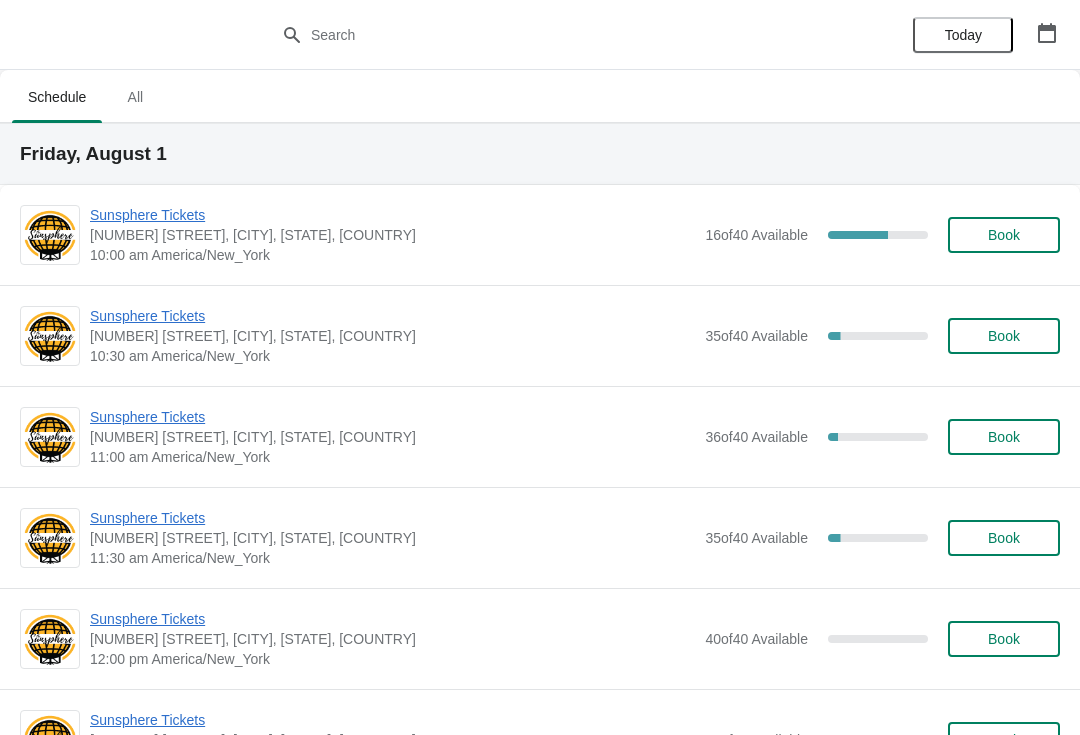 click on "Sunsphere Tickets" at bounding box center [392, 316] 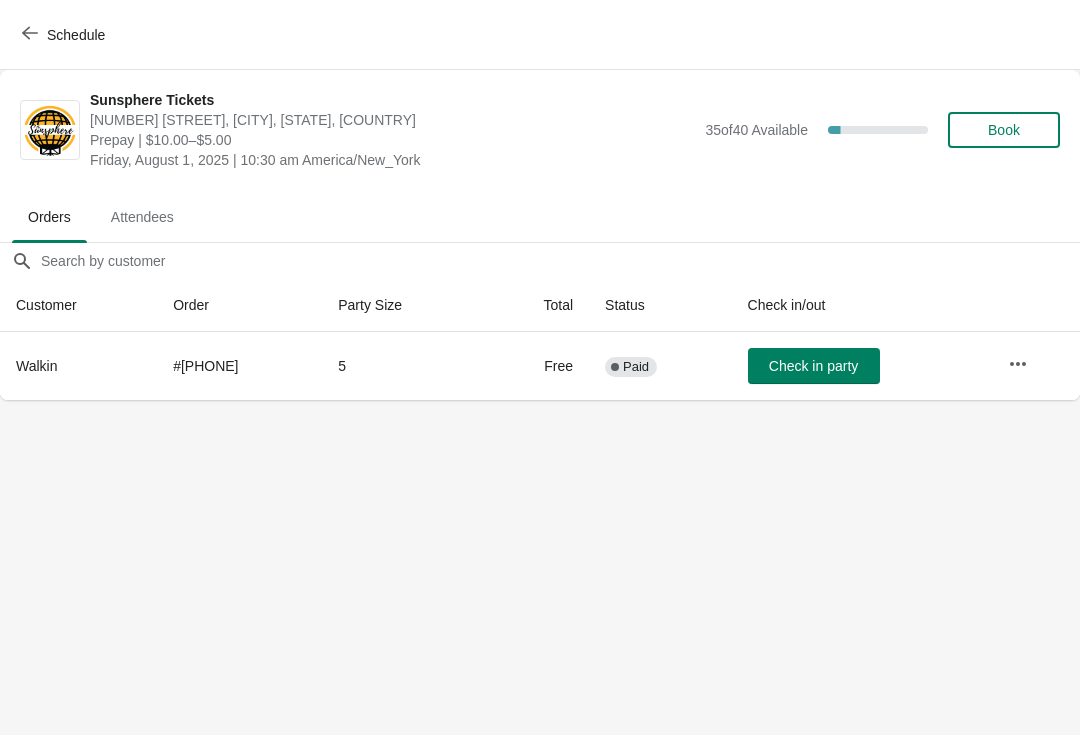 click 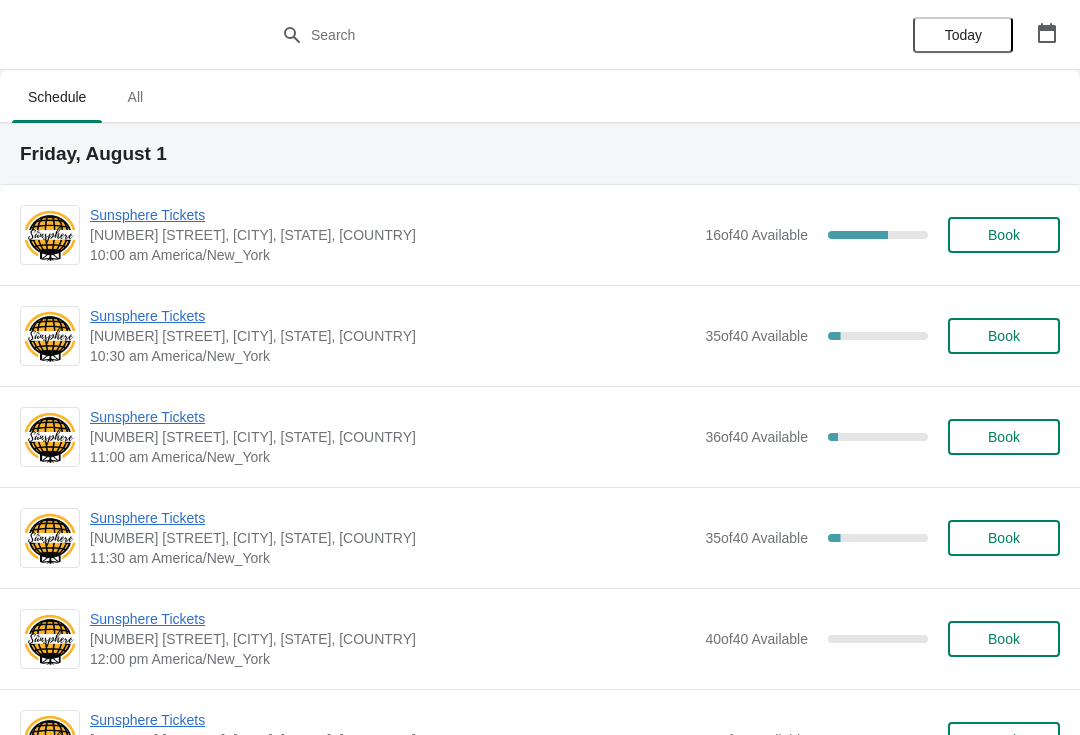 click on "Sunsphere Tickets" at bounding box center (392, 215) 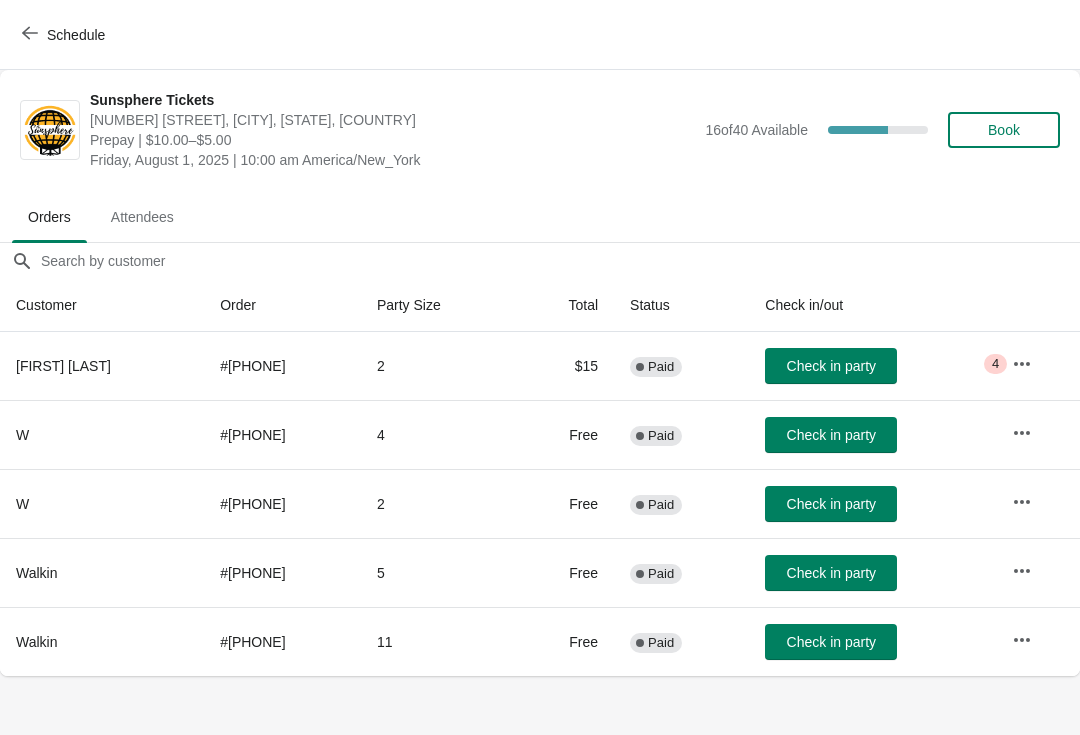 click on "Schedule" at bounding box center [65, 35] 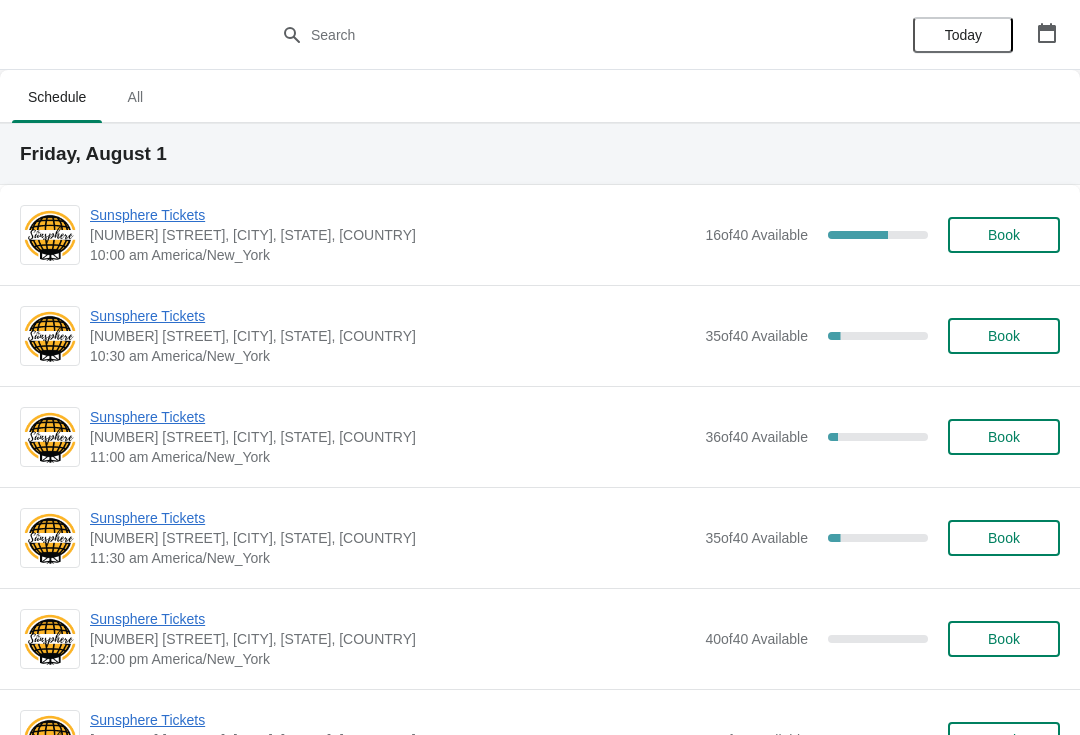 click on "Book" at bounding box center (1004, 336) 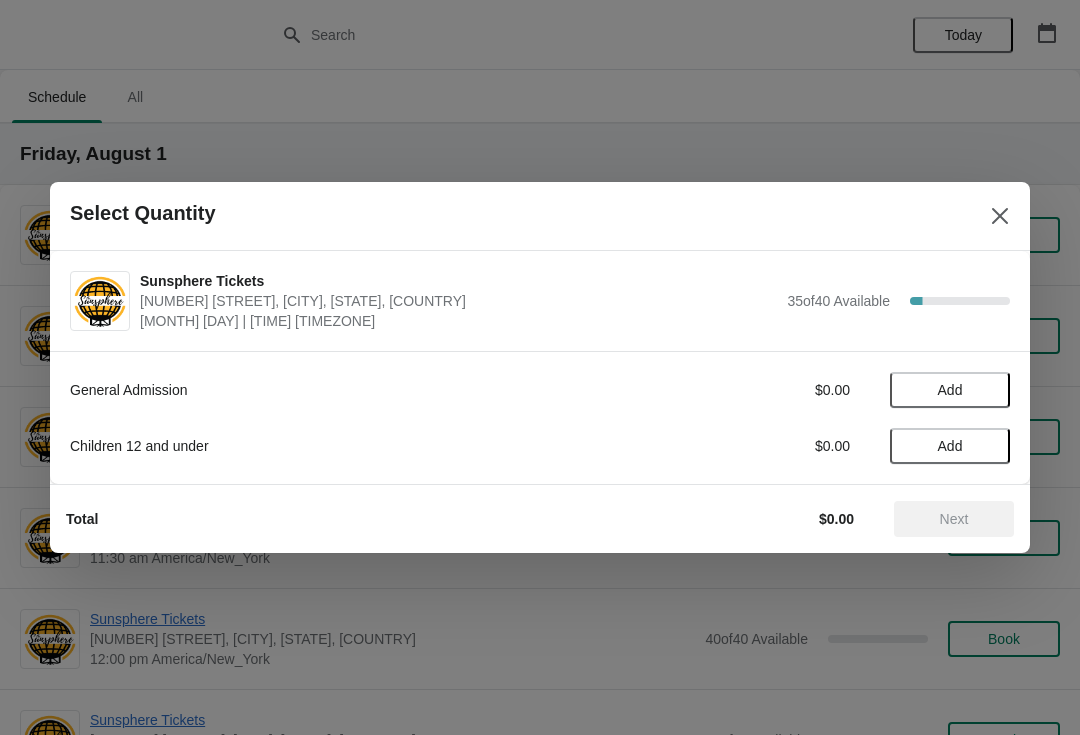 click on "Add" at bounding box center [950, 390] 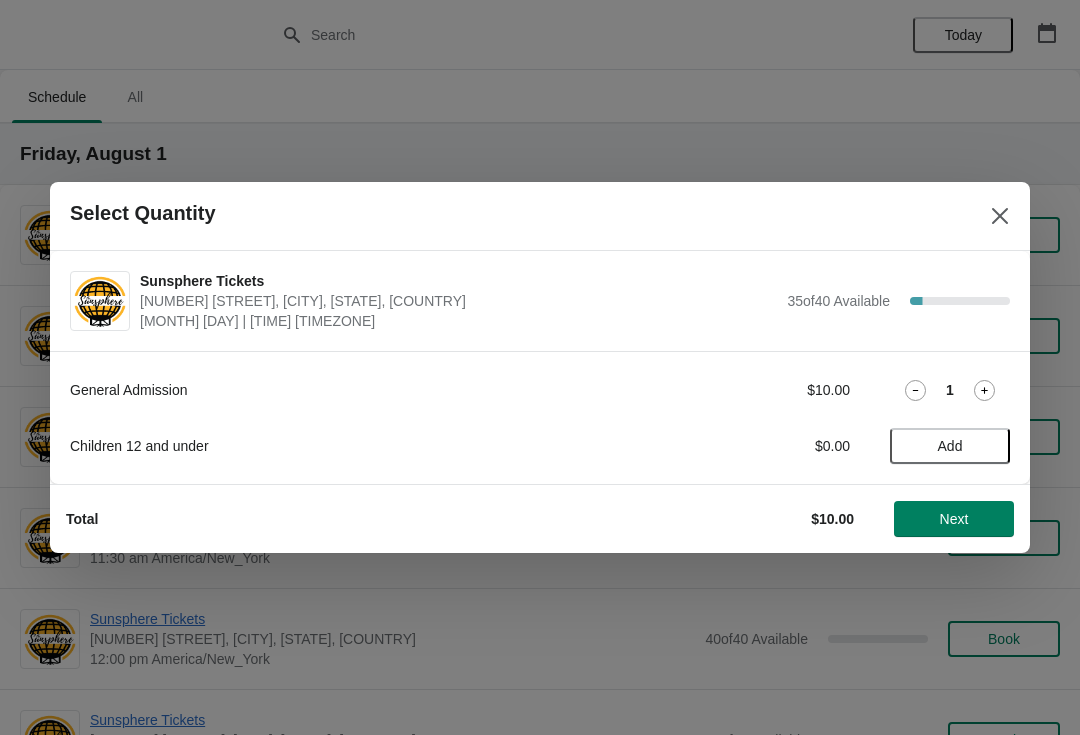 click on "Add" at bounding box center (950, 446) 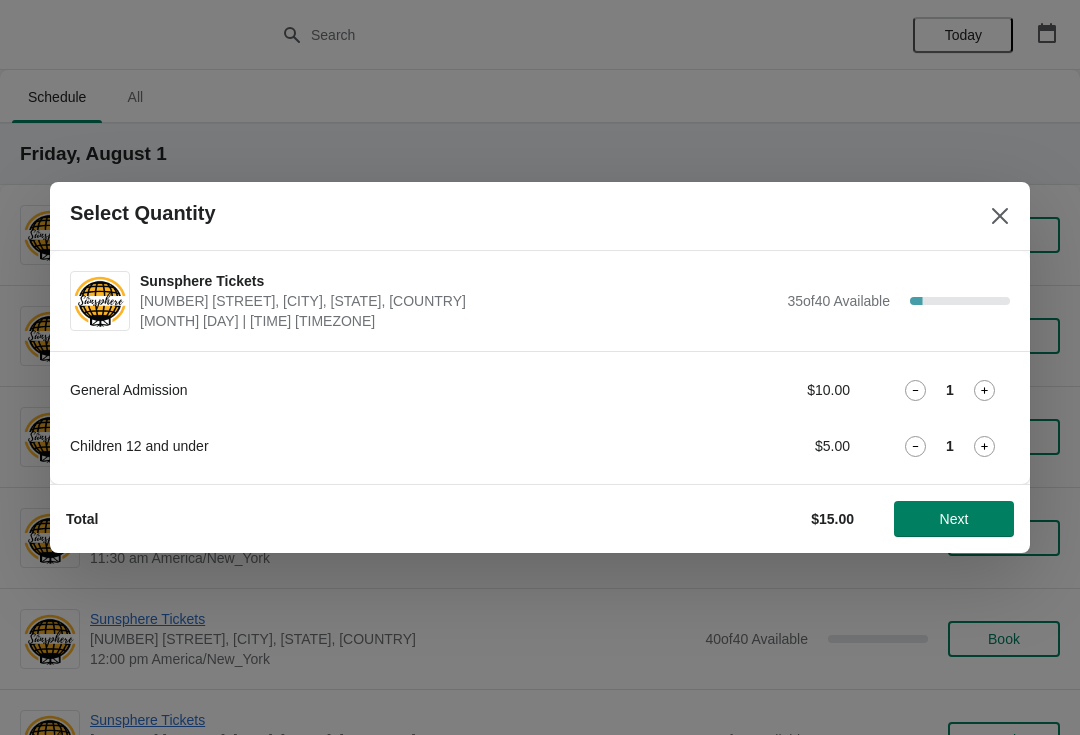 click on "Next" at bounding box center [954, 519] 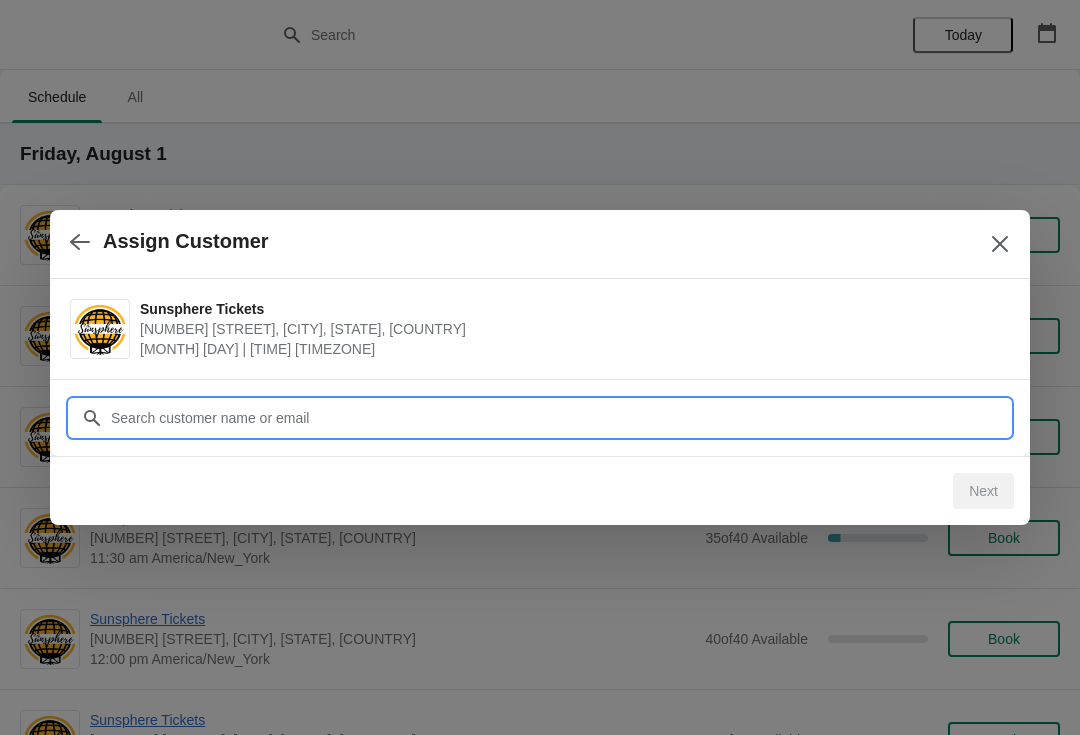 click on "Customer" at bounding box center [560, 418] 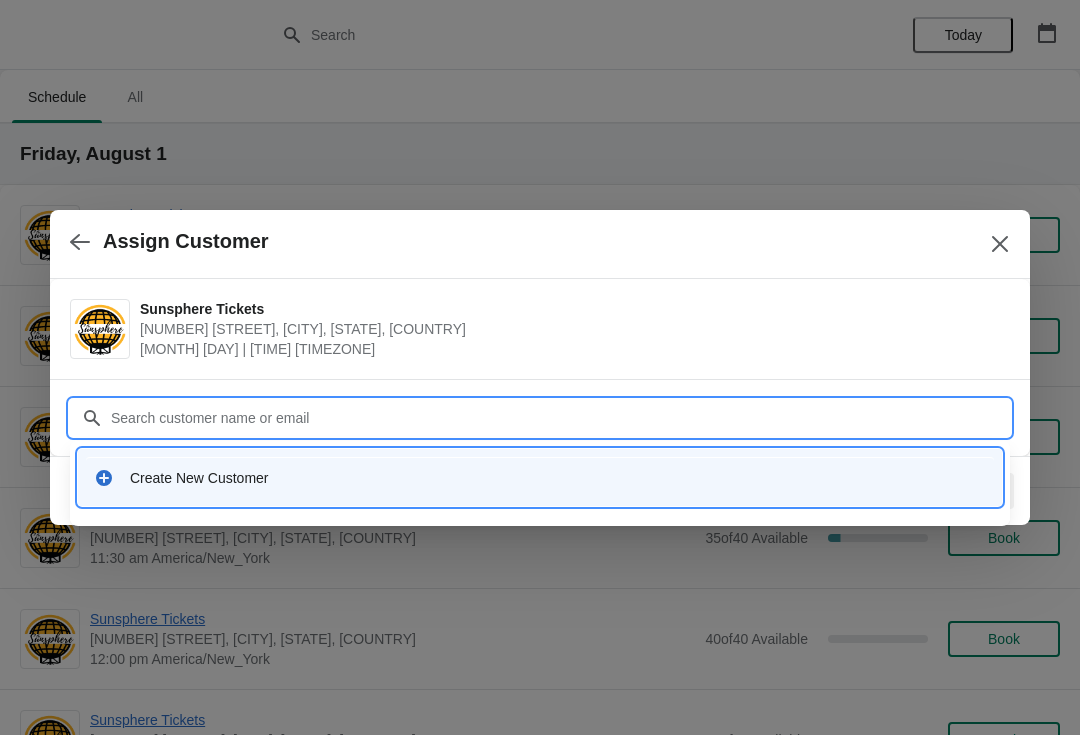 click on "Create New Customer" at bounding box center (540, 477) 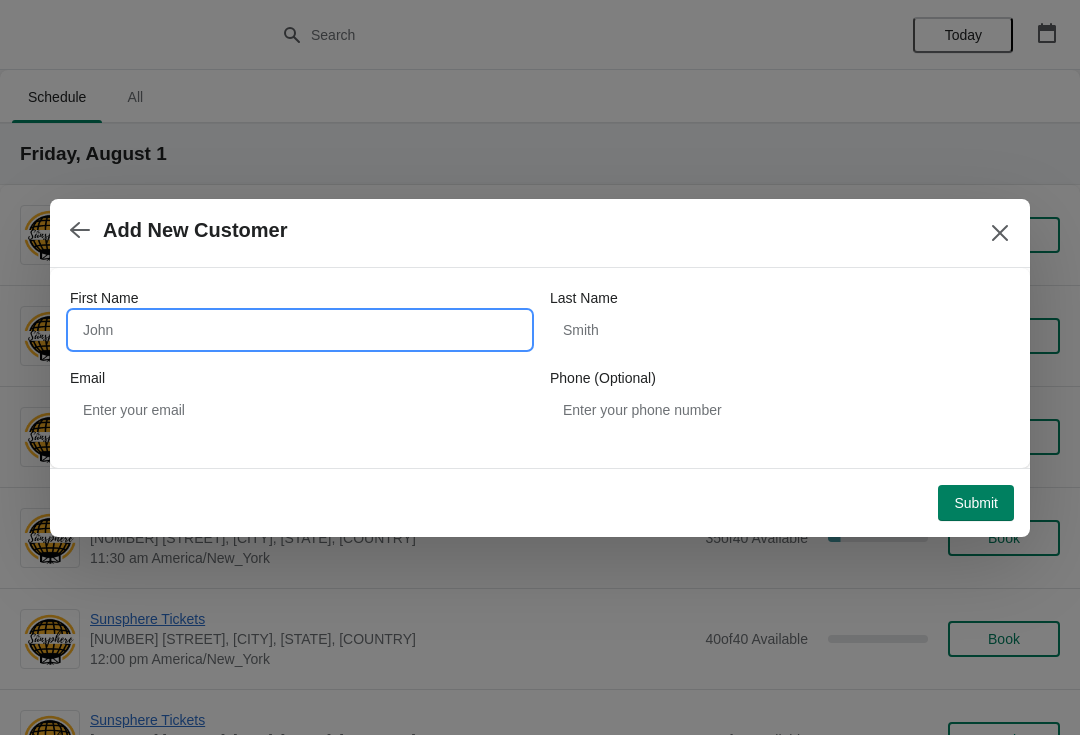 click on "First Name" at bounding box center (300, 330) 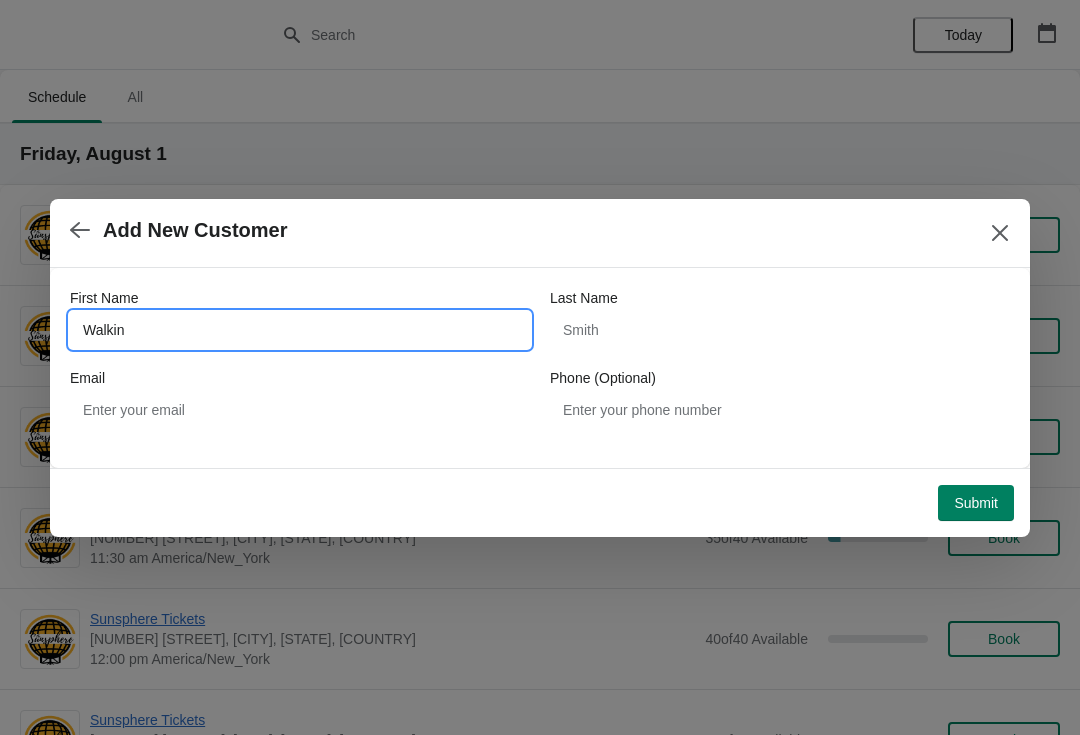 type on "Walkin" 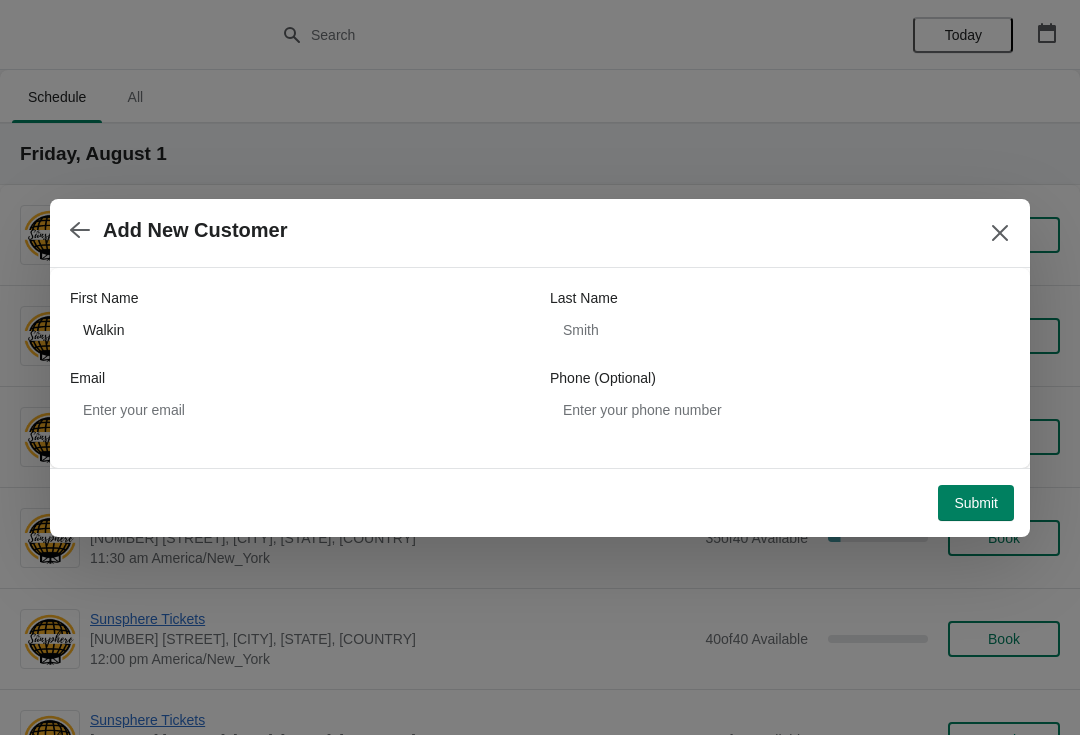 click on "Submit" at bounding box center (976, 503) 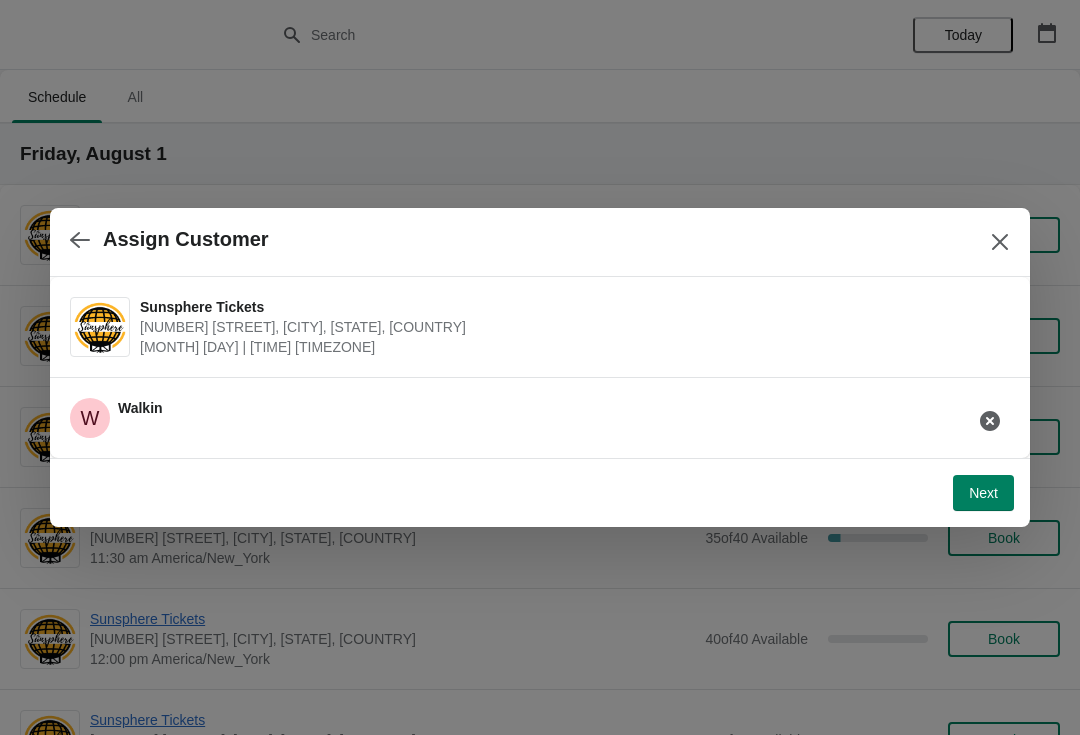 click on "Next" at bounding box center (983, 493) 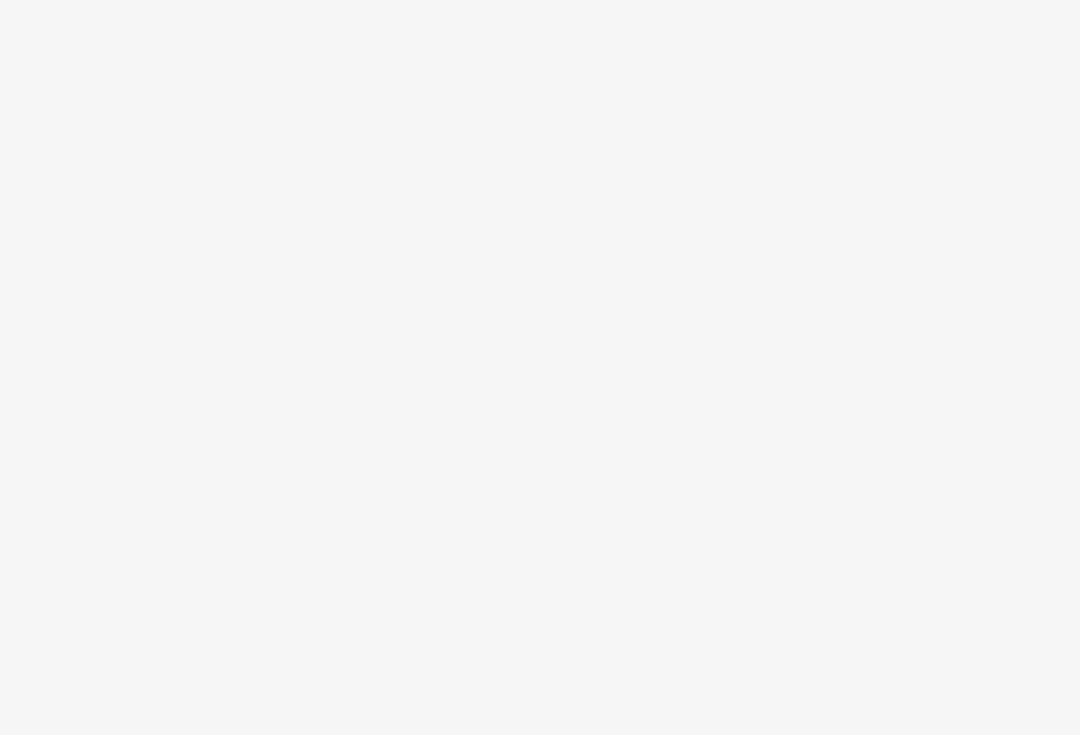 scroll, scrollTop: 0, scrollLeft: 0, axis: both 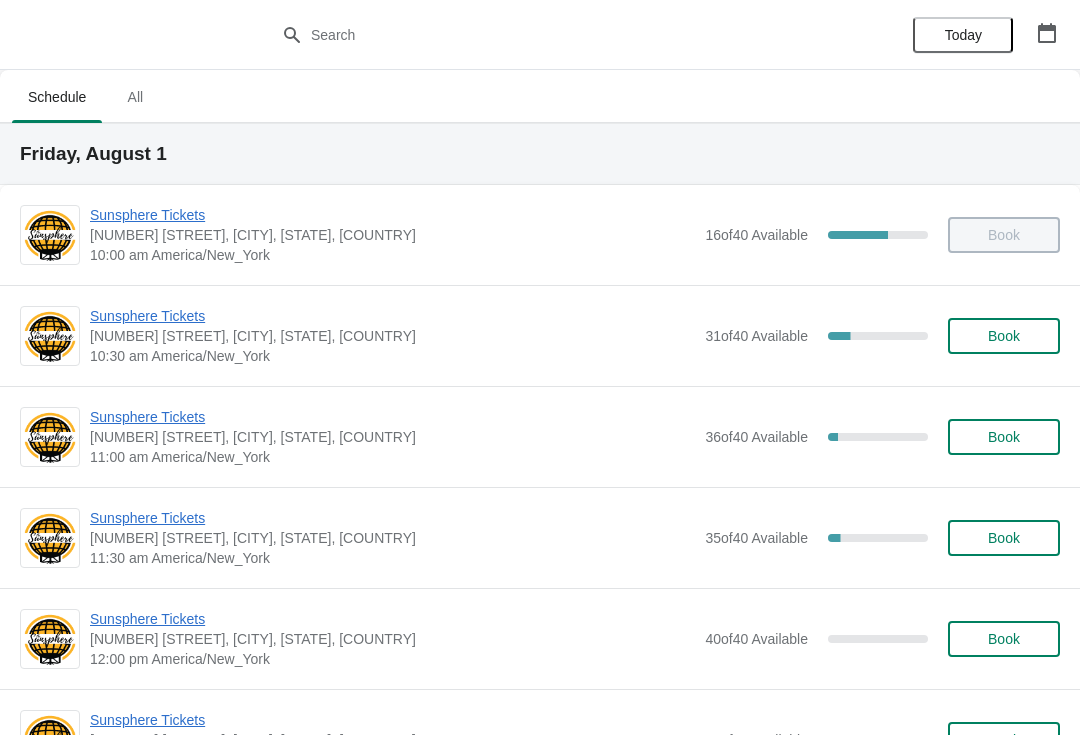 click on "Book" at bounding box center (1004, 336) 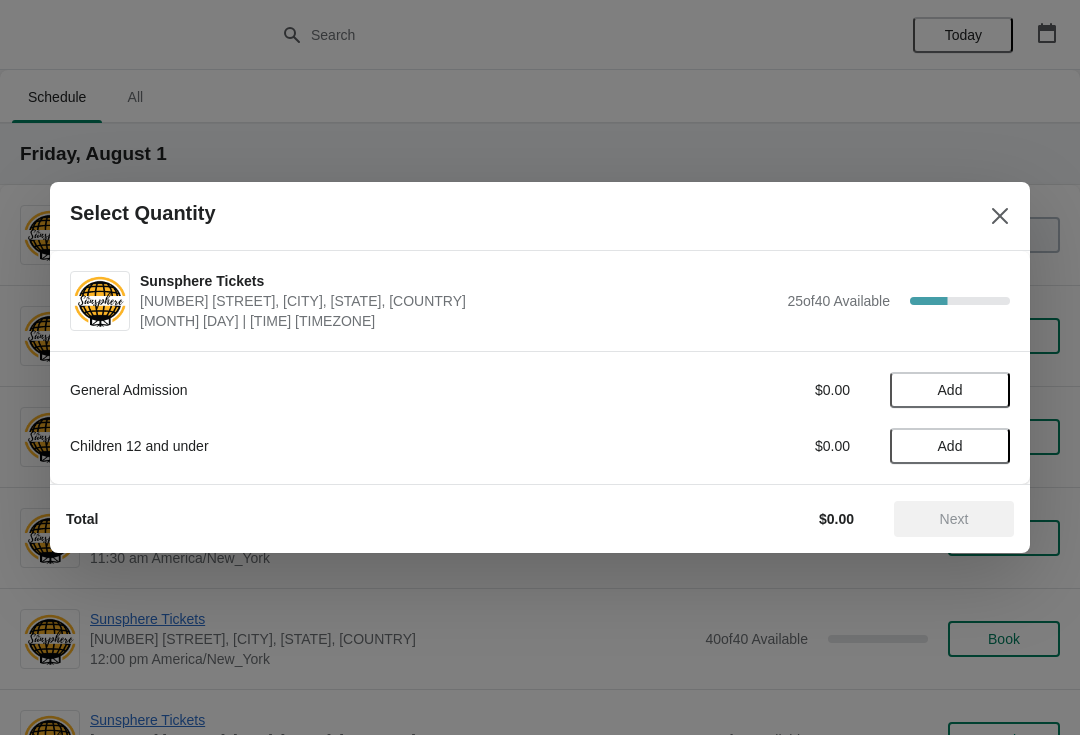 click on "Add" at bounding box center [950, 390] 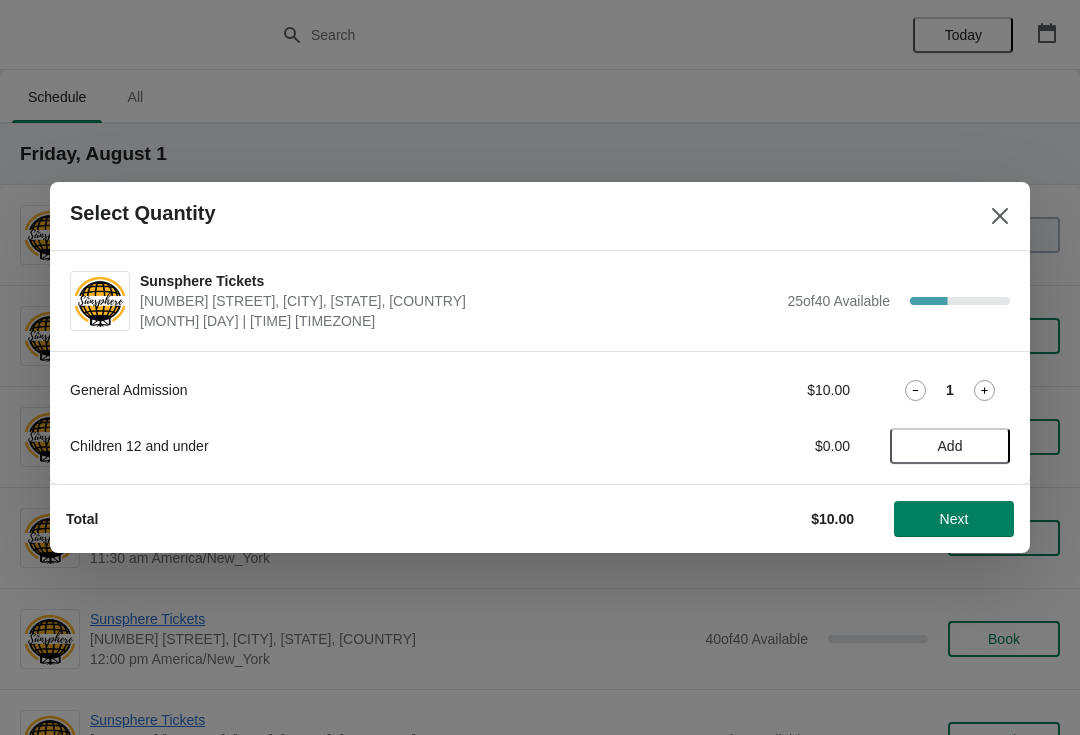 click 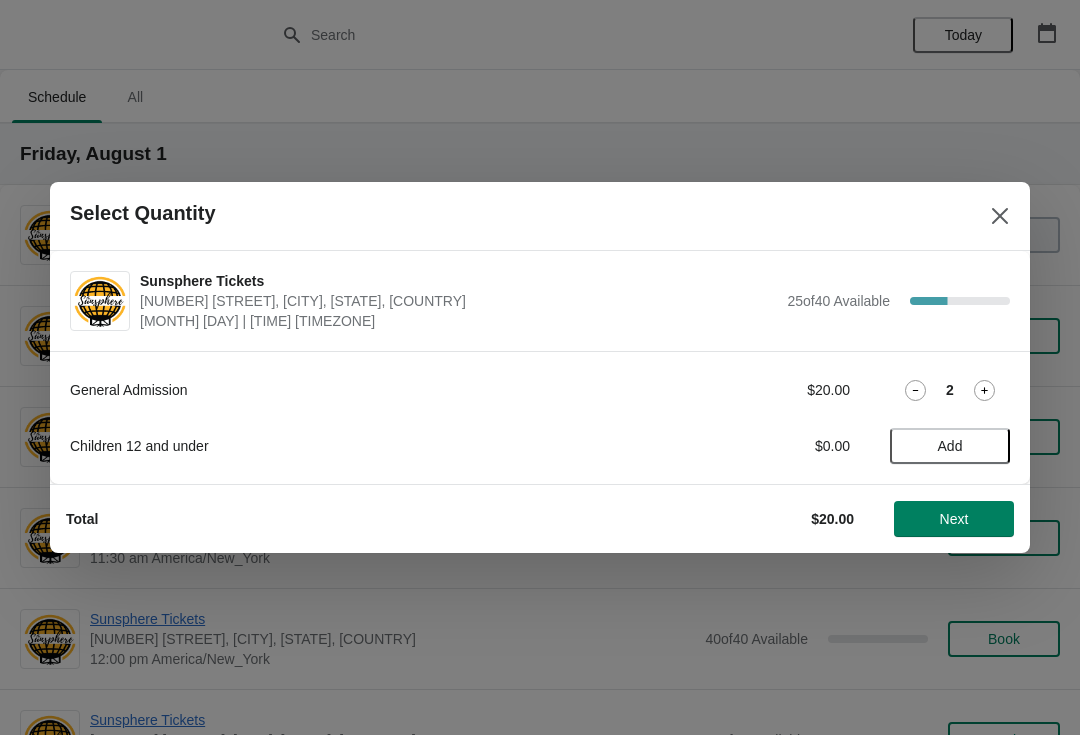 click 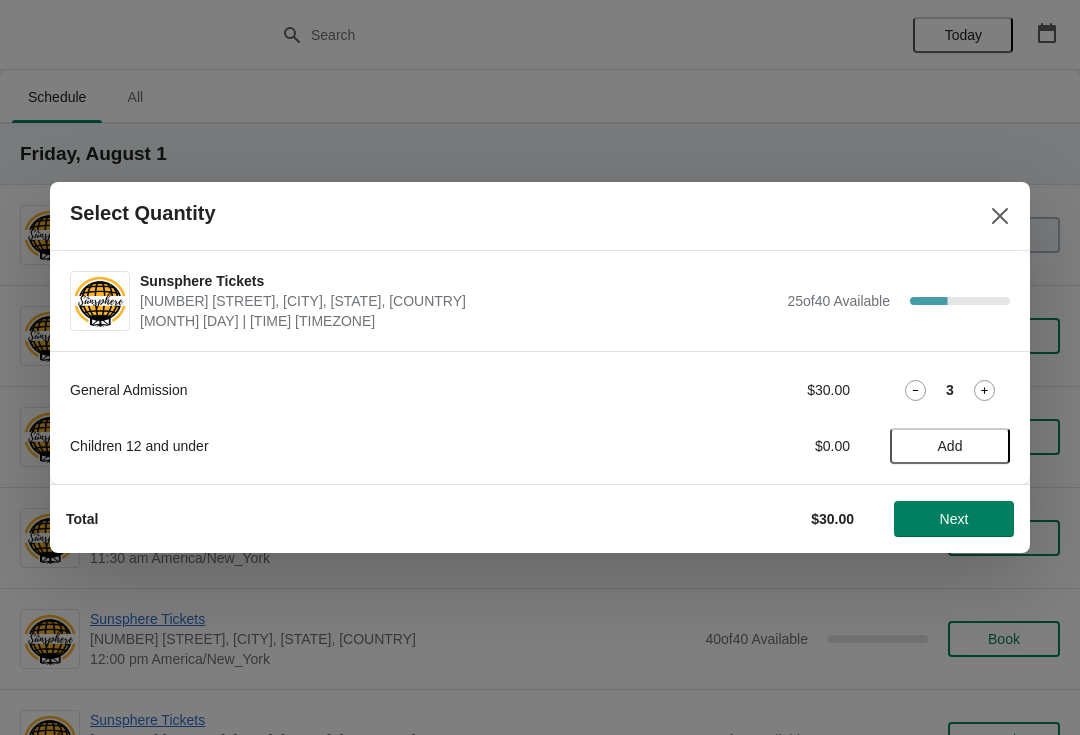 click 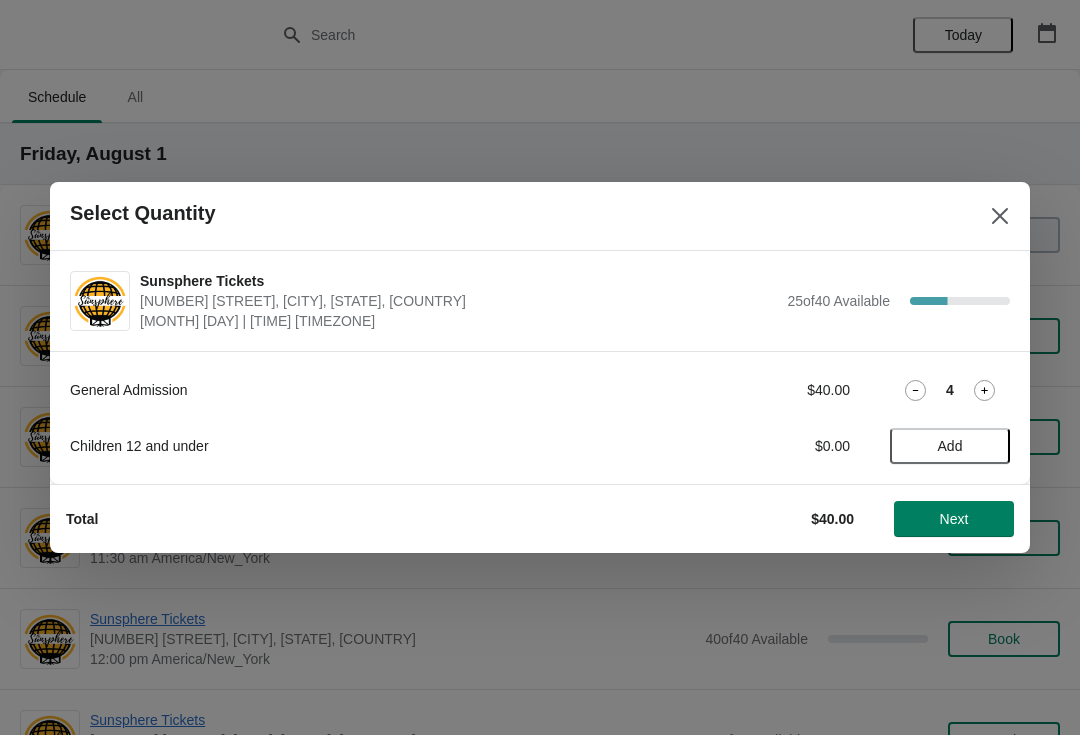 click 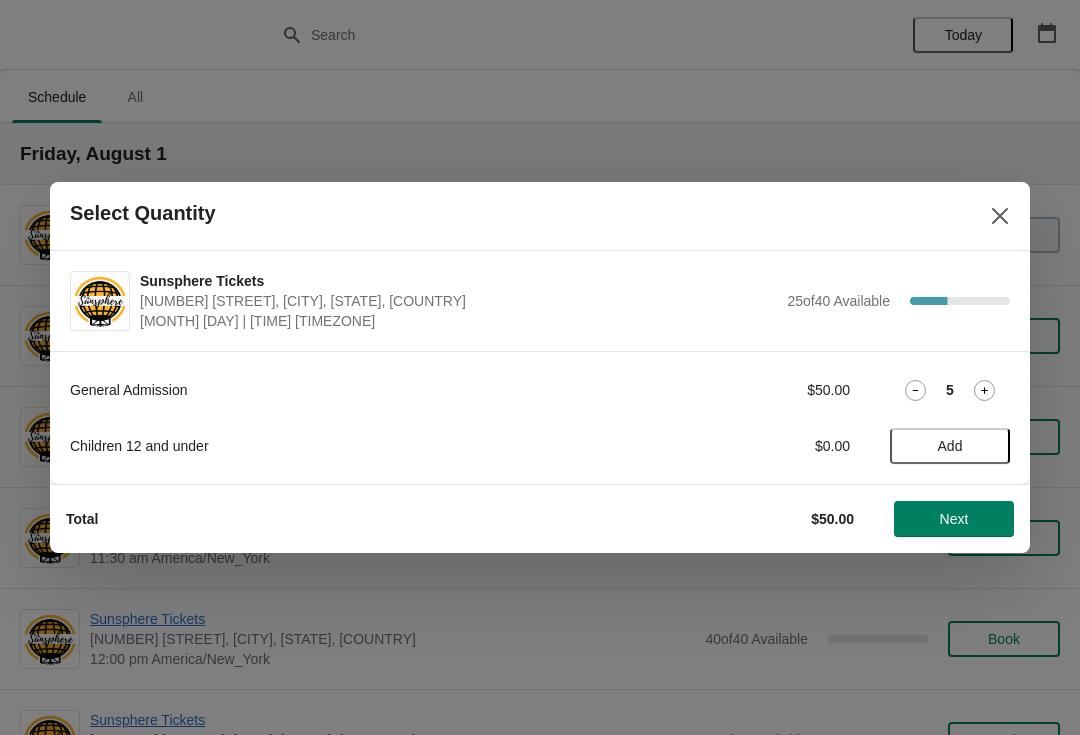 click on "Next" at bounding box center (954, 519) 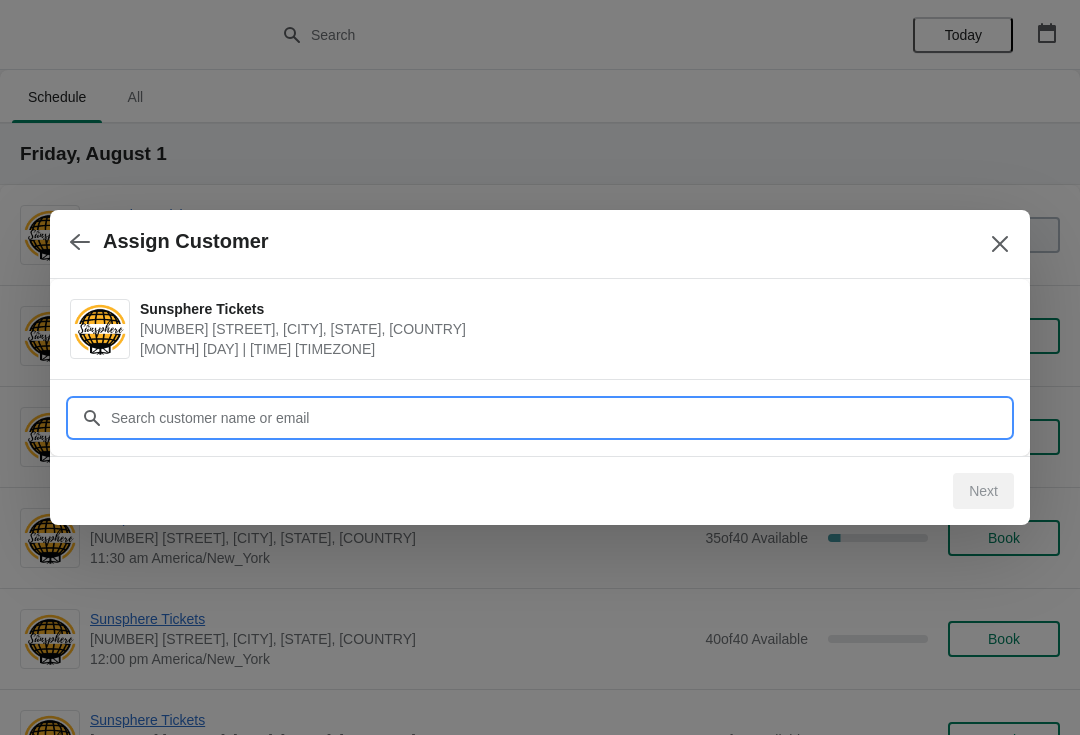 click on "Customer" at bounding box center (560, 418) 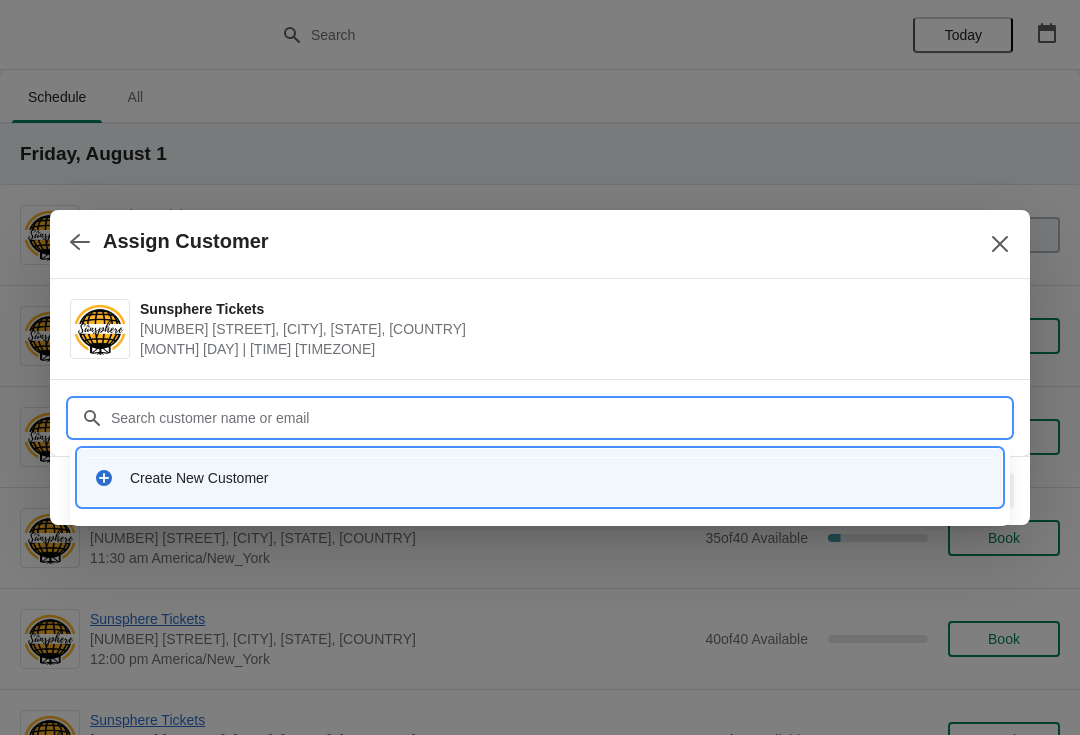 click on "Customer" at bounding box center (560, 418) 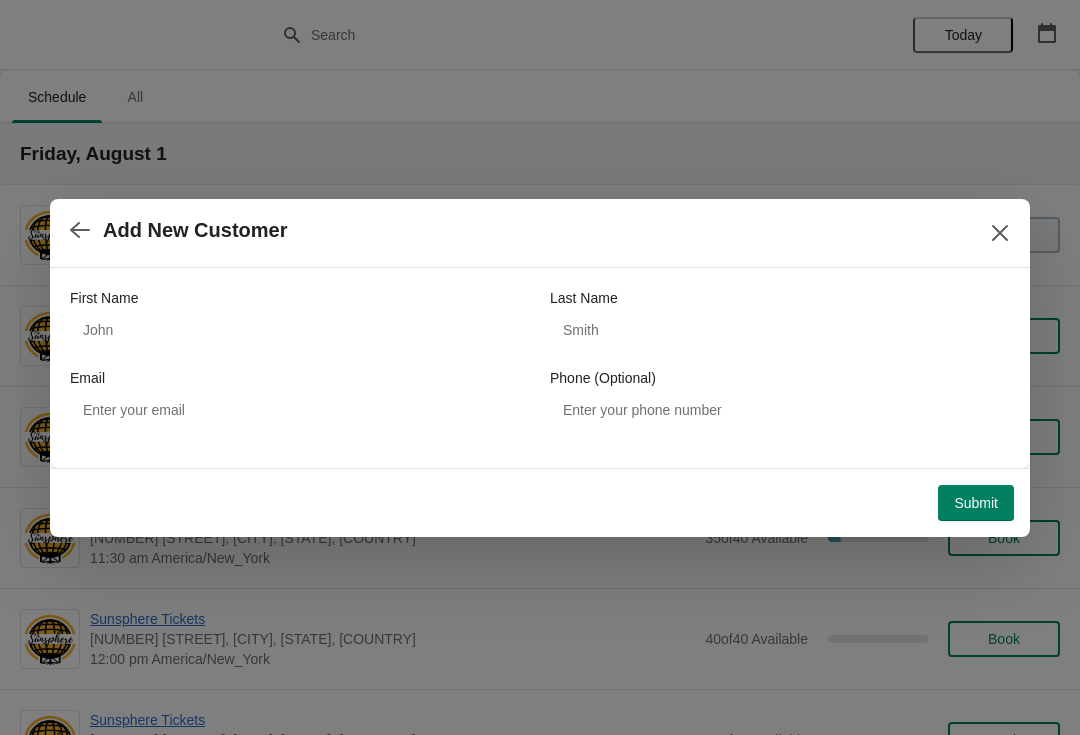 click on "First Name Last Name Email Phone (Optional)" at bounding box center (540, 358) 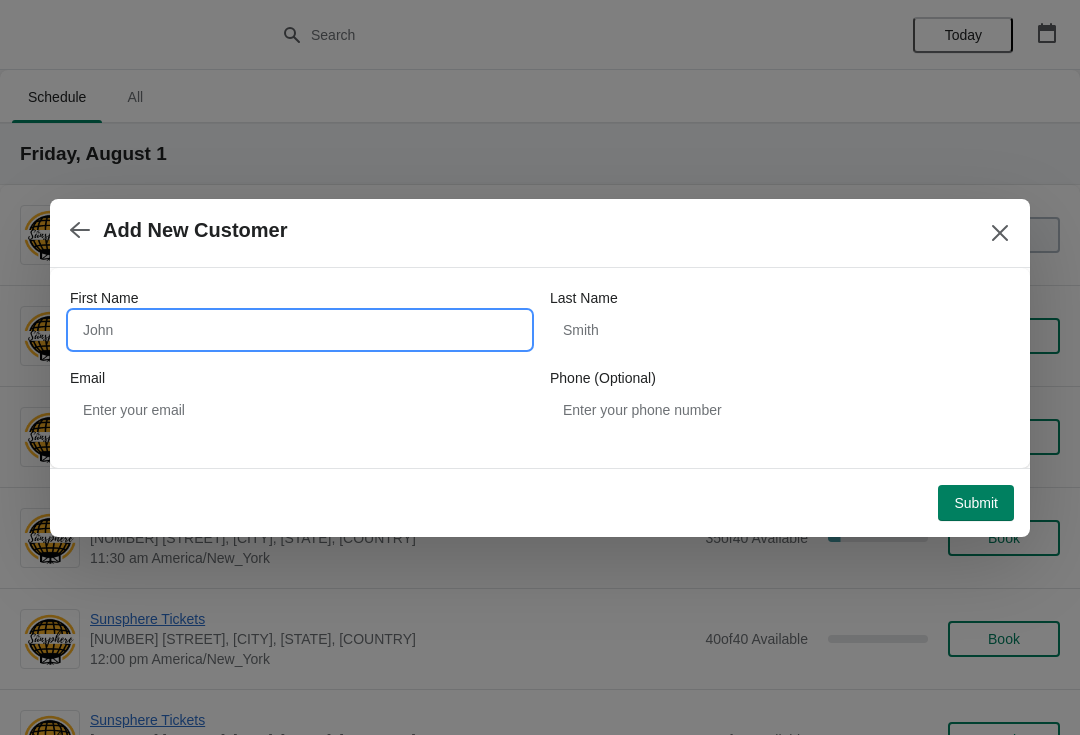 click on "First Name" at bounding box center [300, 330] 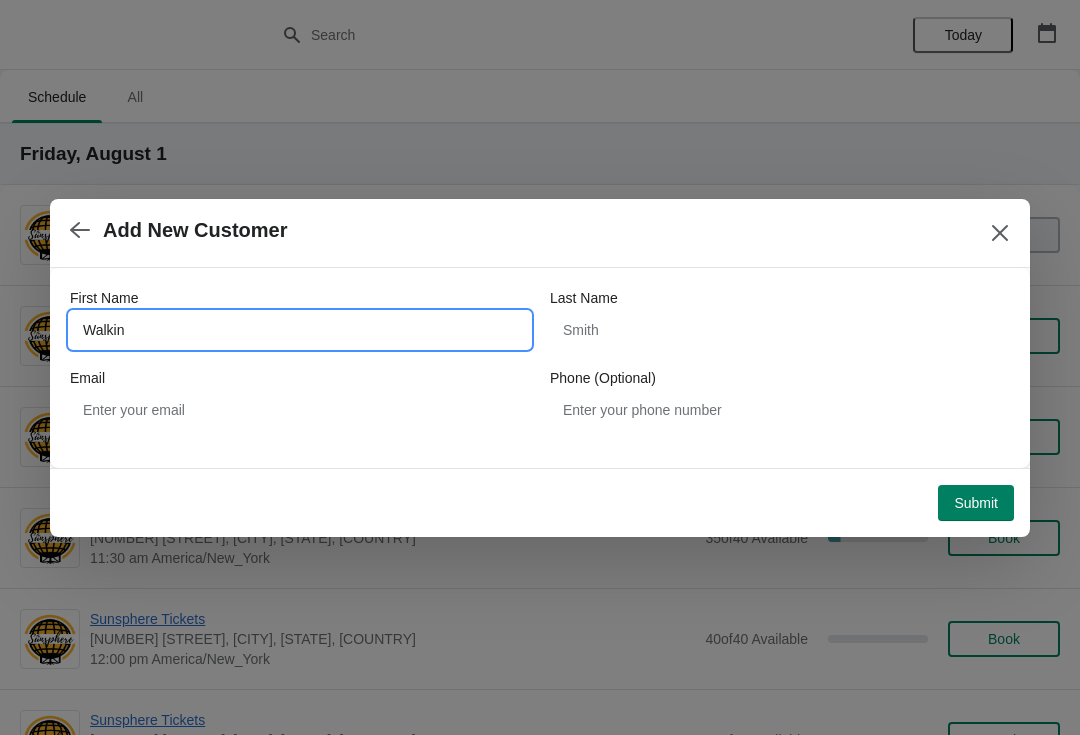 type on "Walkin" 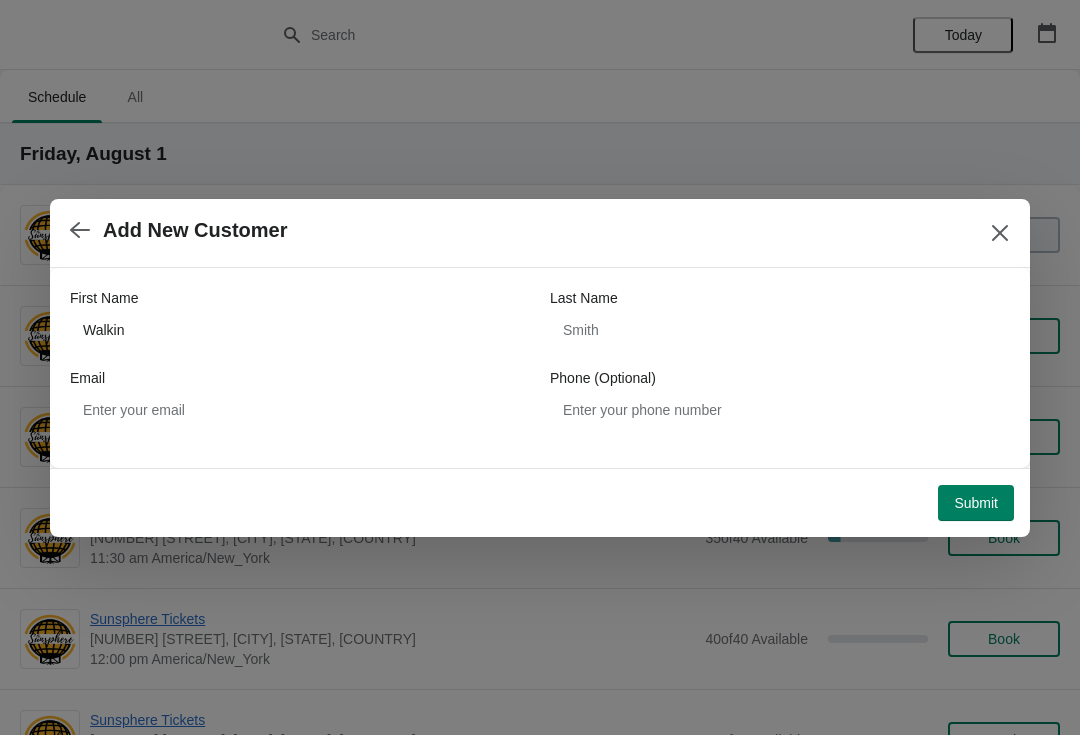 click on "Submit" at bounding box center (976, 503) 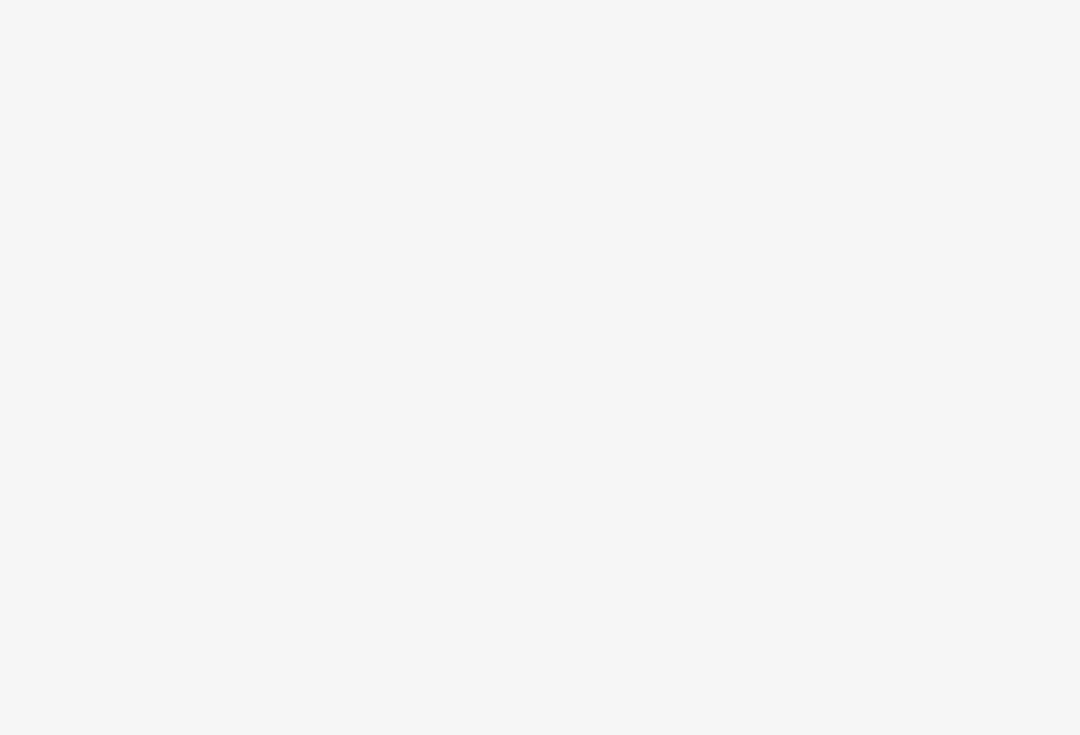 scroll, scrollTop: 0, scrollLeft: 0, axis: both 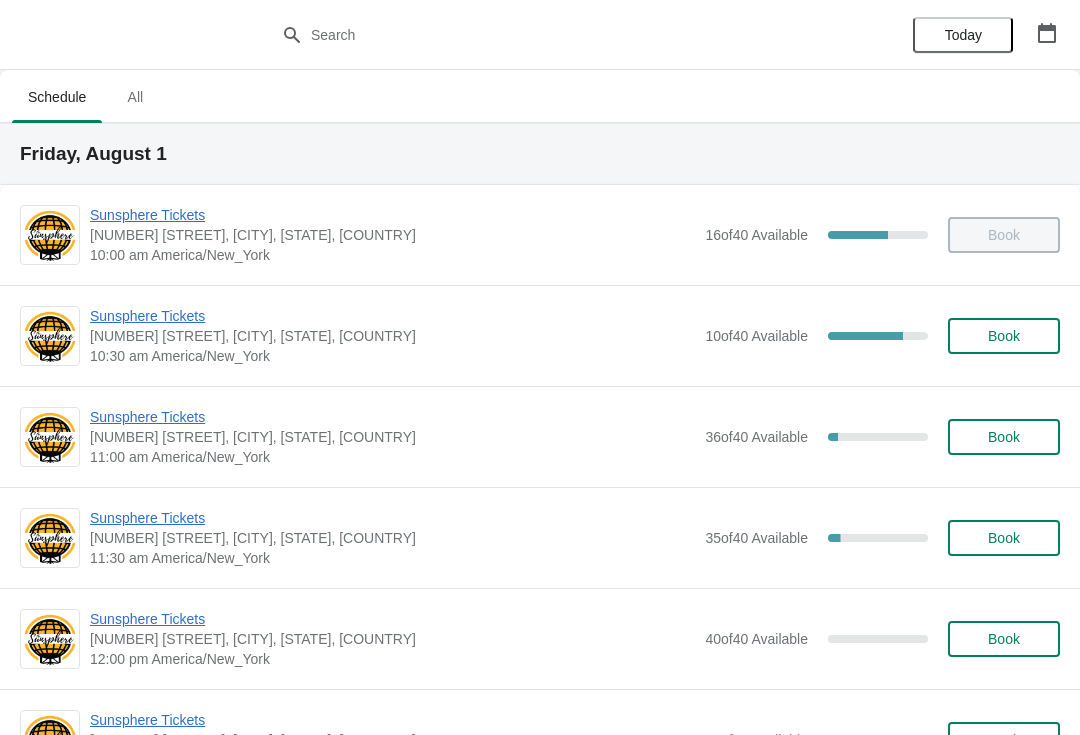 click on "Book" at bounding box center (1004, 336) 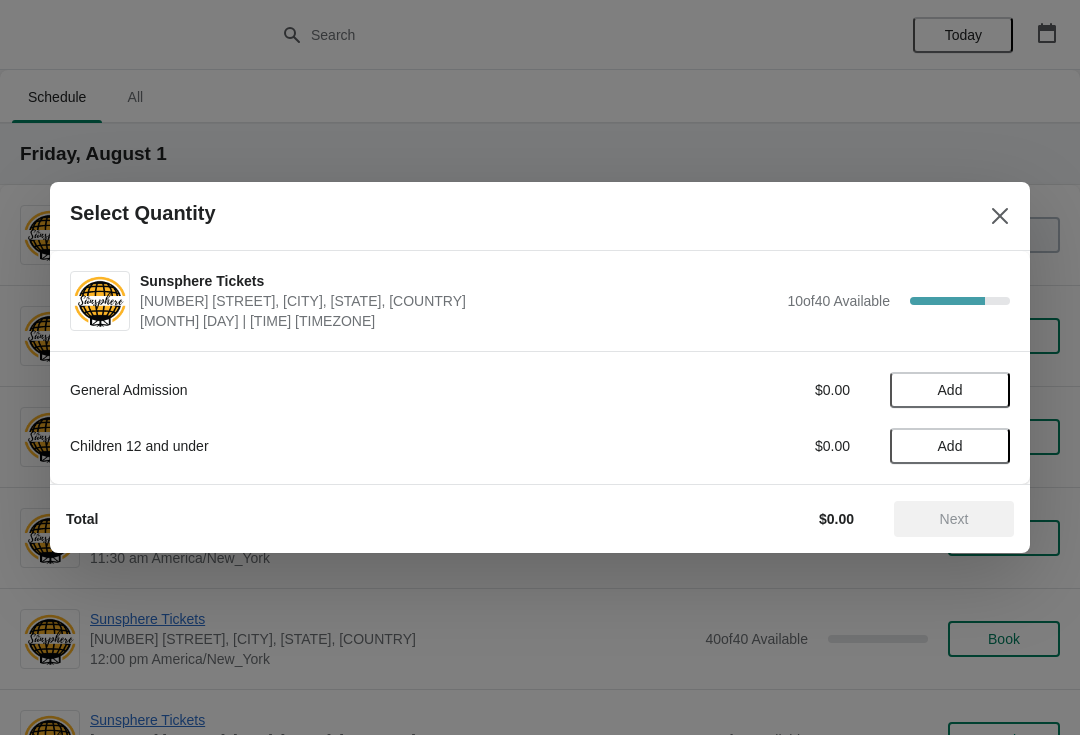 click on "Add" at bounding box center [950, 390] 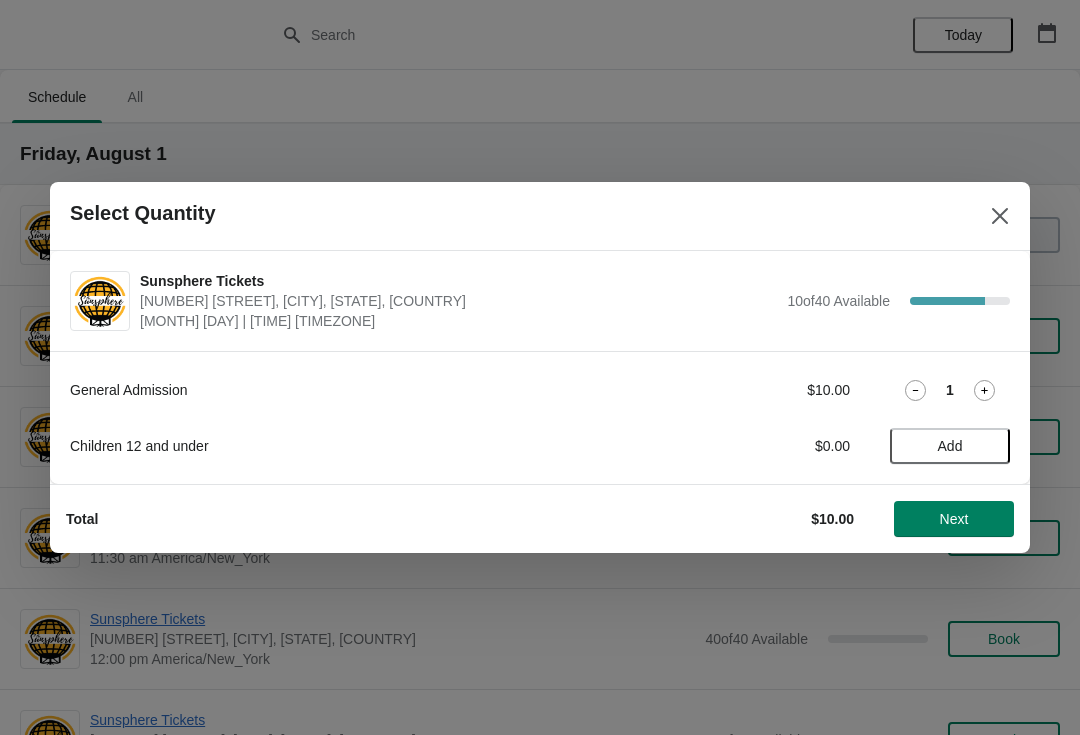 click 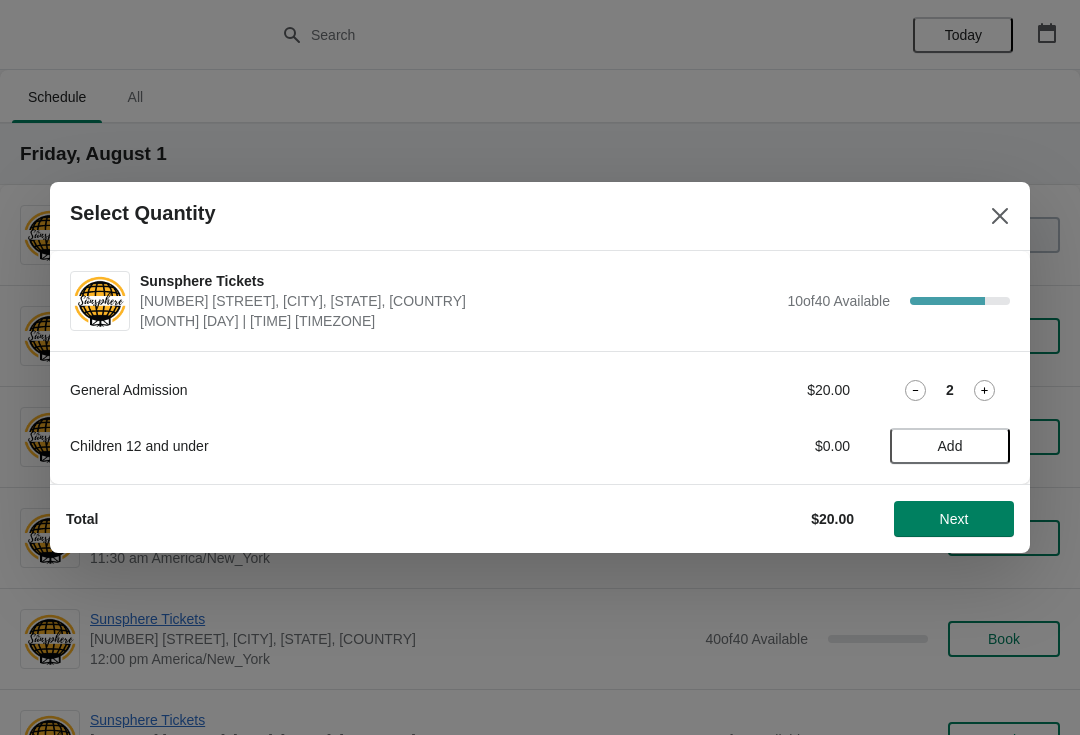 click on "Add" at bounding box center [950, 446] 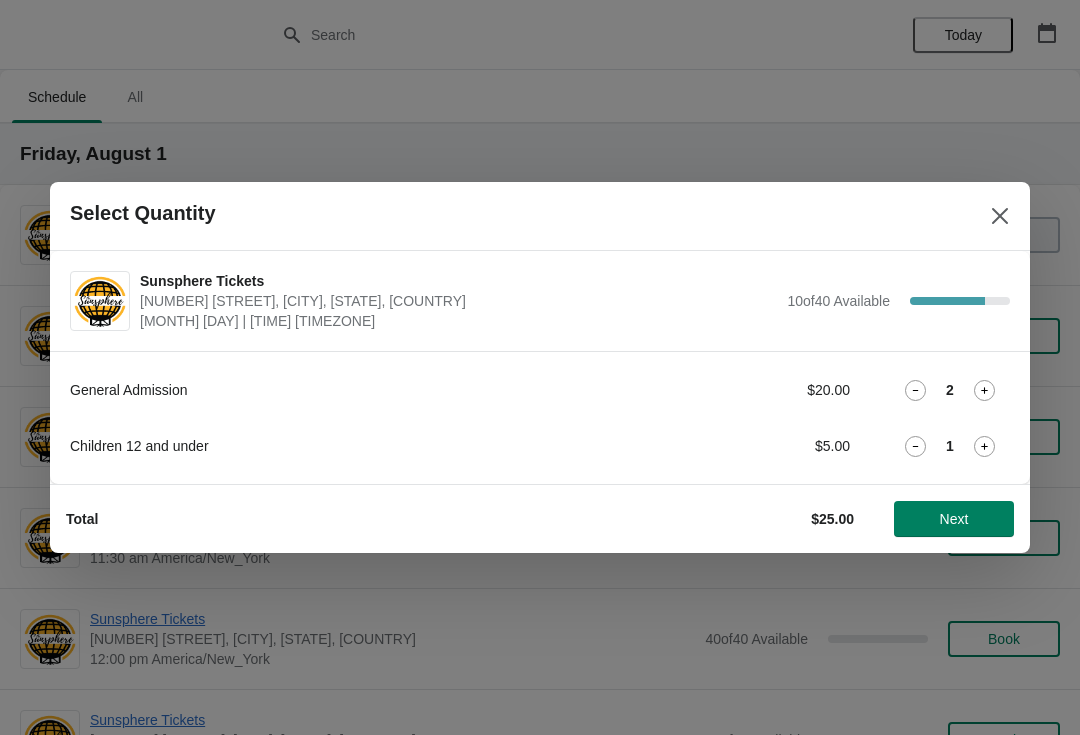 click on "Next" at bounding box center (954, 519) 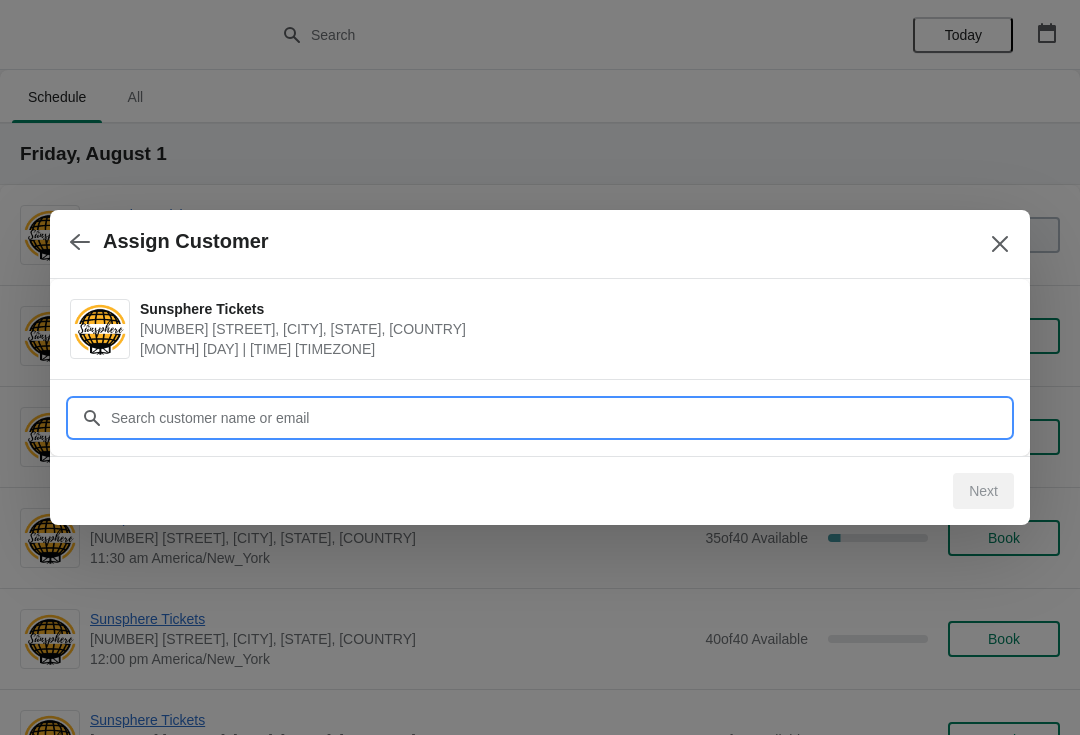click on "Customer" at bounding box center (560, 418) 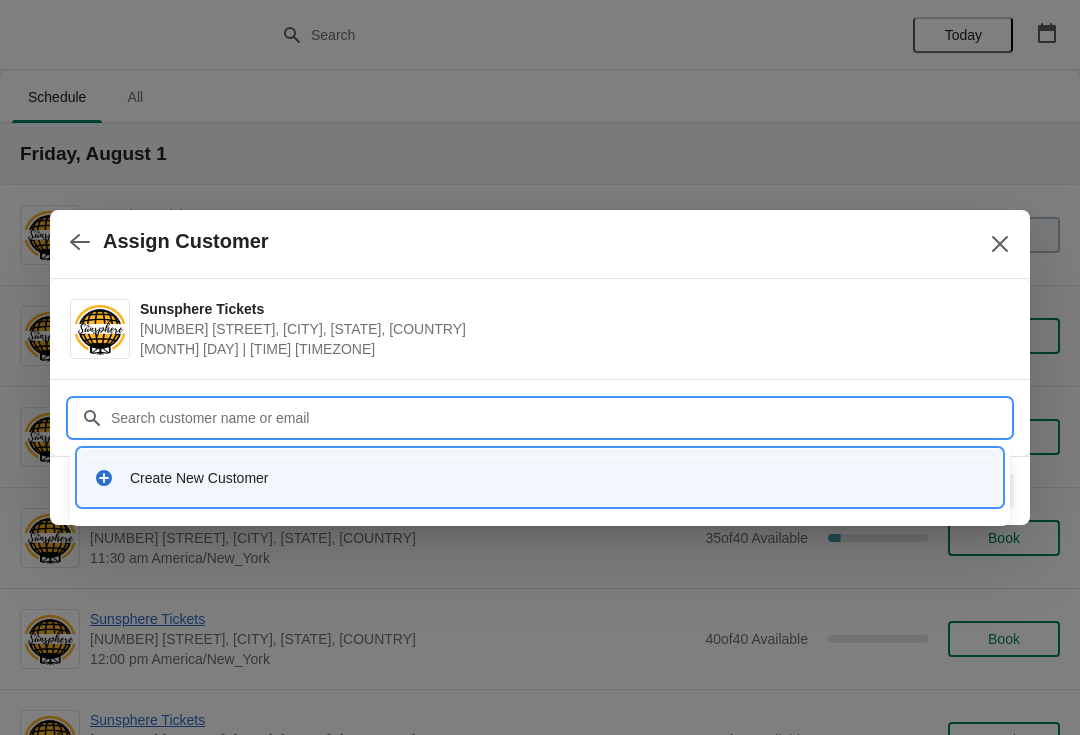 click on "Create New Customer" at bounding box center (540, 477) 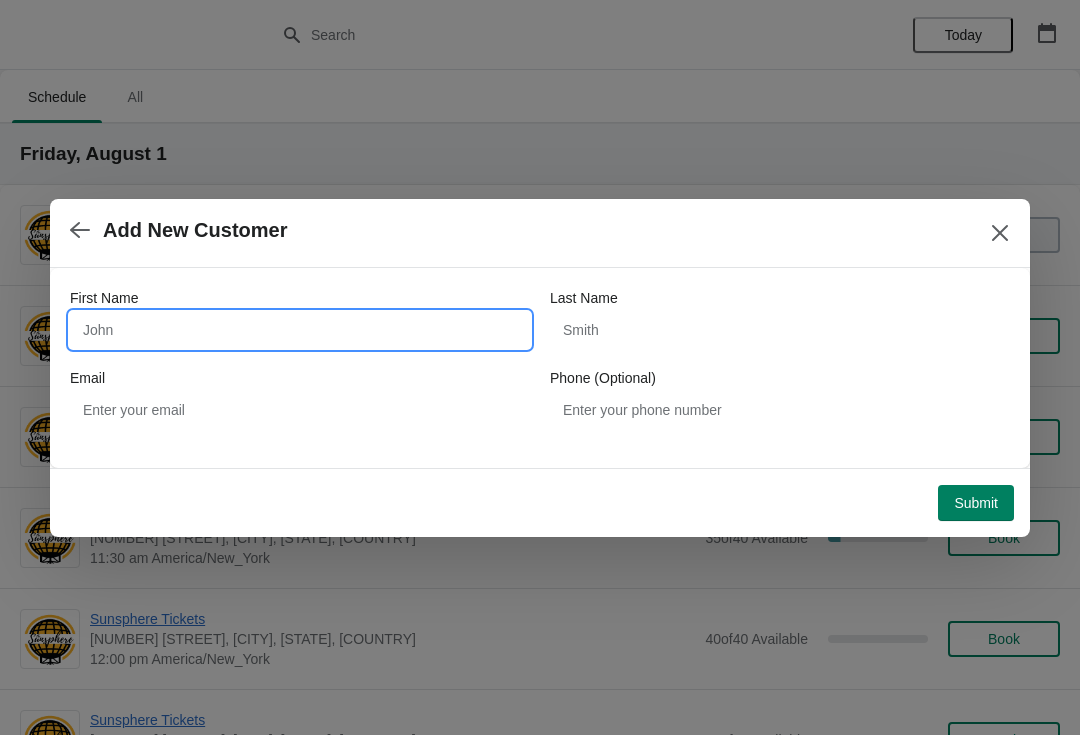 click on "First Name" at bounding box center [300, 330] 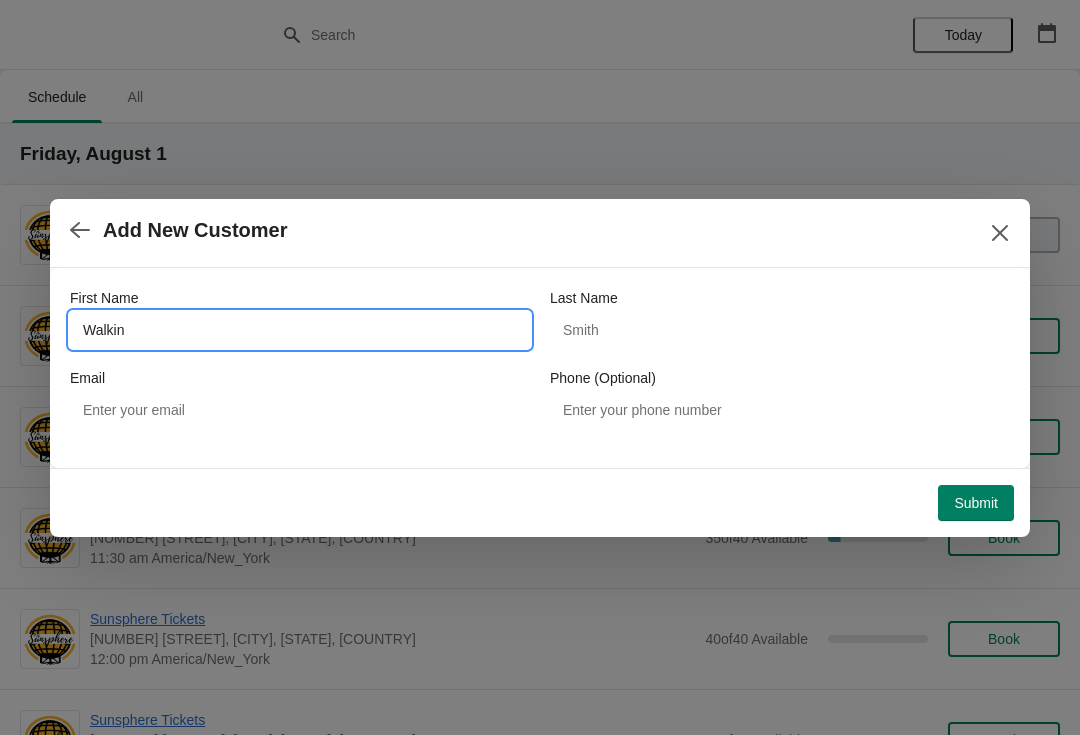 type on "Walkin" 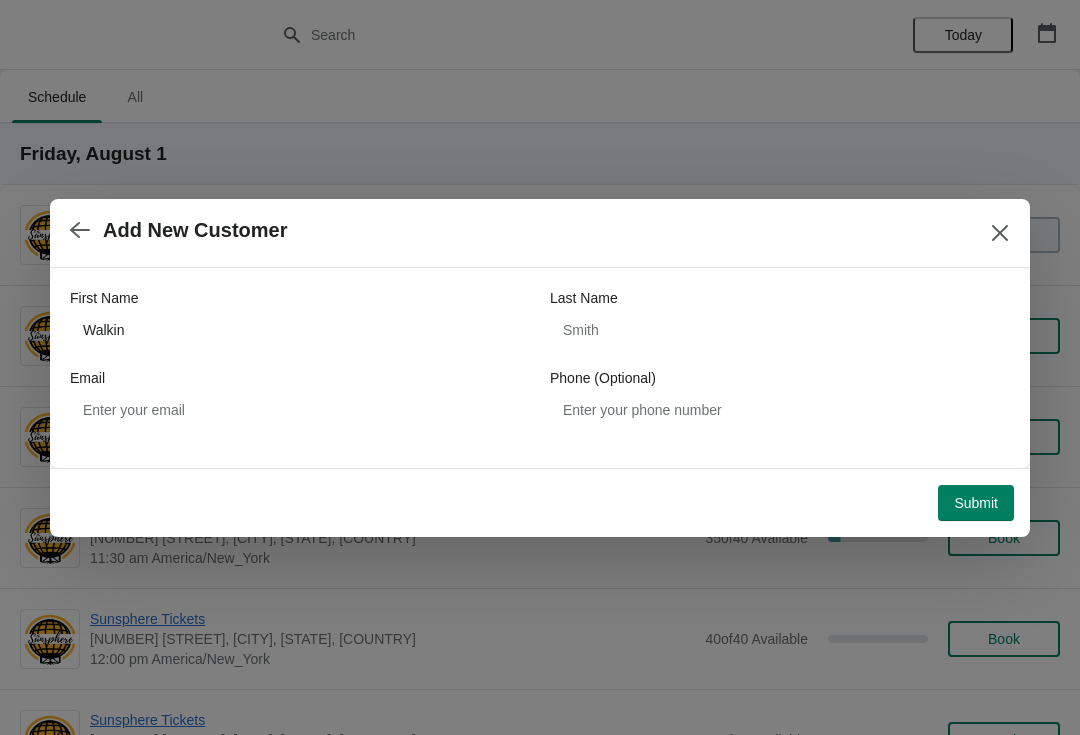 click on "Submit" at bounding box center [976, 503] 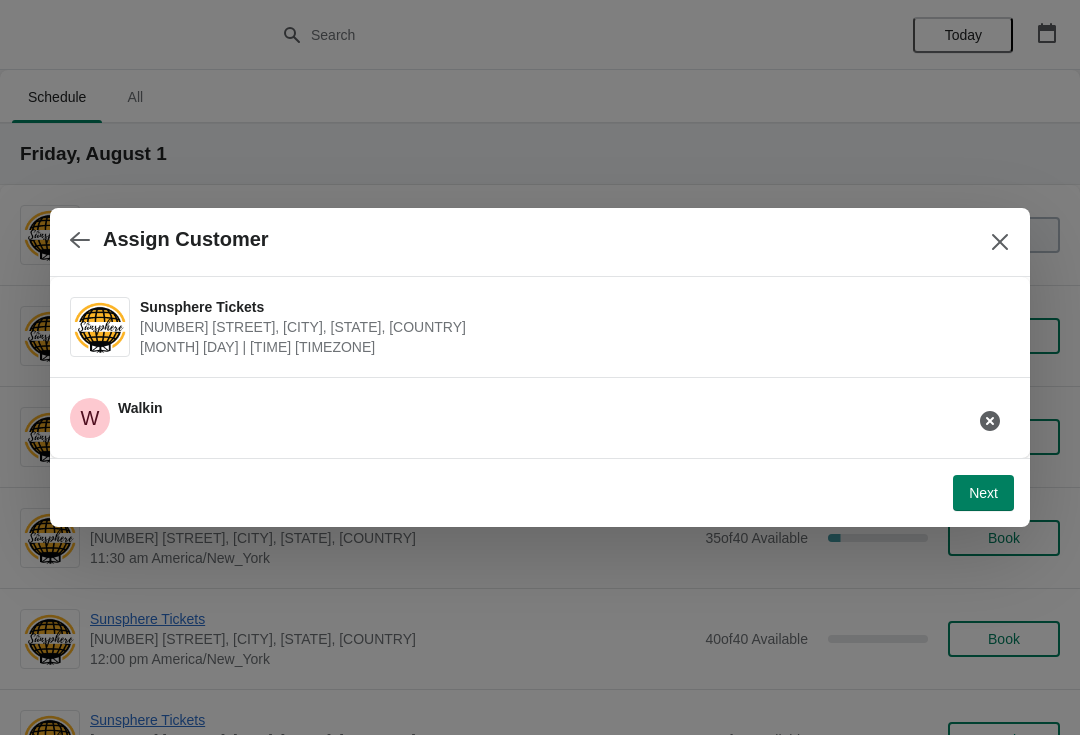 click on "Next" at bounding box center [983, 493] 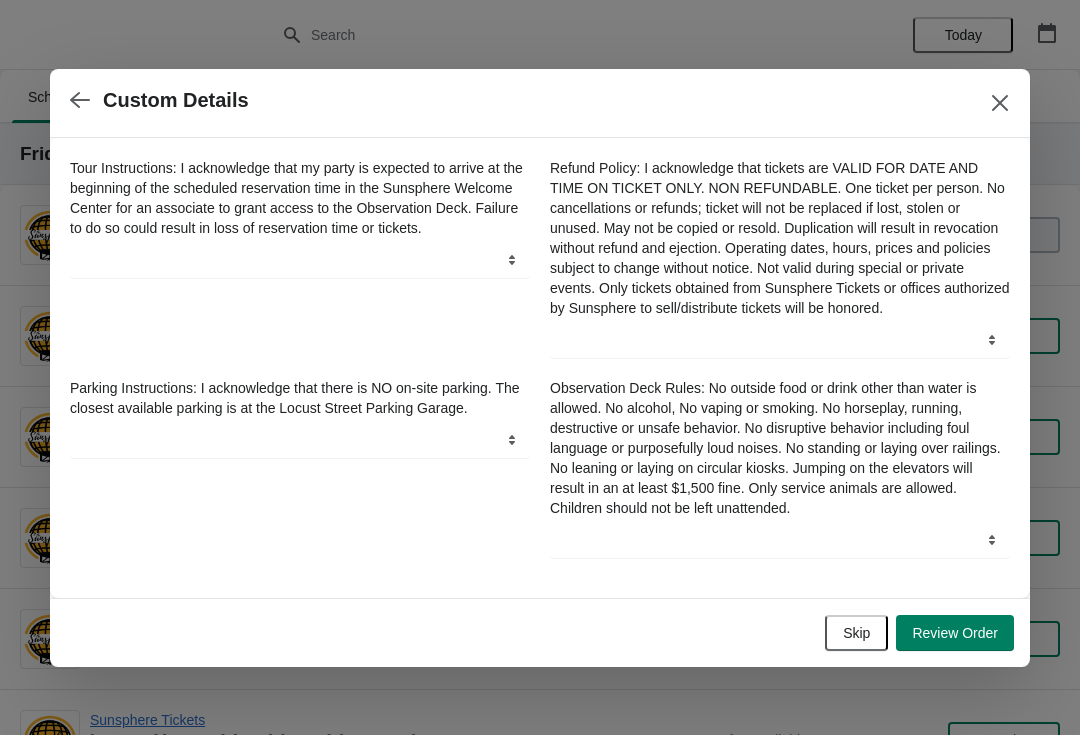 click on "Skip" at bounding box center [856, 633] 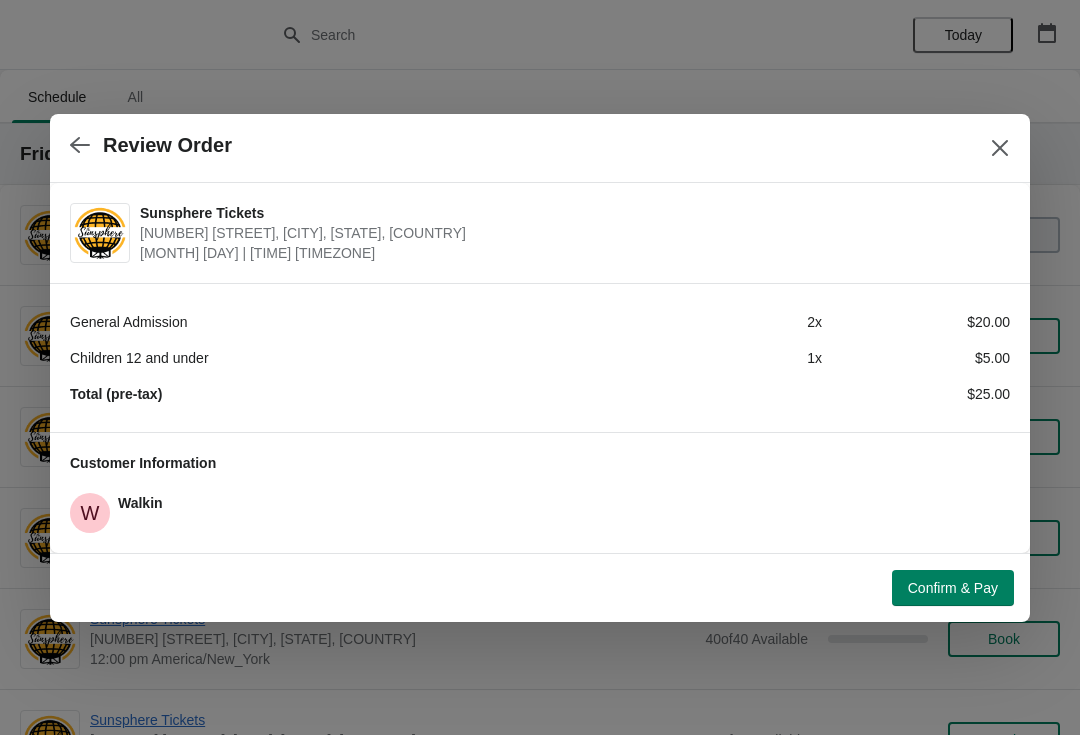 click on "Confirm & Pay" at bounding box center [953, 588] 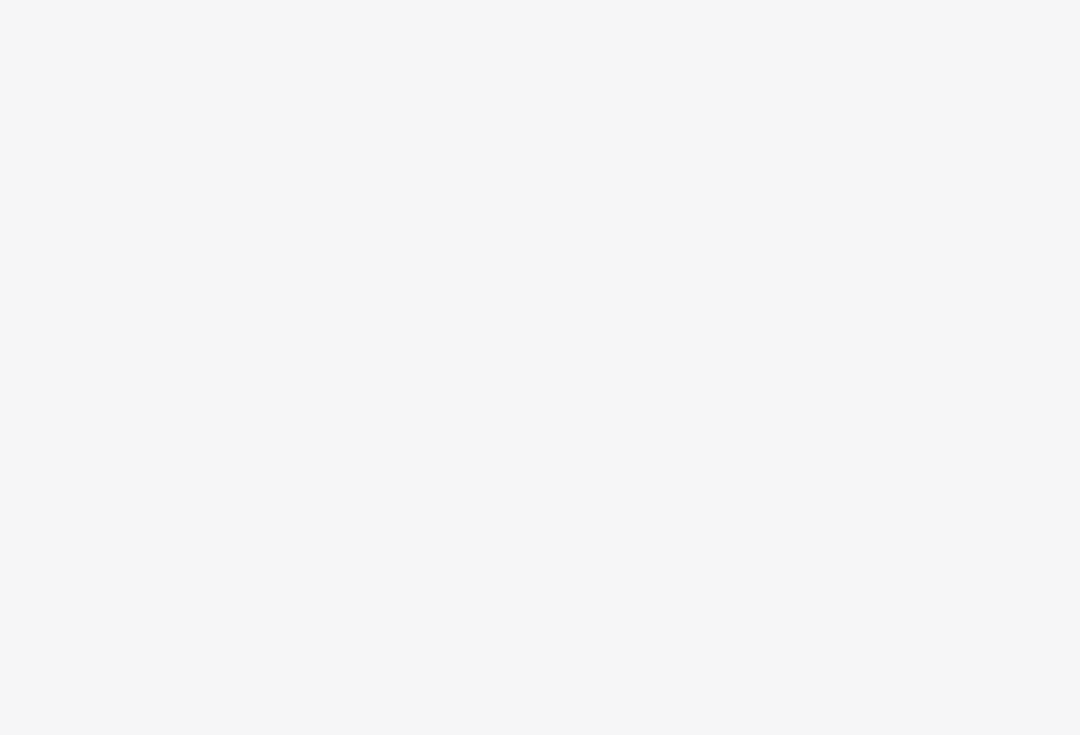 scroll, scrollTop: 0, scrollLeft: 0, axis: both 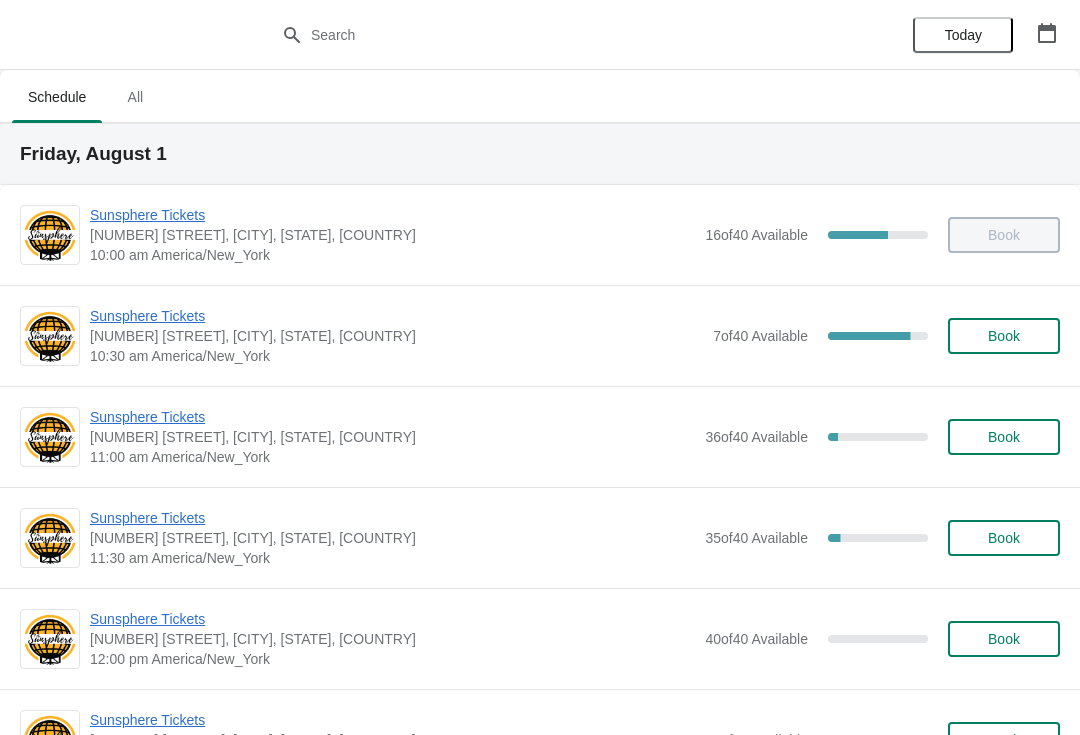 click on "Sunsphere Tickets" at bounding box center [392, 417] 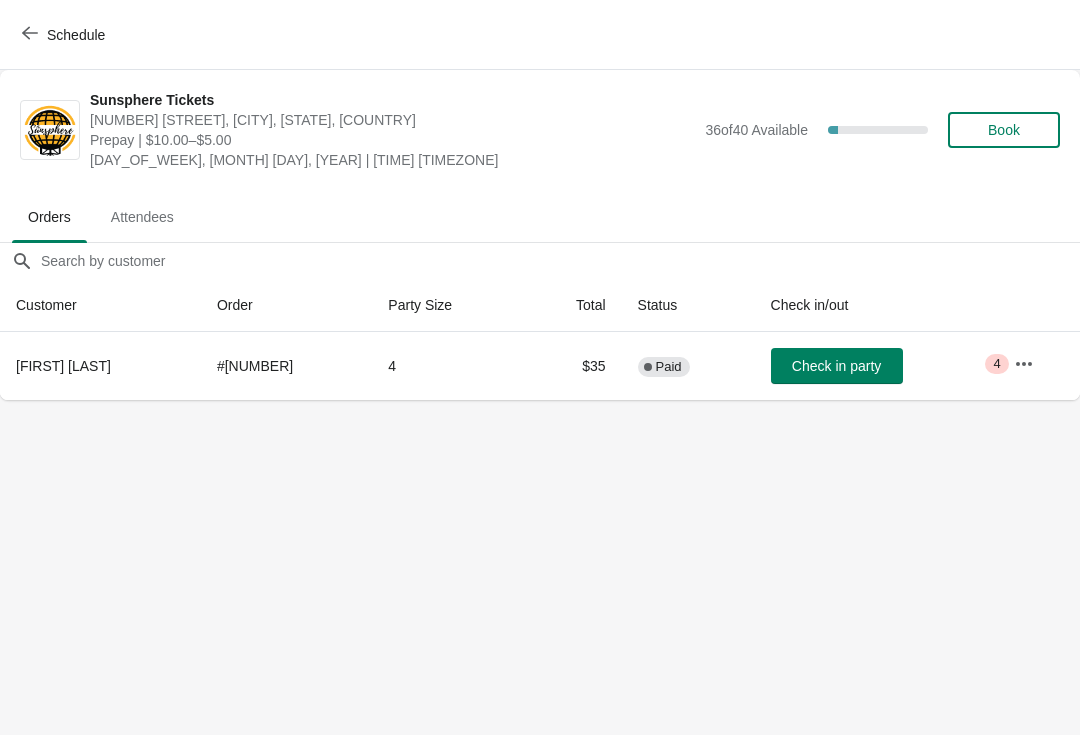 click on "Check in party" at bounding box center [837, 366] 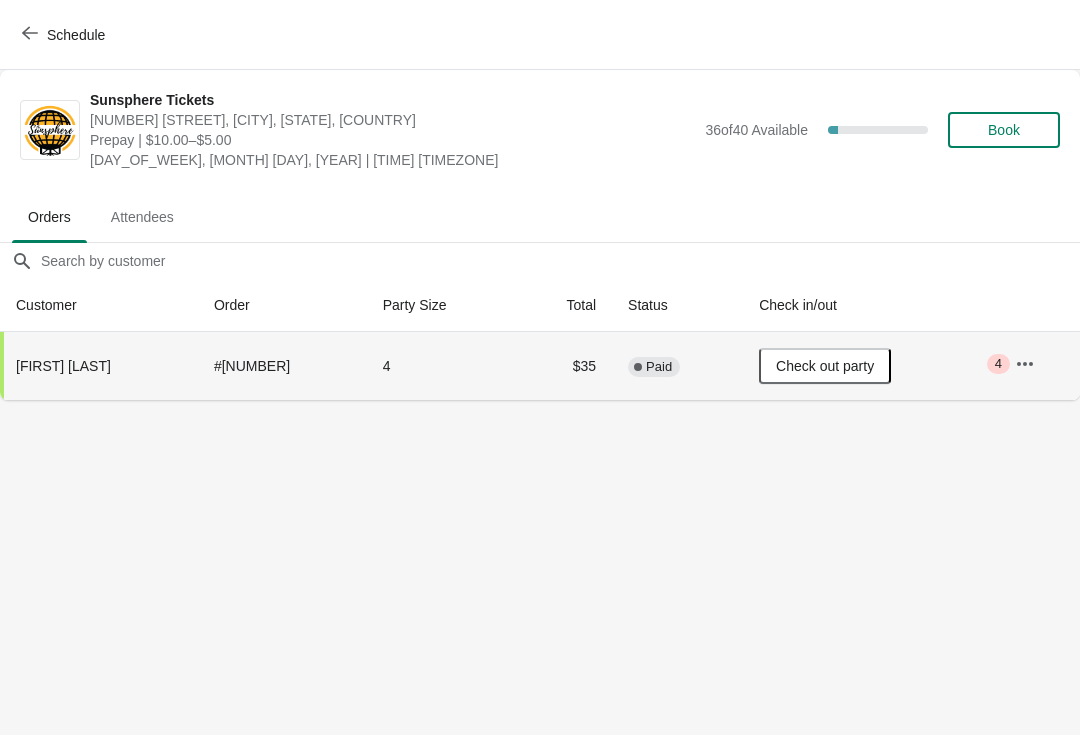 click on "Schedule" at bounding box center (65, 35) 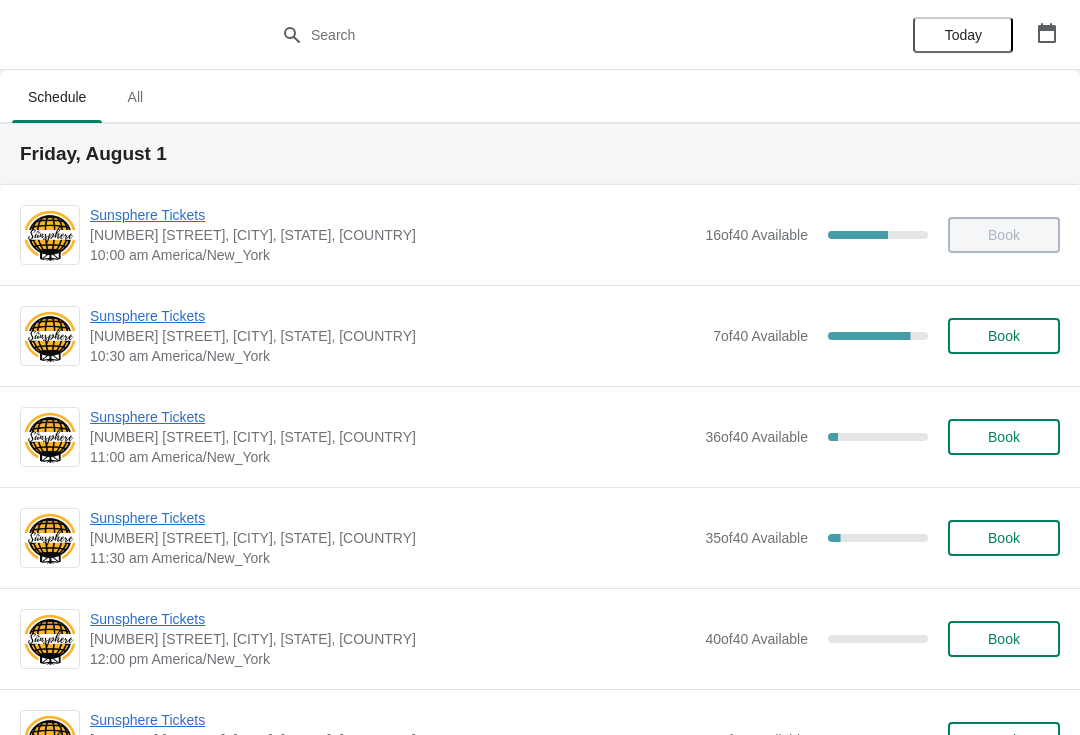 click on "Book" at bounding box center (1004, 336) 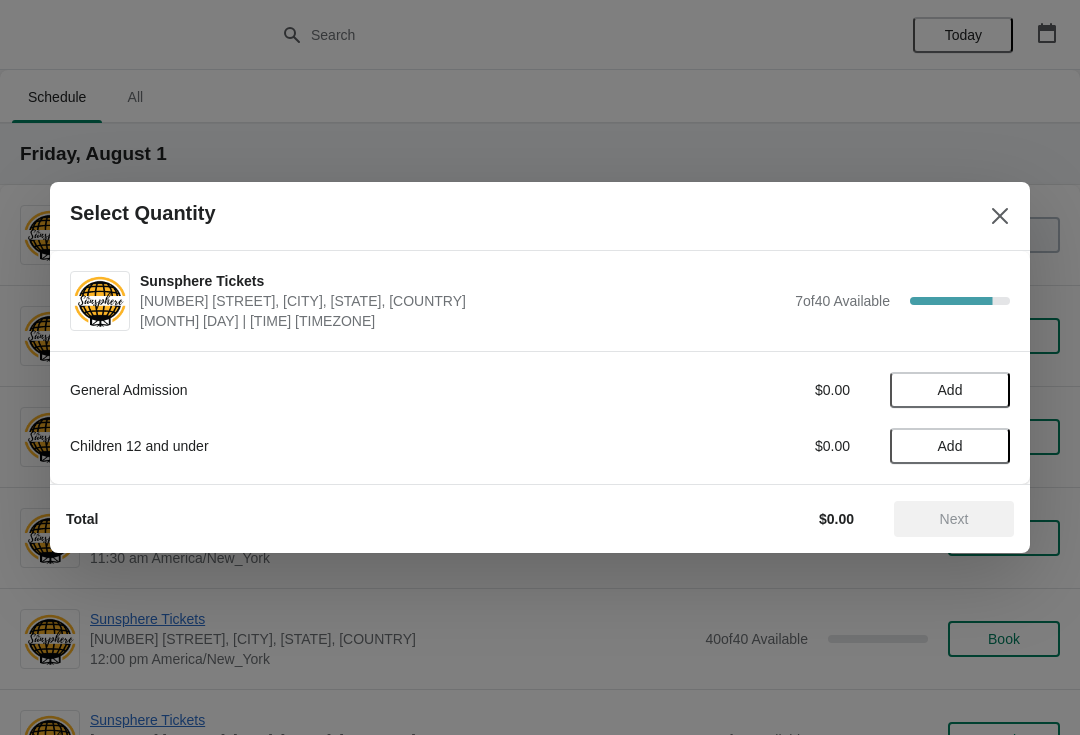 click on "Add" at bounding box center [950, 390] 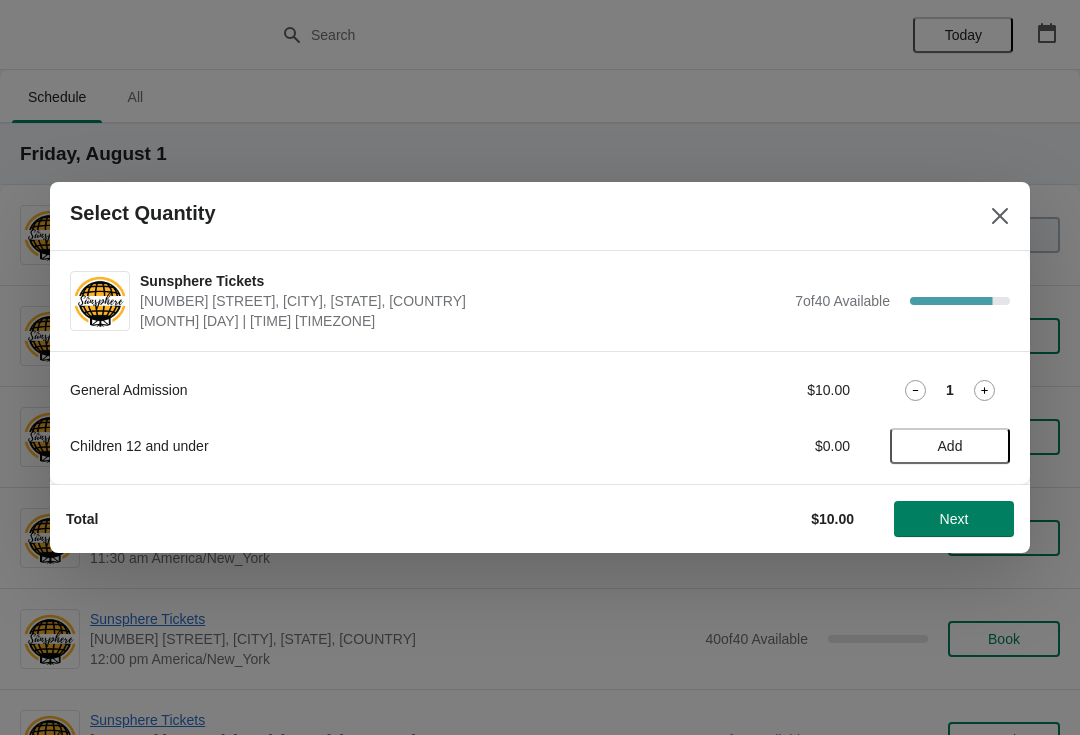click on "Next" at bounding box center [954, 519] 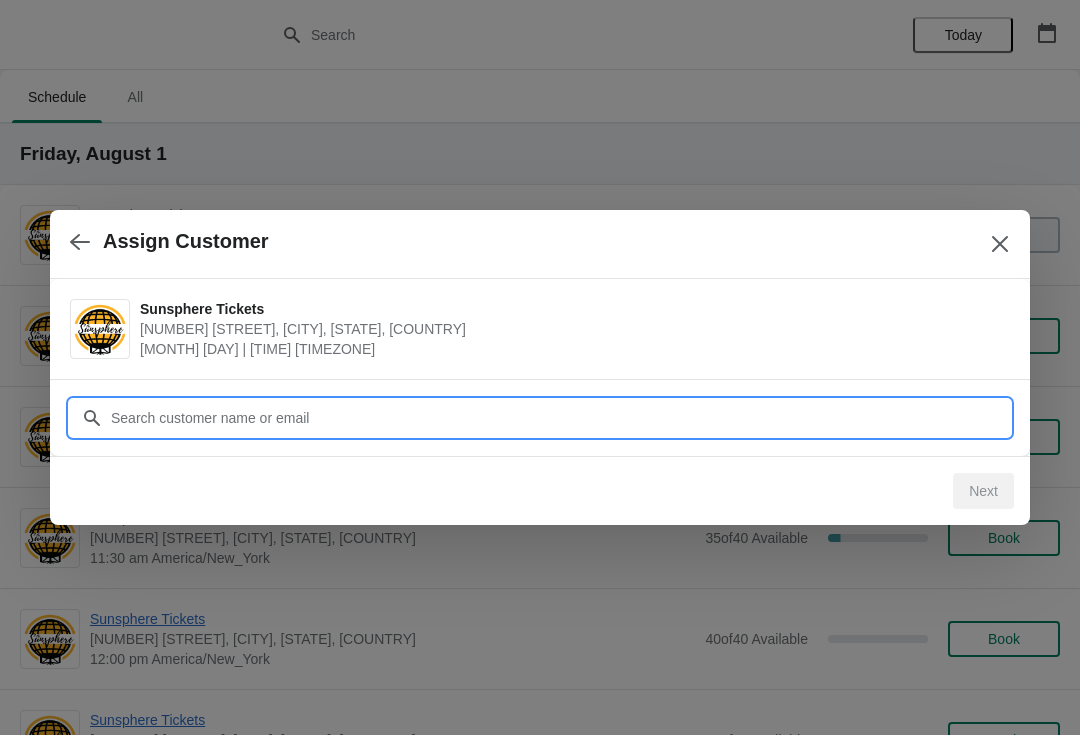 click on "Customer" at bounding box center (560, 418) 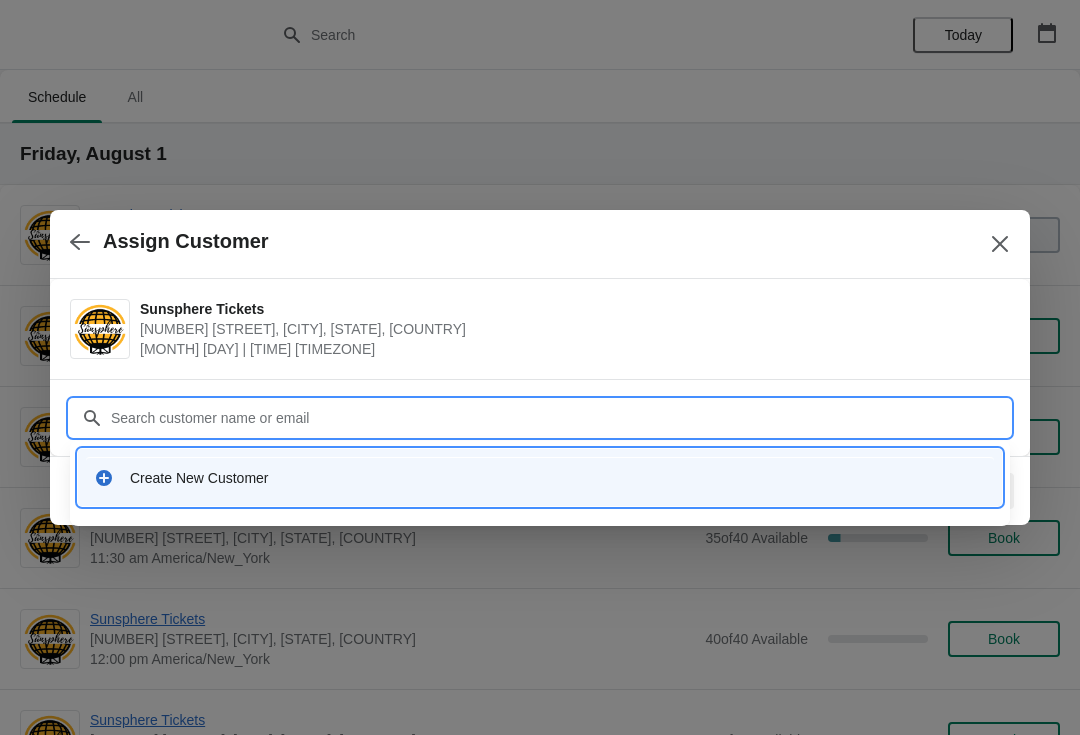 click on "Create New Customer" at bounding box center [540, 477] 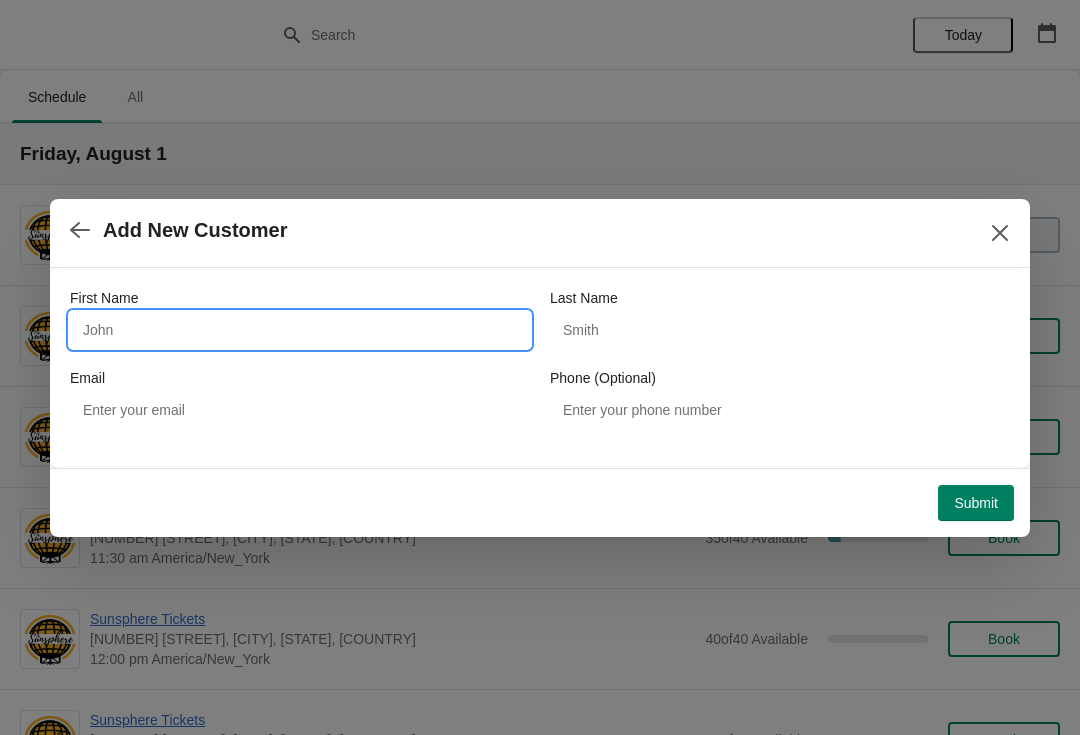 click on "First Name" at bounding box center (300, 330) 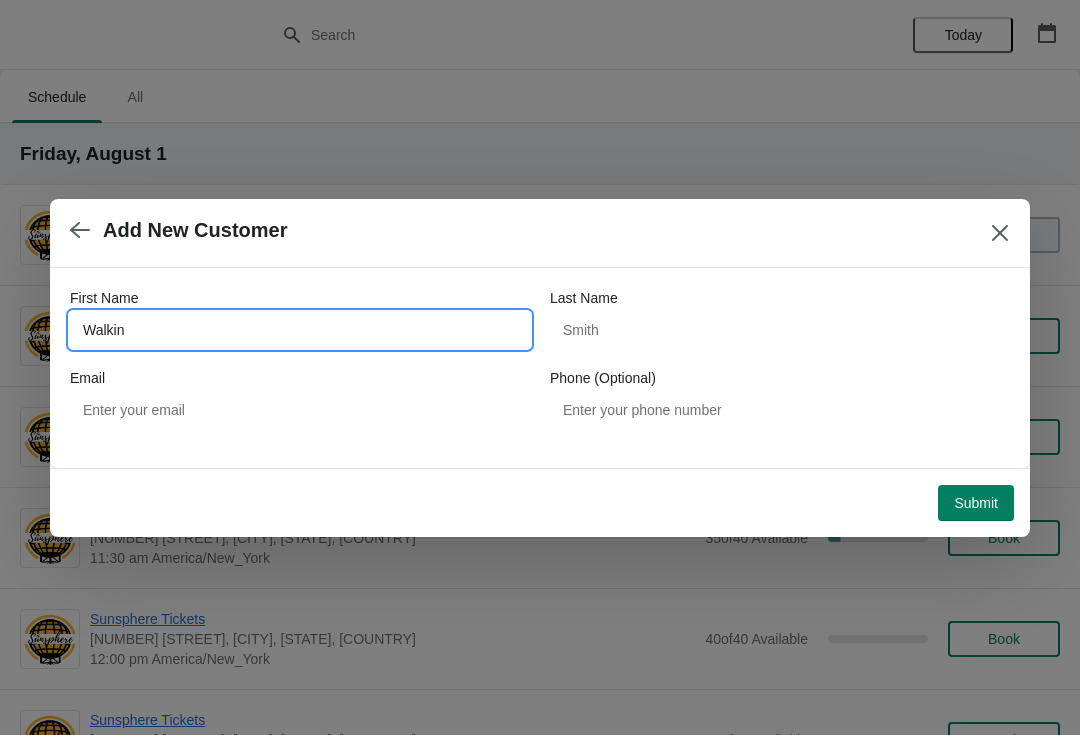 type on "Walkin" 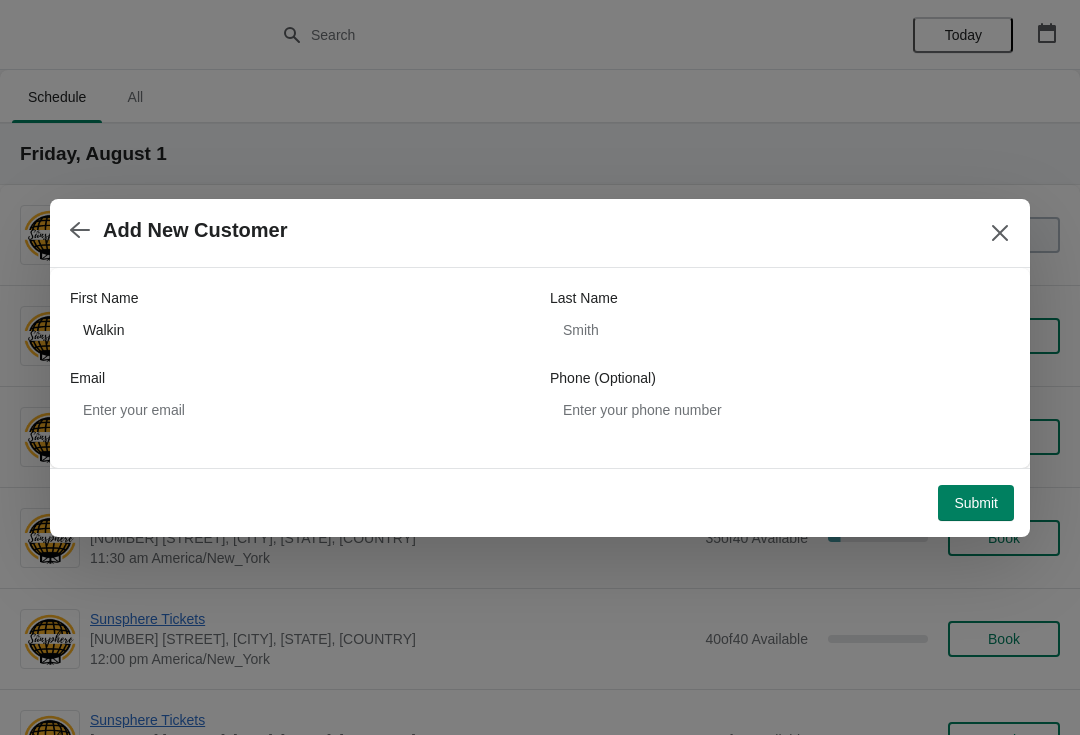 click on "Submit" at bounding box center [976, 503] 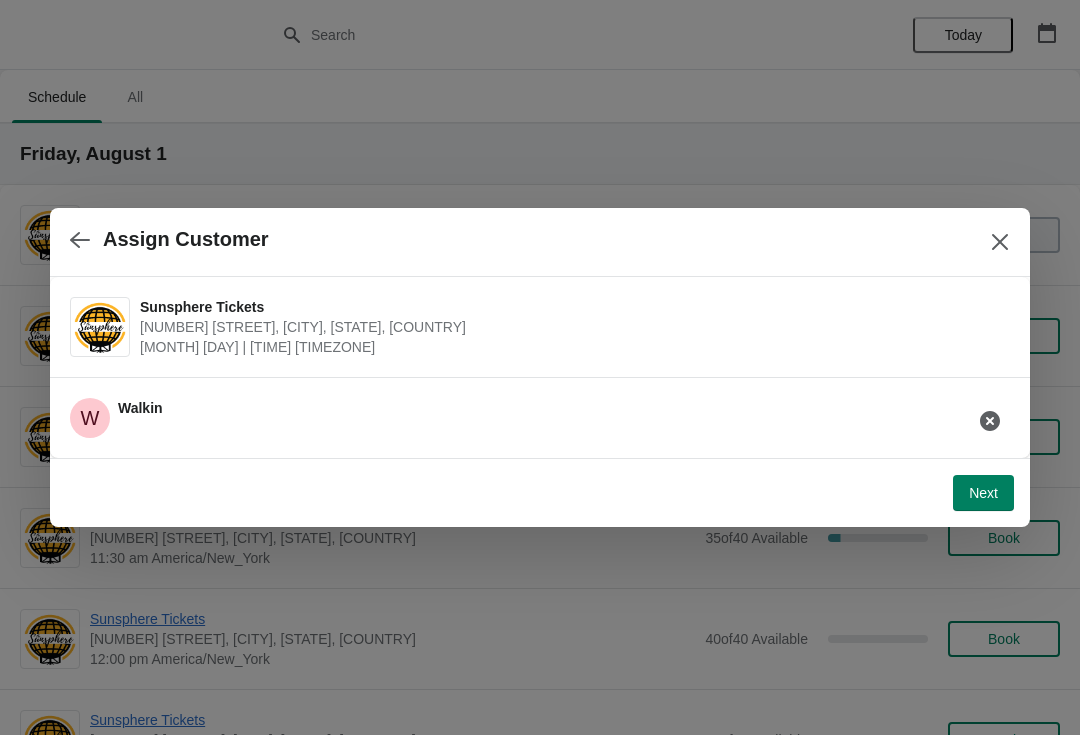 click on "Next" at bounding box center (983, 493) 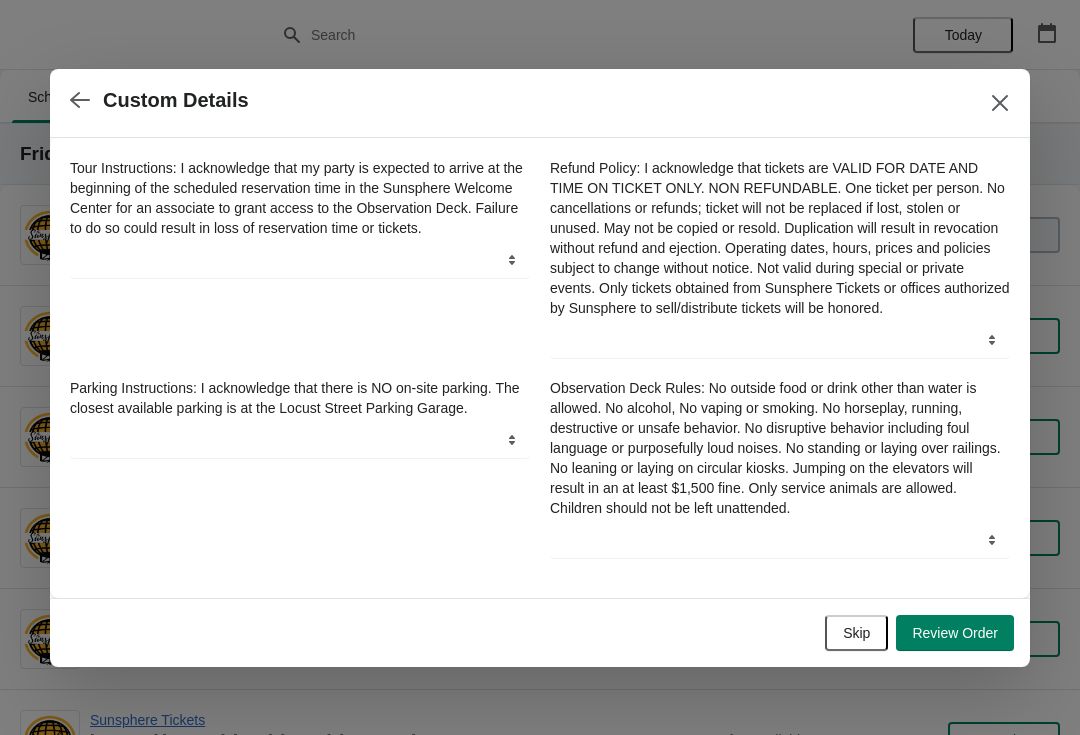 click on "Skip Review Order" at bounding box center [536, 629] 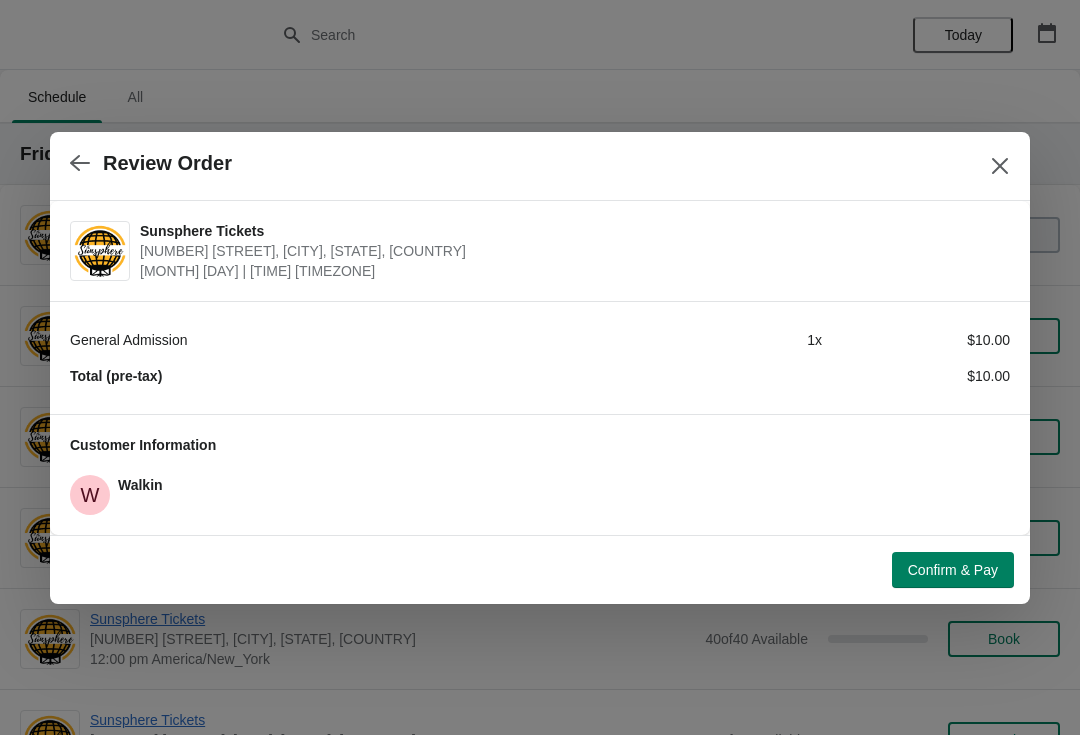 click on "Confirm & Pay" at bounding box center (953, 570) 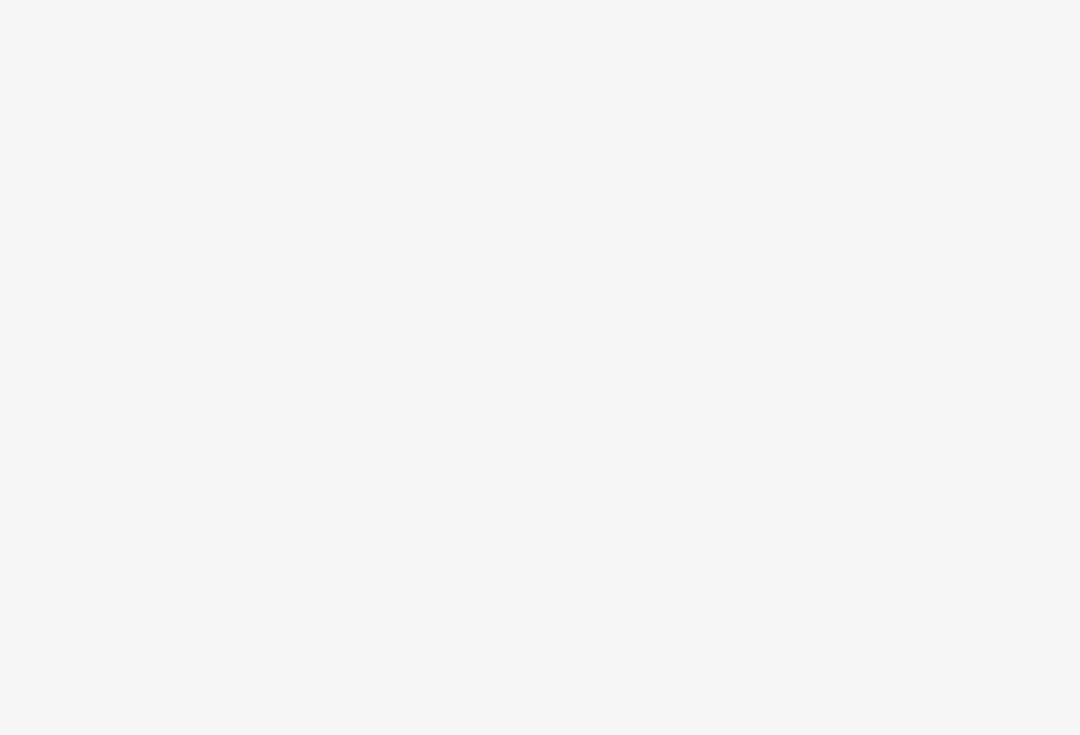 scroll, scrollTop: 0, scrollLeft: 0, axis: both 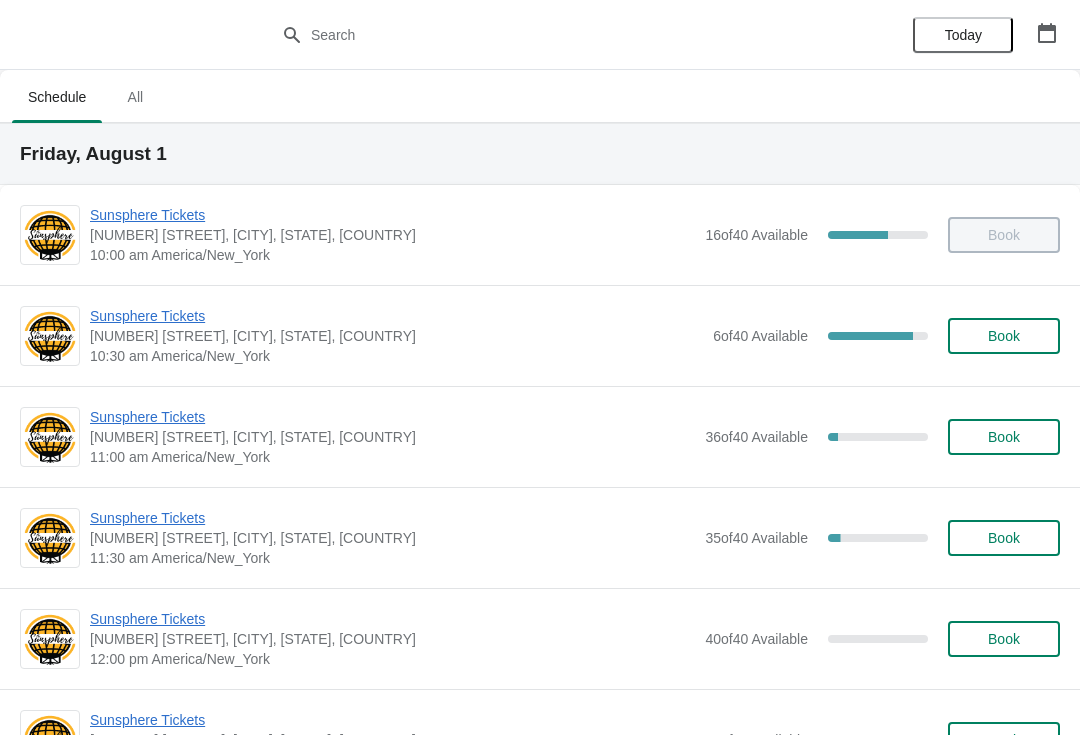 click on "Book" at bounding box center [1004, 336] 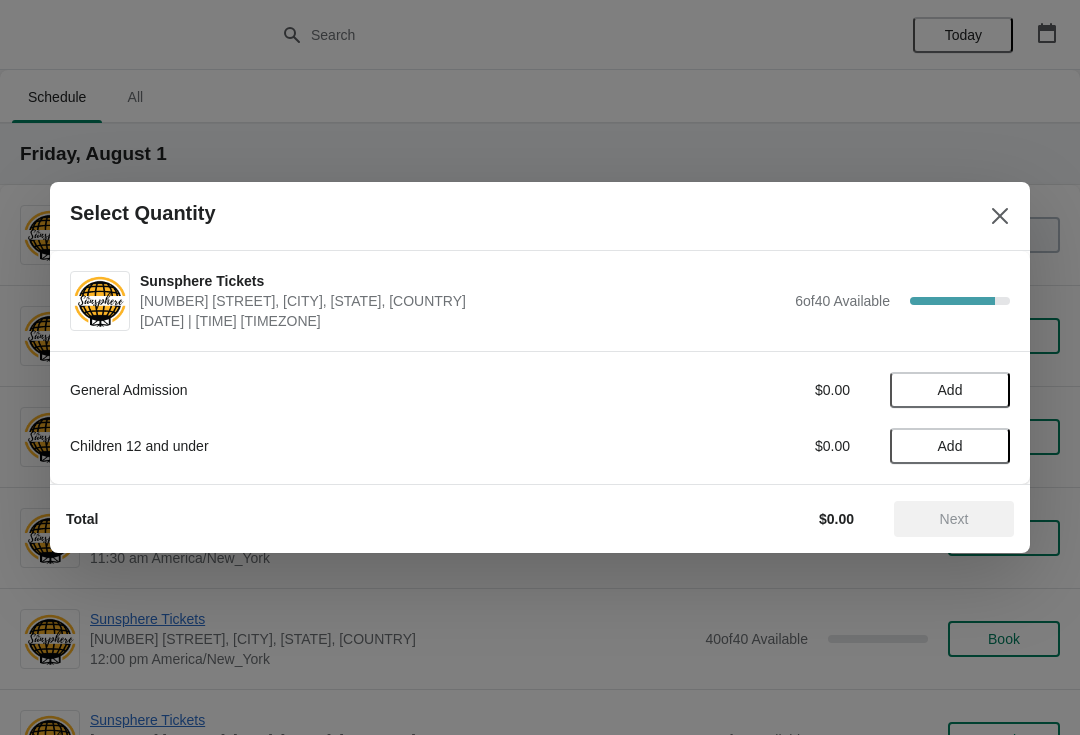 click on "Add" at bounding box center [950, 390] 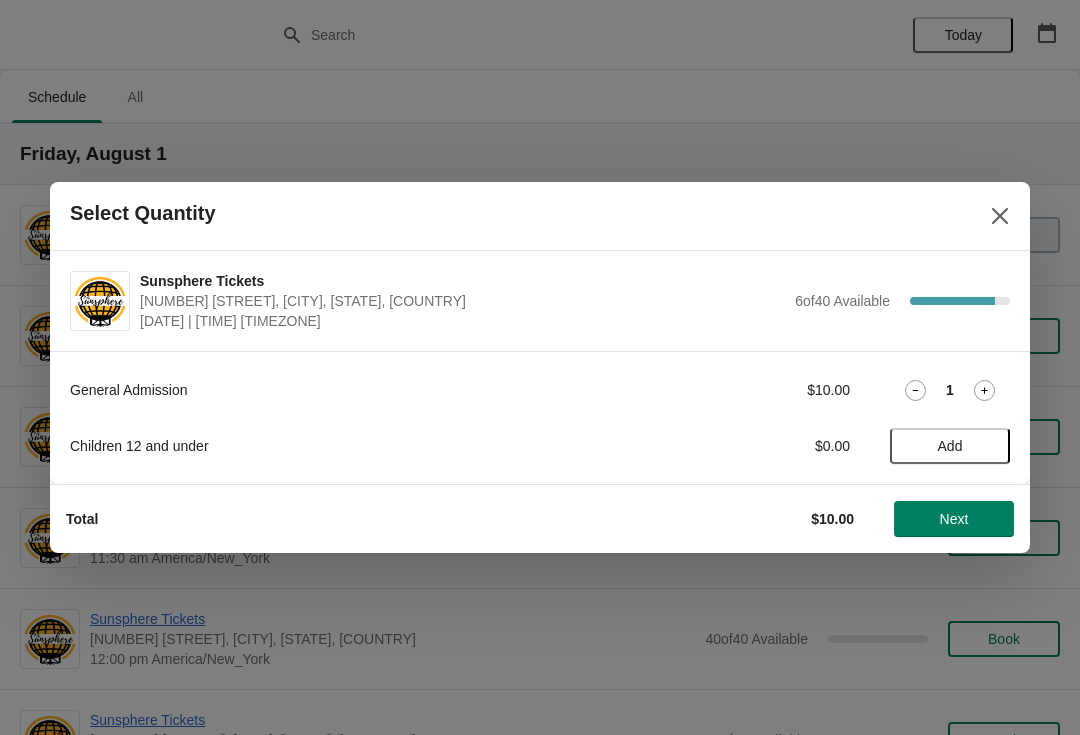 click on "Add" at bounding box center (950, 446) 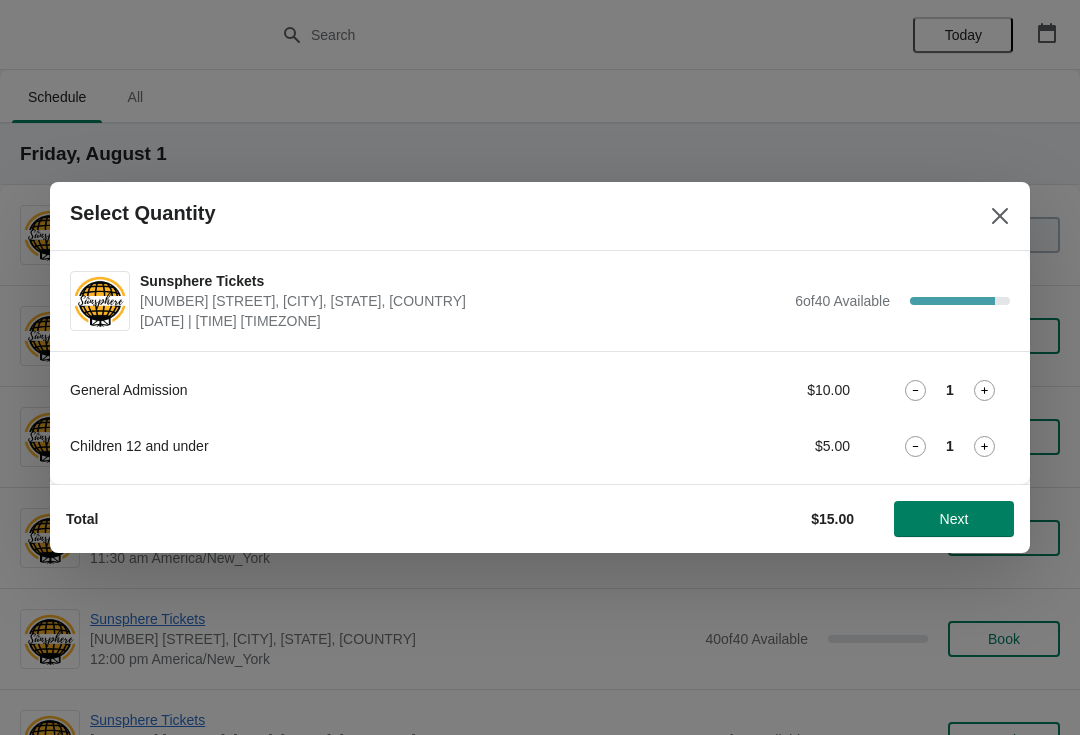 click 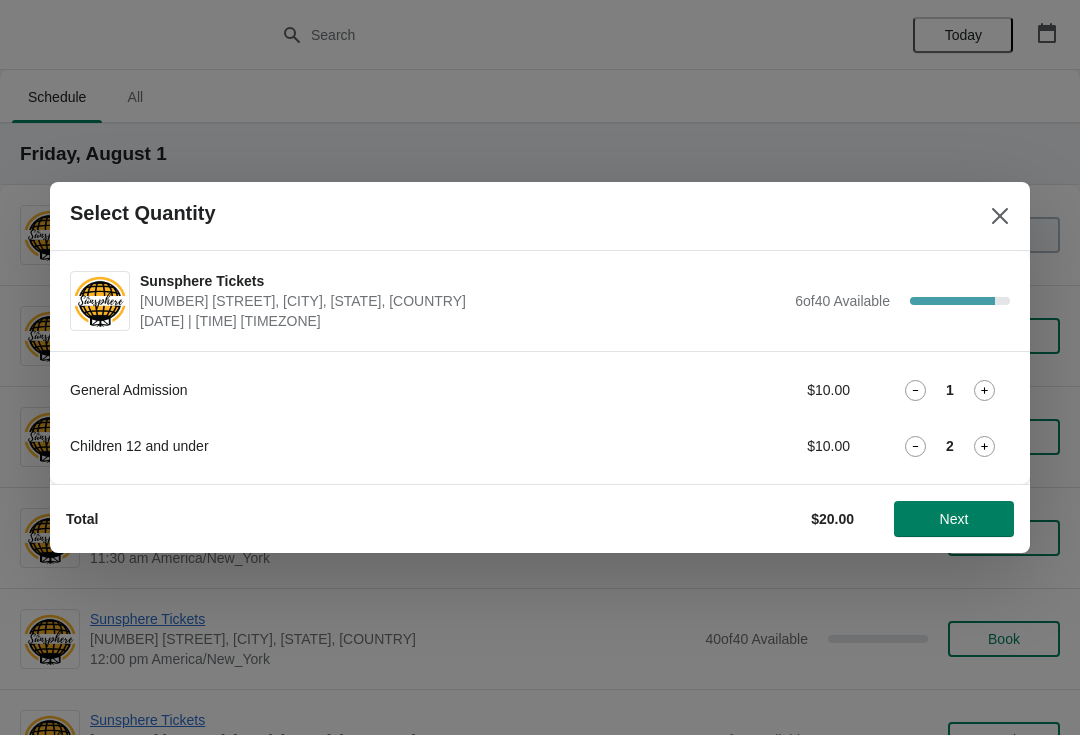 click on "Next" at bounding box center [954, 519] 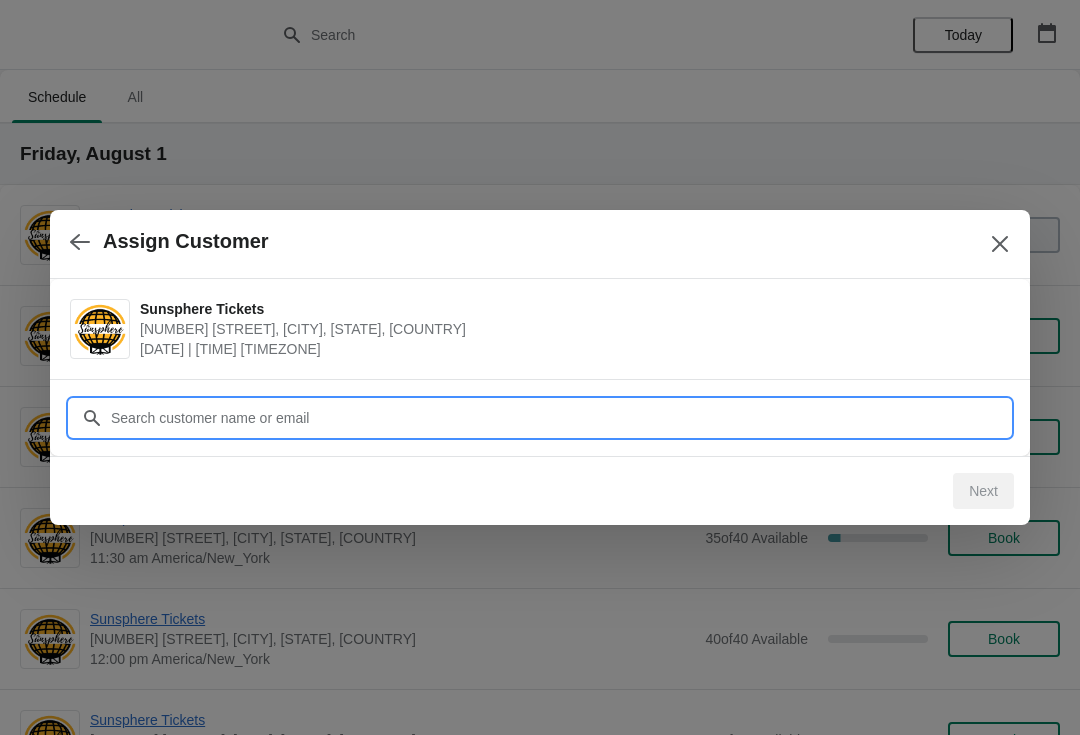 click on "Customer" at bounding box center (560, 418) 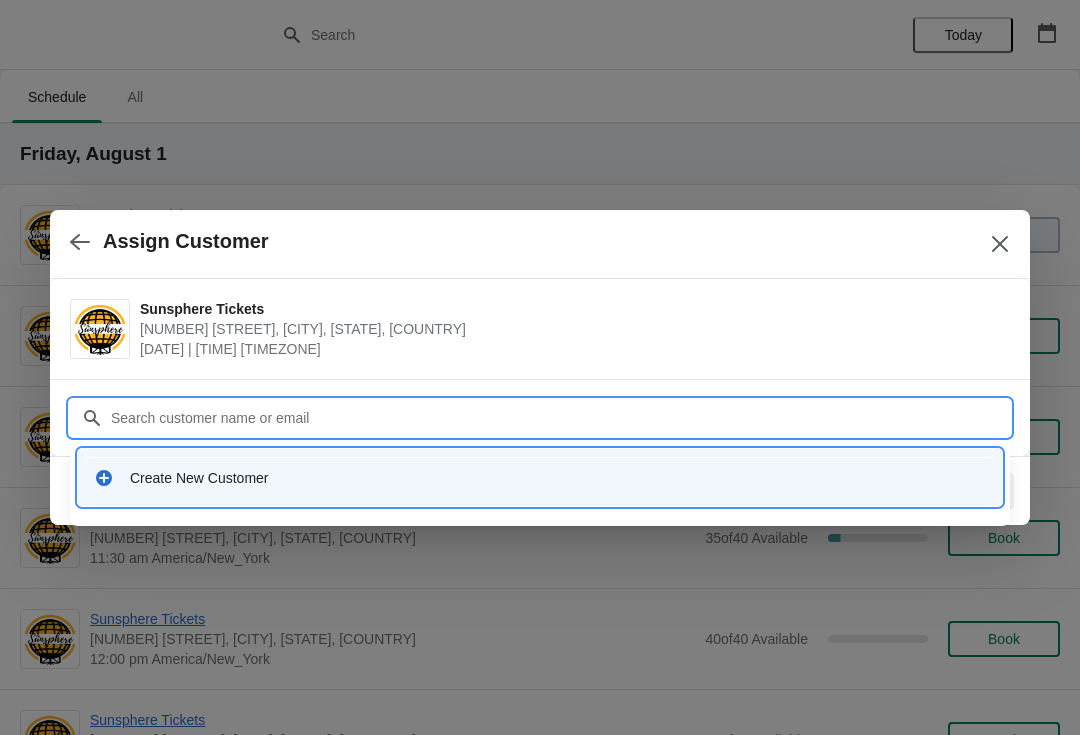 click on "Create New Customer" at bounding box center [540, 477] 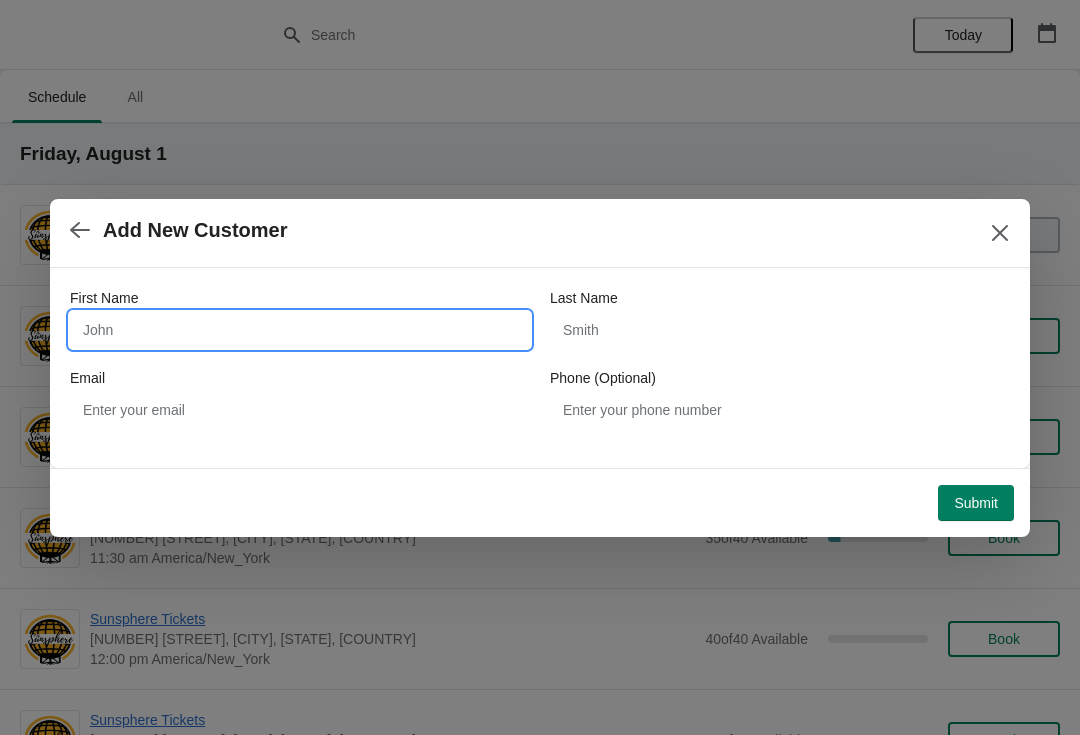 click on "First Name" at bounding box center (300, 330) 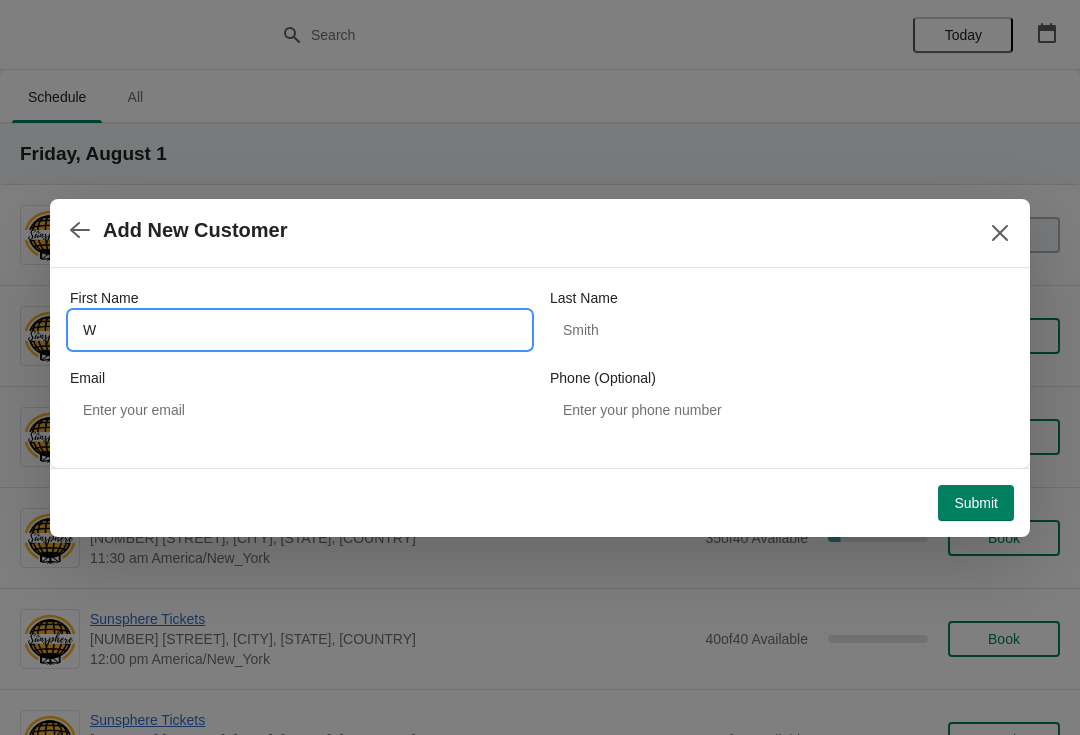 type on "W" 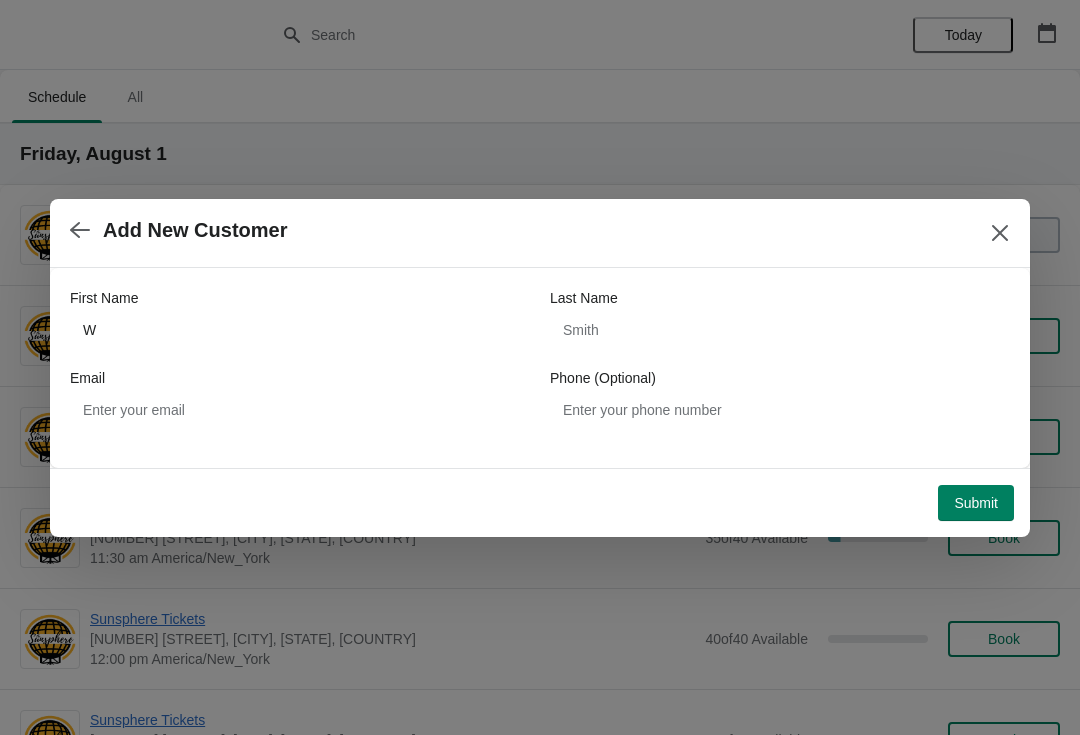 click on "Submit" at bounding box center (976, 503) 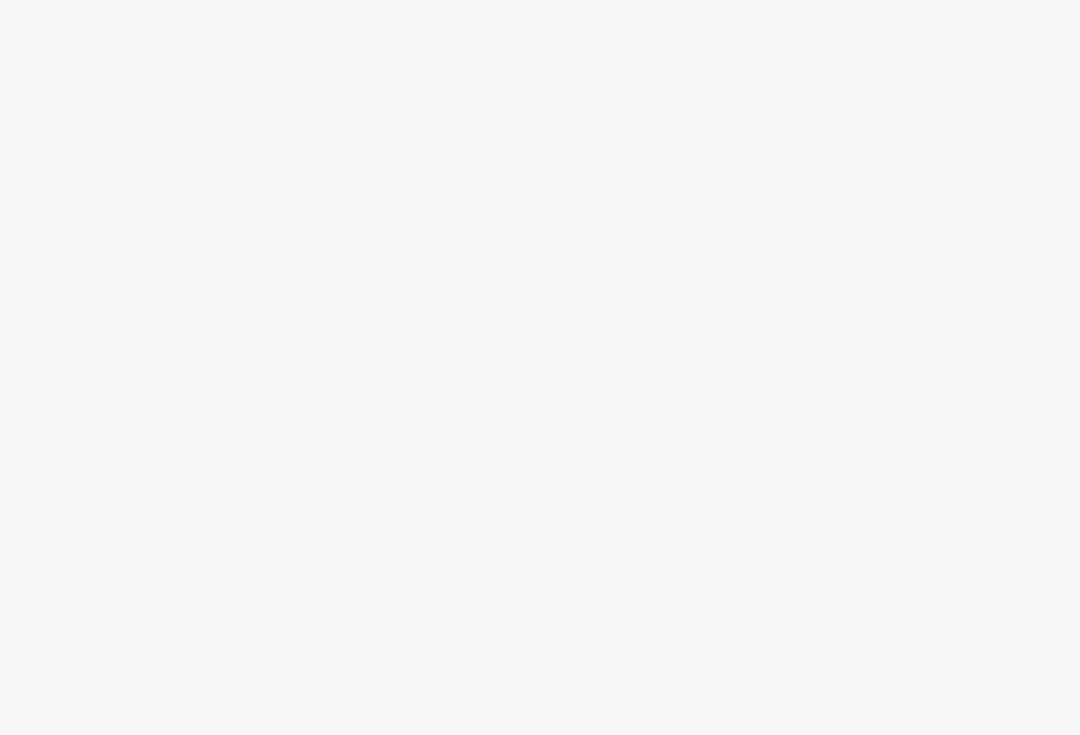 scroll, scrollTop: 0, scrollLeft: 0, axis: both 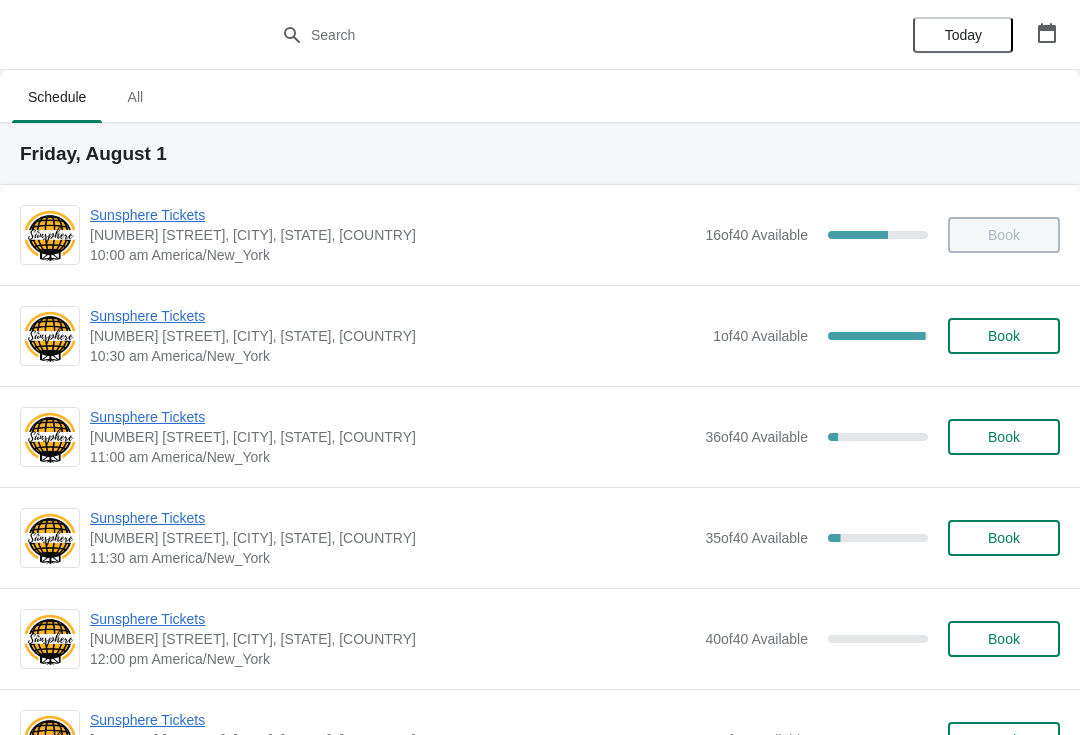 click on "Book" at bounding box center [1004, 336] 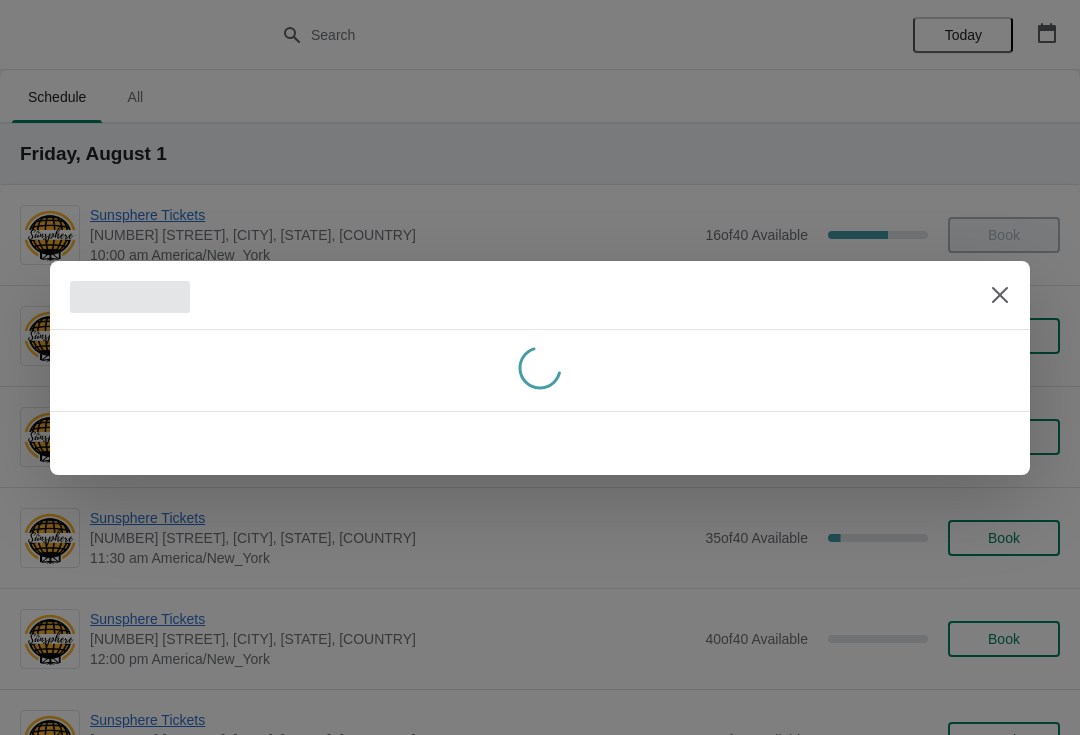 click 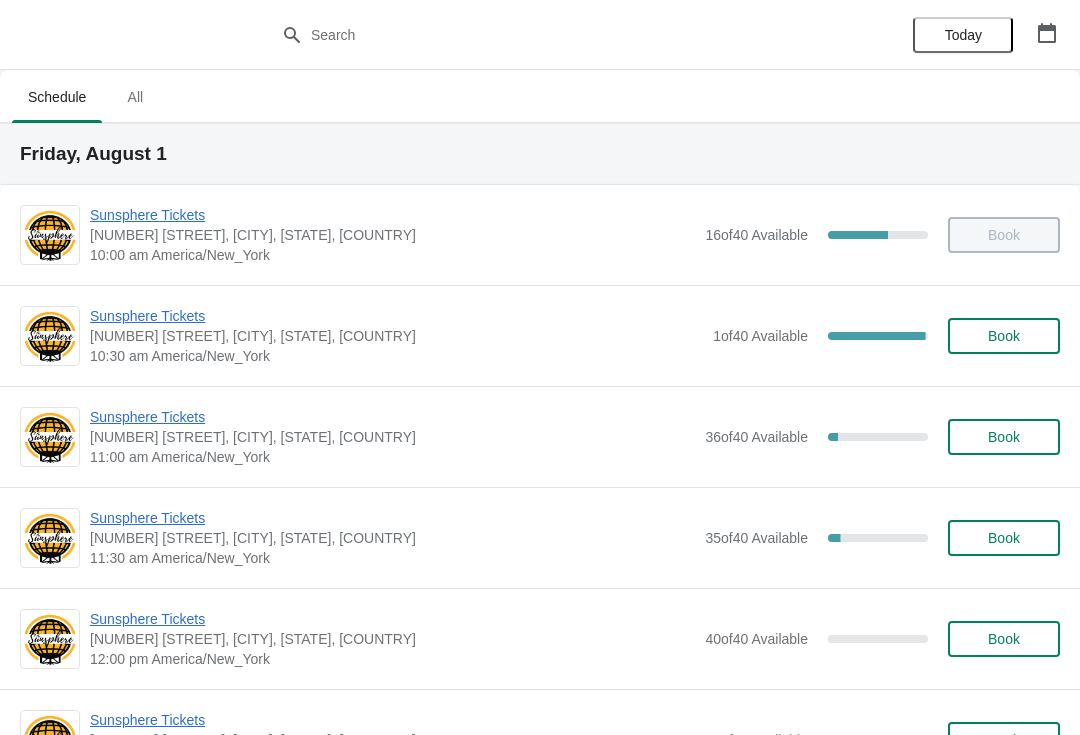 click on "Book" at bounding box center (1004, 437) 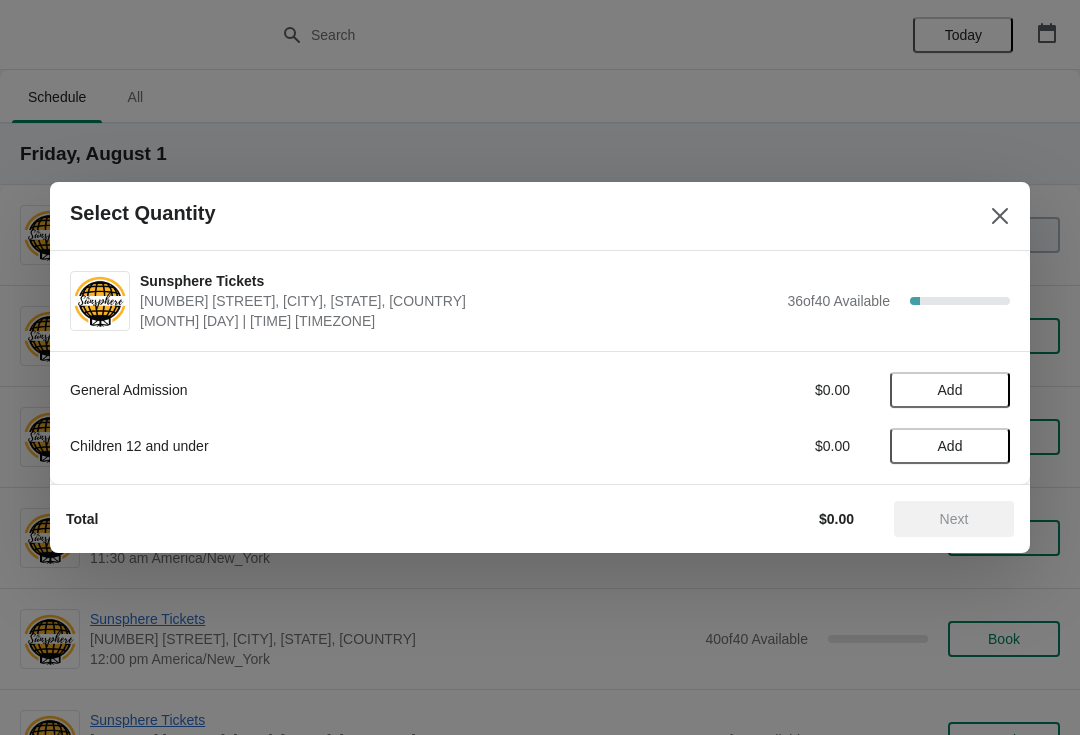 click on "Add" at bounding box center (950, 390) 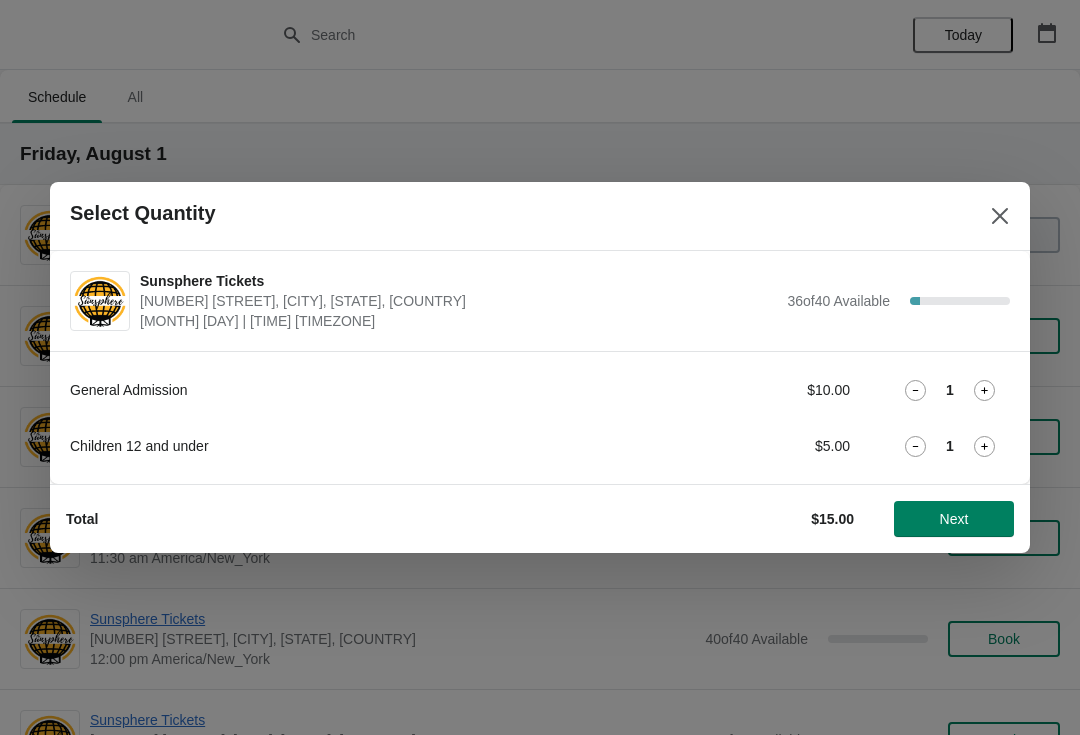 click on "Next" at bounding box center [954, 519] 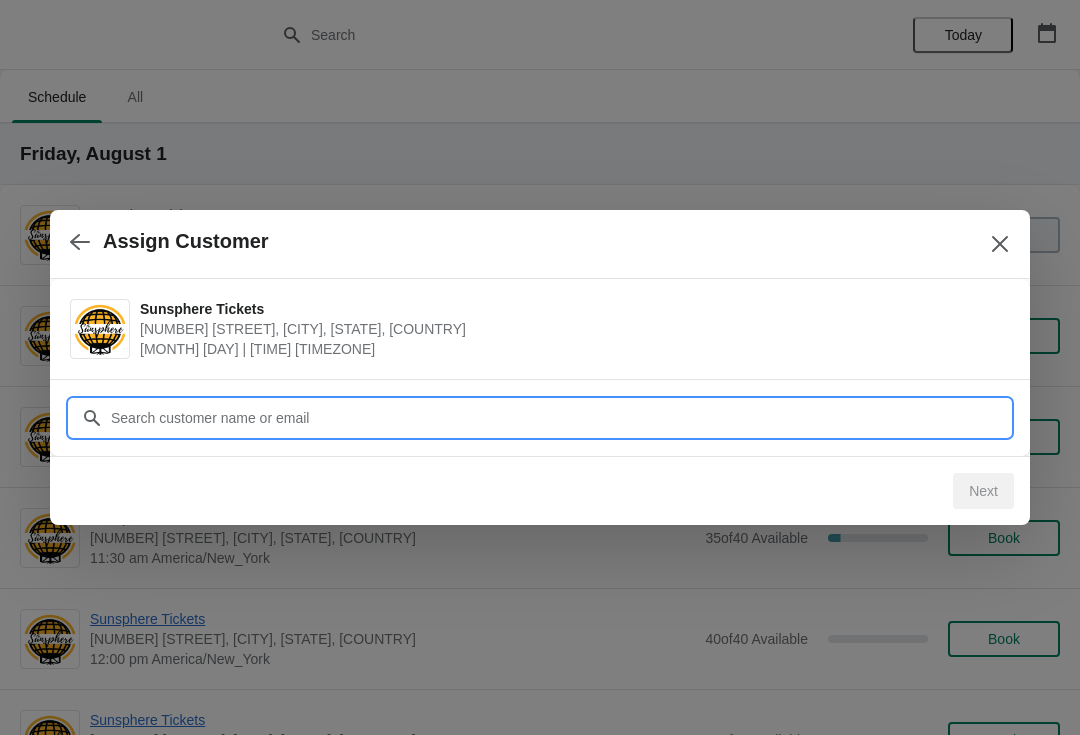 click on "Customer" at bounding box center (560, 418) 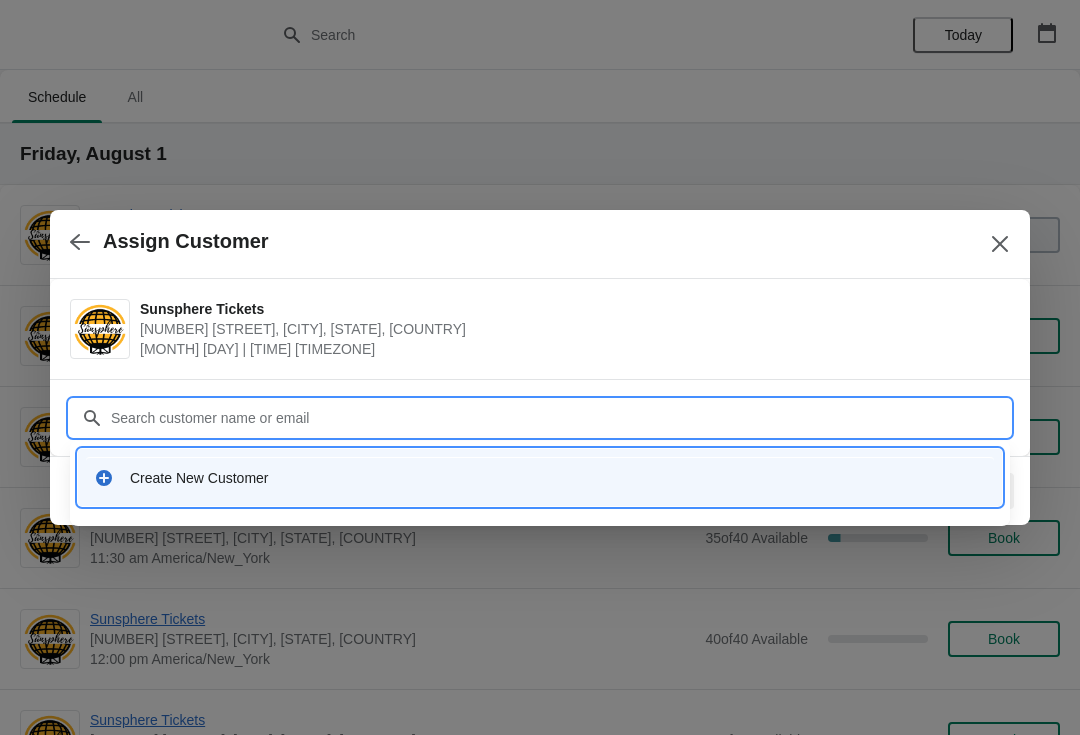 click on "Create New Customer" at bounding box center [540, 477] 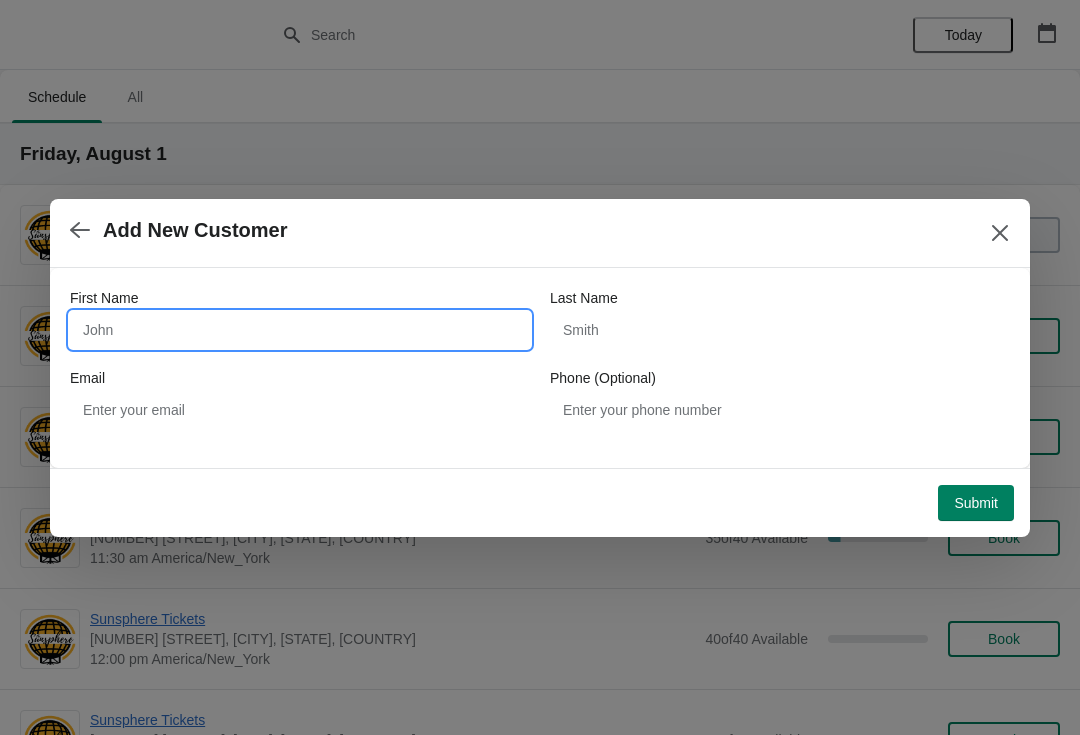 click on "First Name" at bounding box center [300, 330] 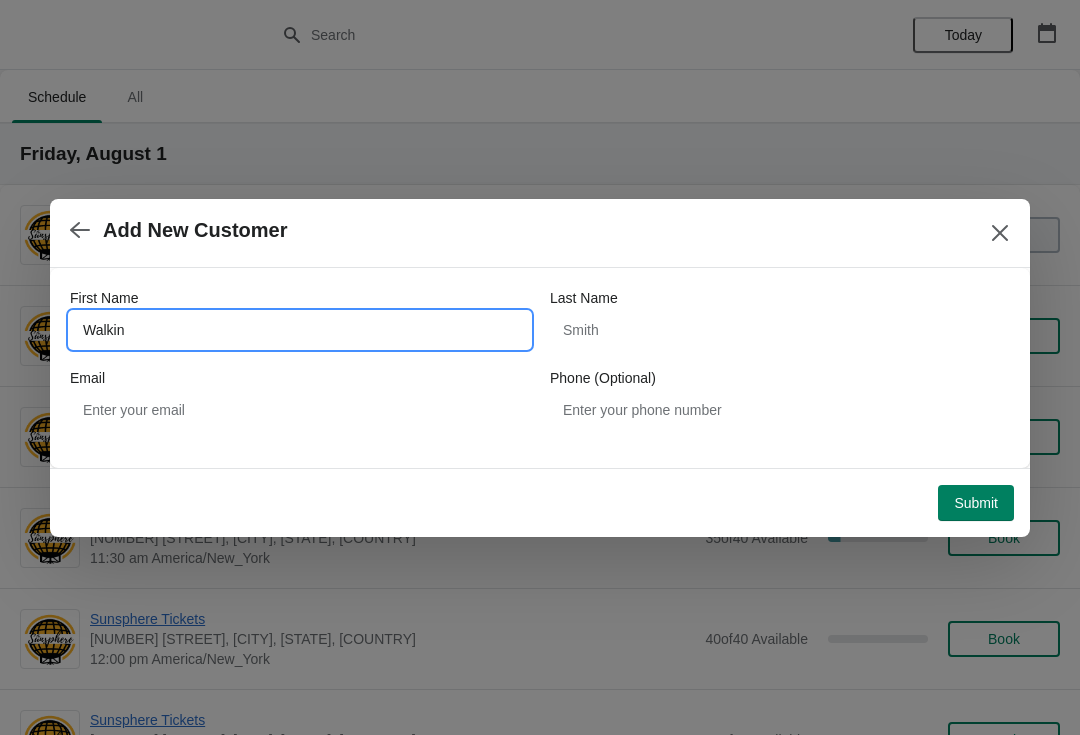 type on "Walkin" 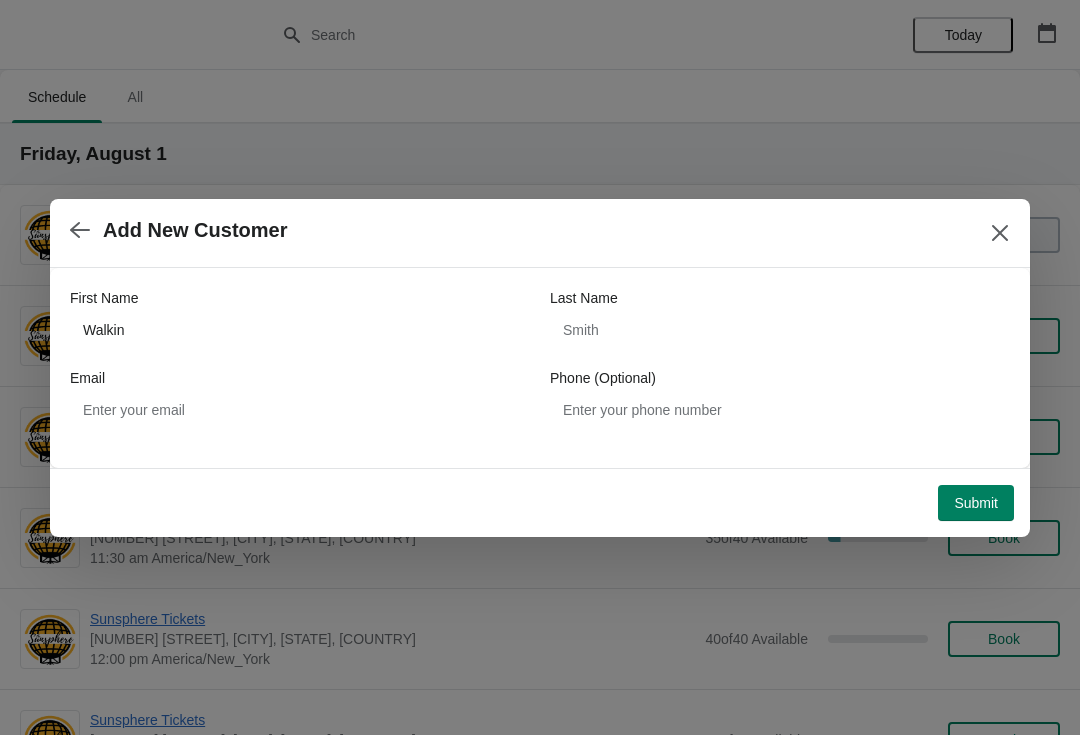 click on "Submit" at bounding box center (976, 503) 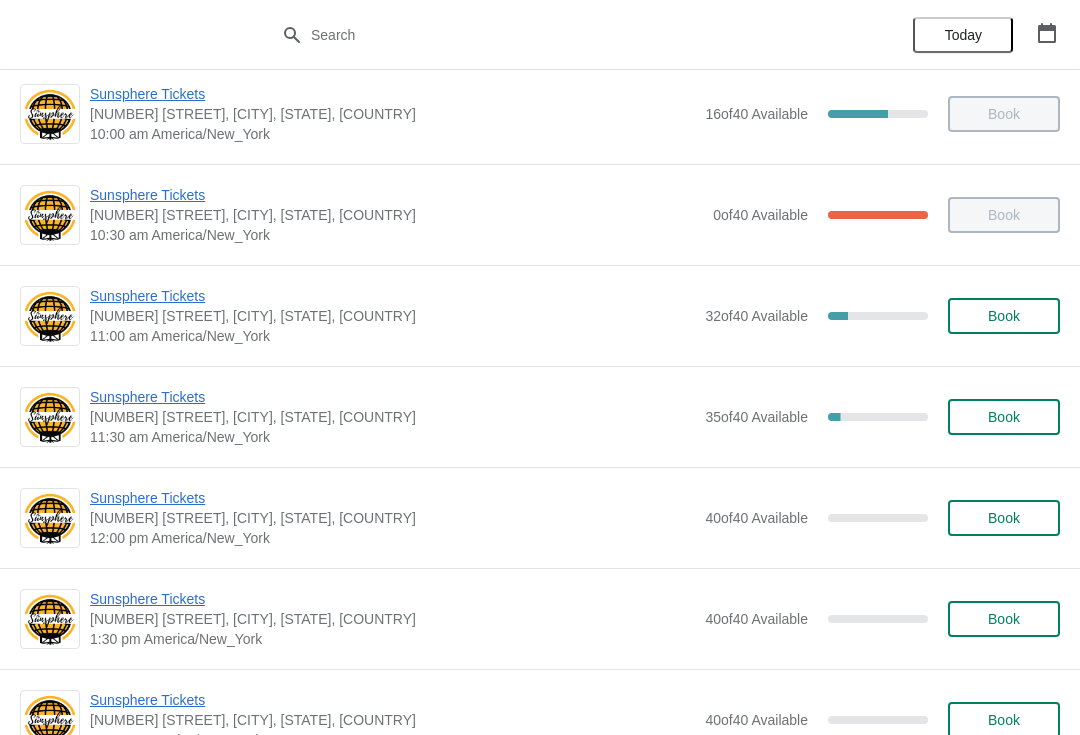 scroll, scrollTop: 117, scrollLeft: 0, axis: vertical 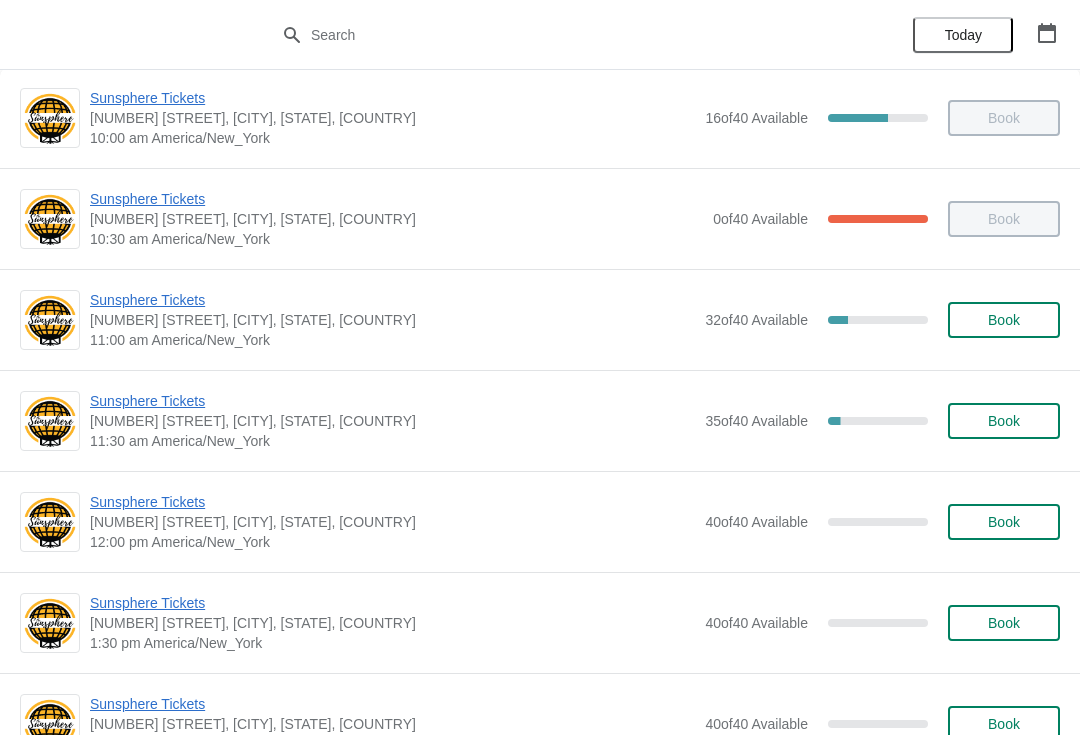 click on "Sunsphere Tickets" at bounding box center (392, 401) 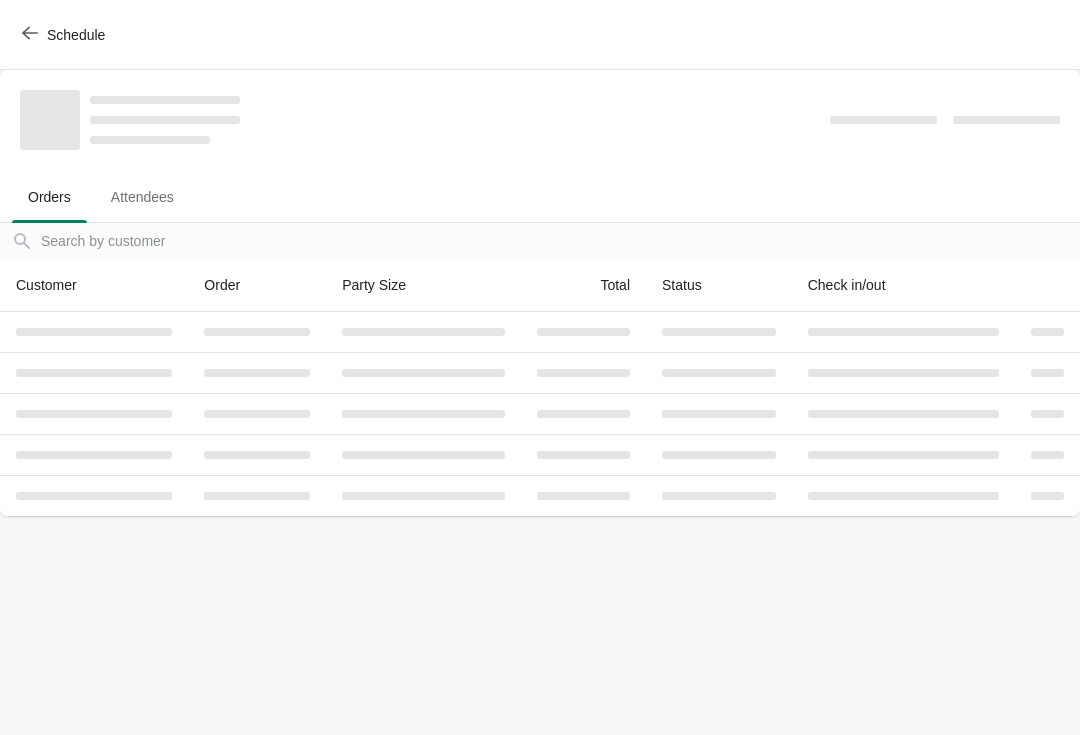 scroll, scrollTop: 0, scrollLeft: 0, axis: both 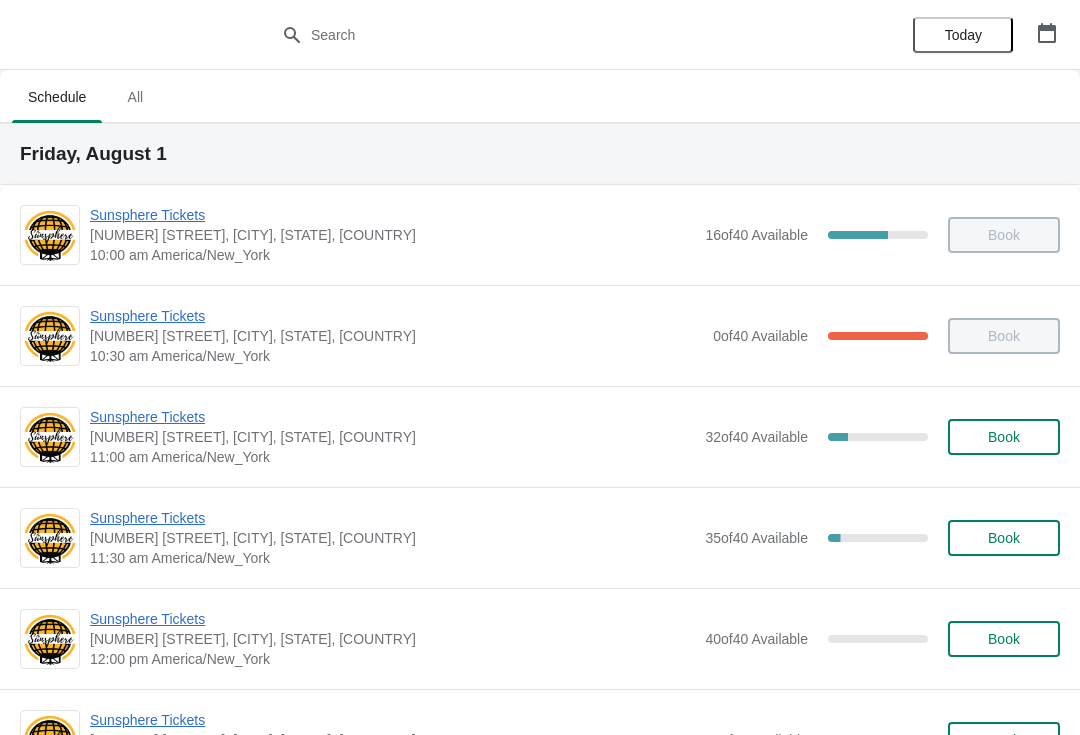 click on "Book" at bounding box center [1004, 437] 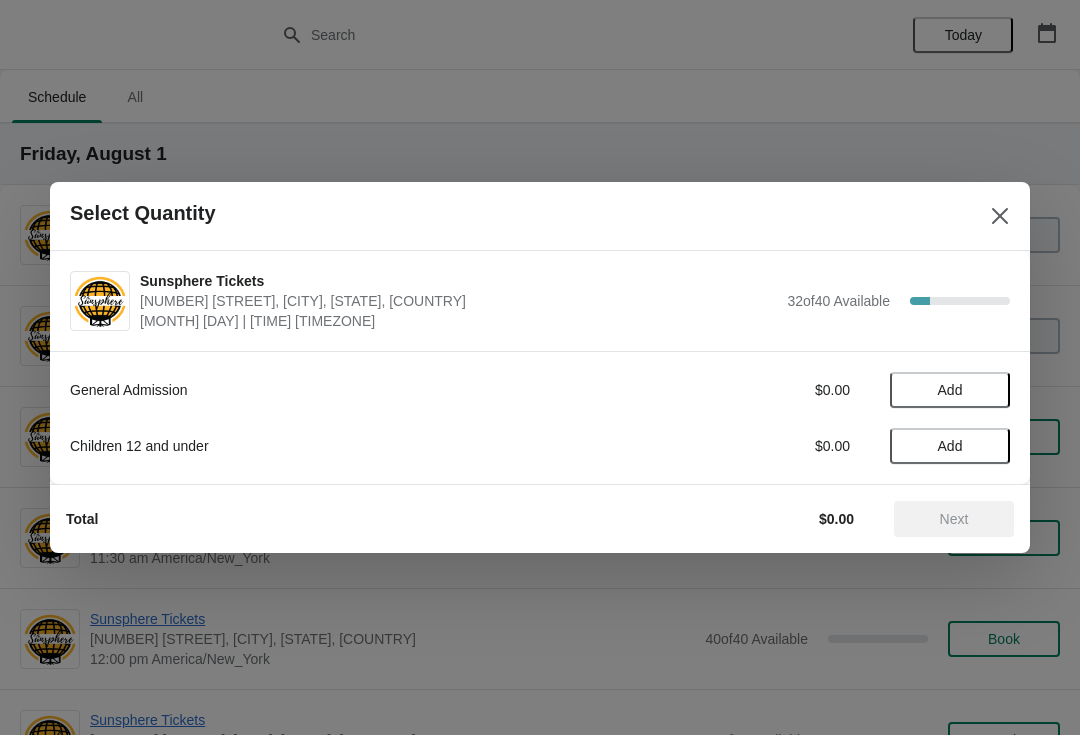 click on "Add" at bounding box center [950, 390] 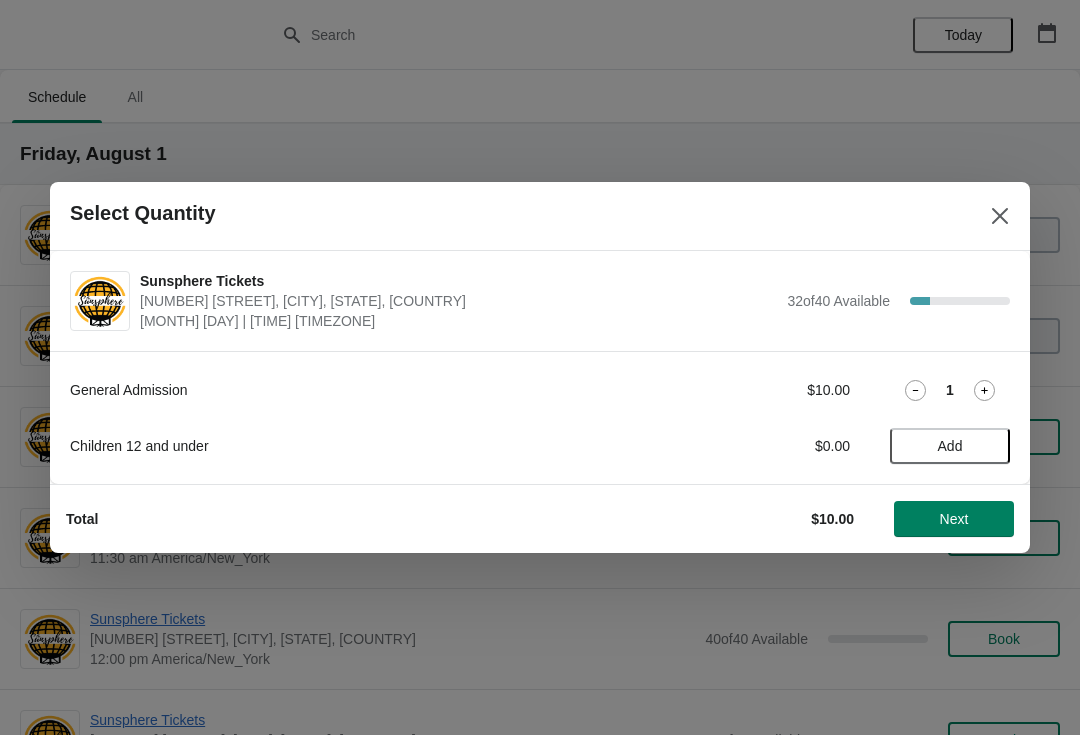 click on "Add" at bounding box center [950, 446] 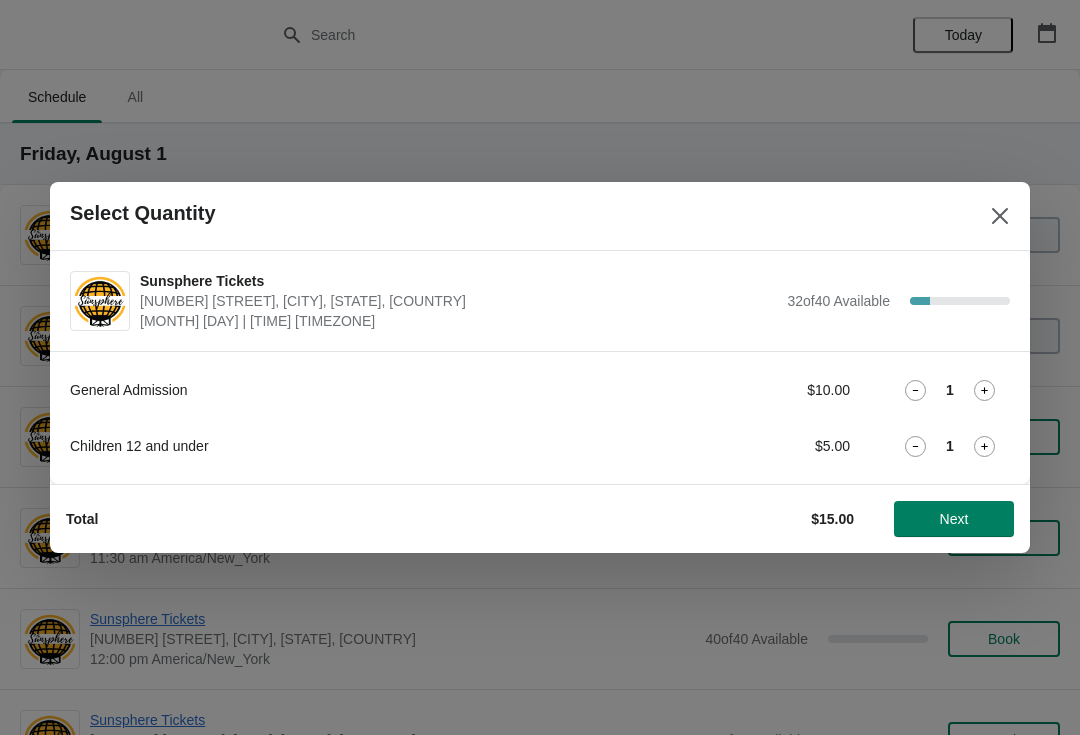 click on "Next" at bounding box center [954, 519] 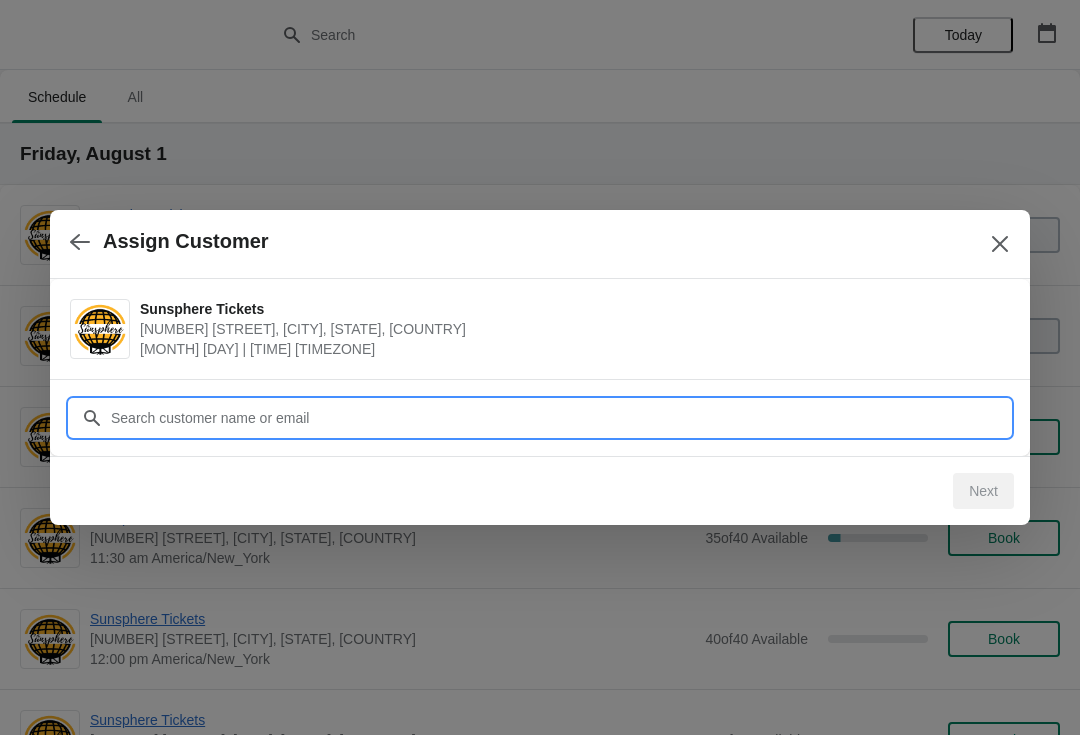 click on "Customer" at bounding box center [560, 418] 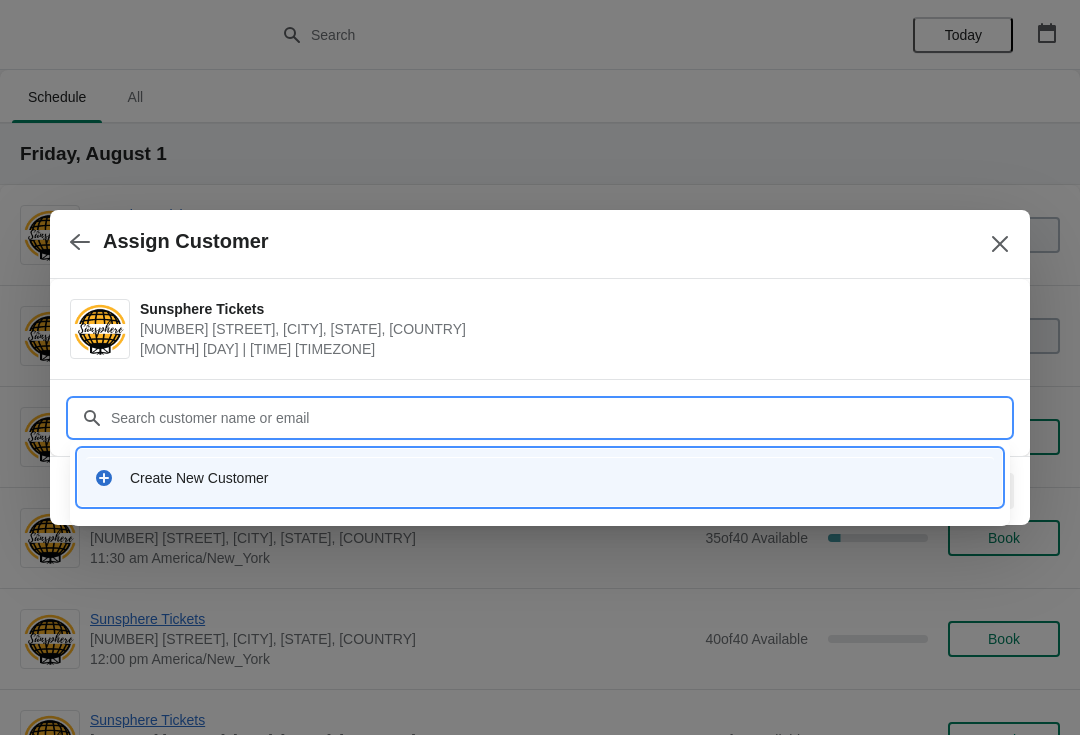 click on "Create New Customer" at bounding box center (540, 477) 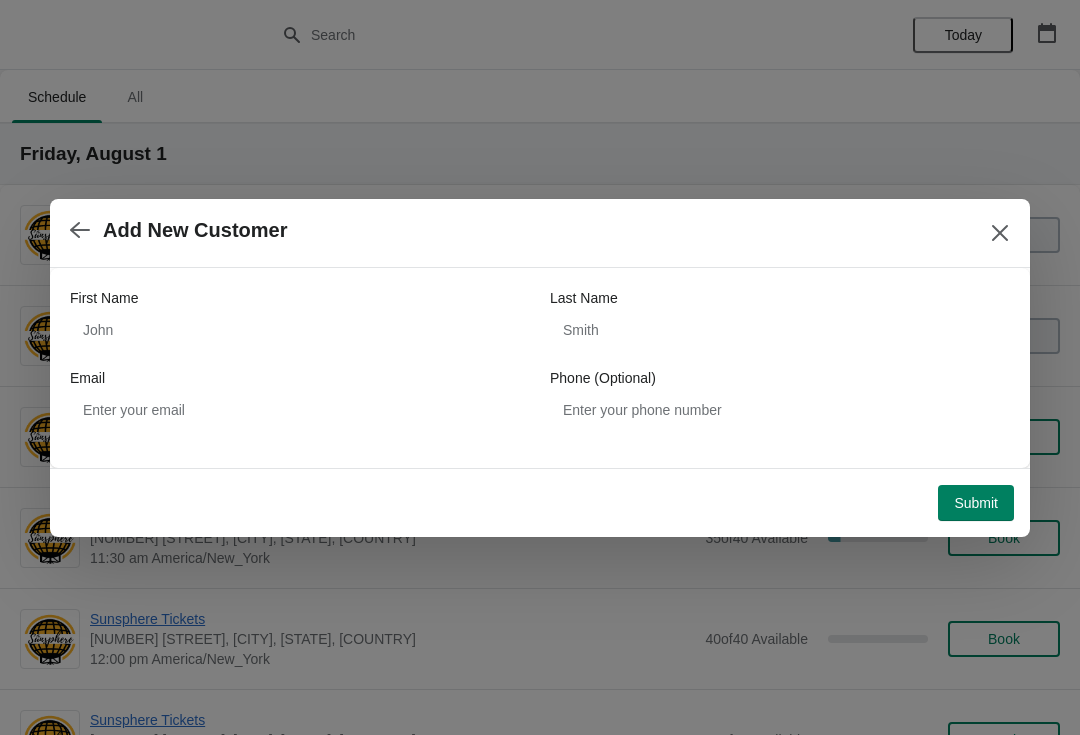 click on "First Name Last Name Email Phone (Optional)" at bounding box center [540, 358] 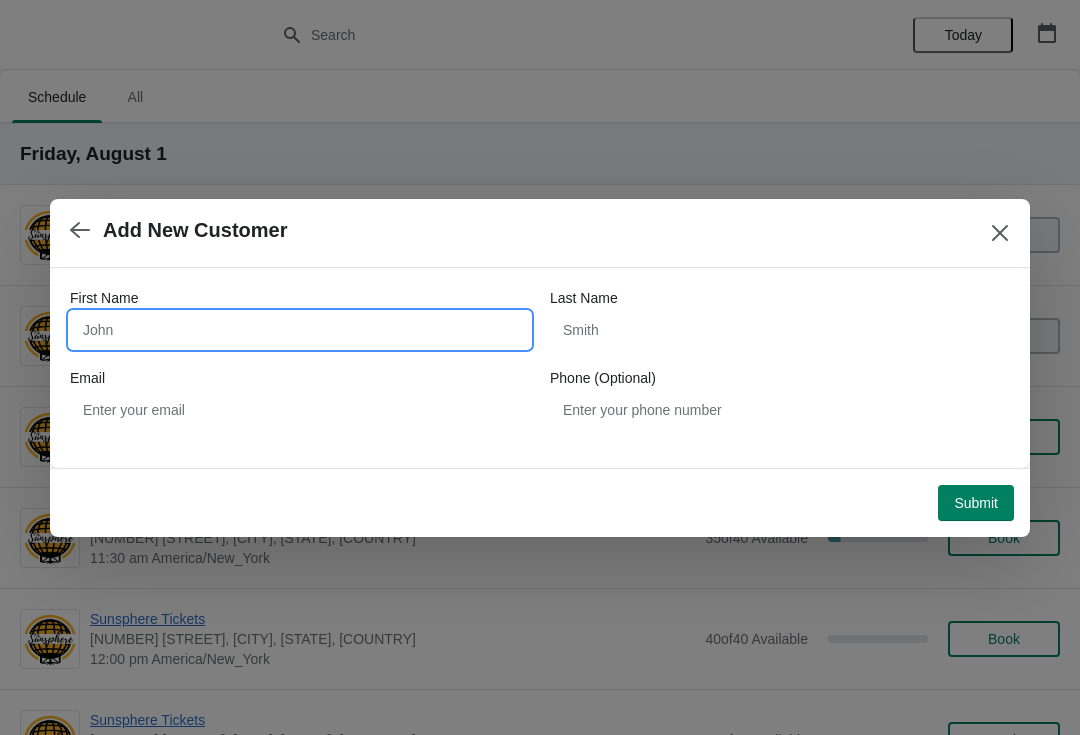 click on "First Name" at bounding box center [300, 330] 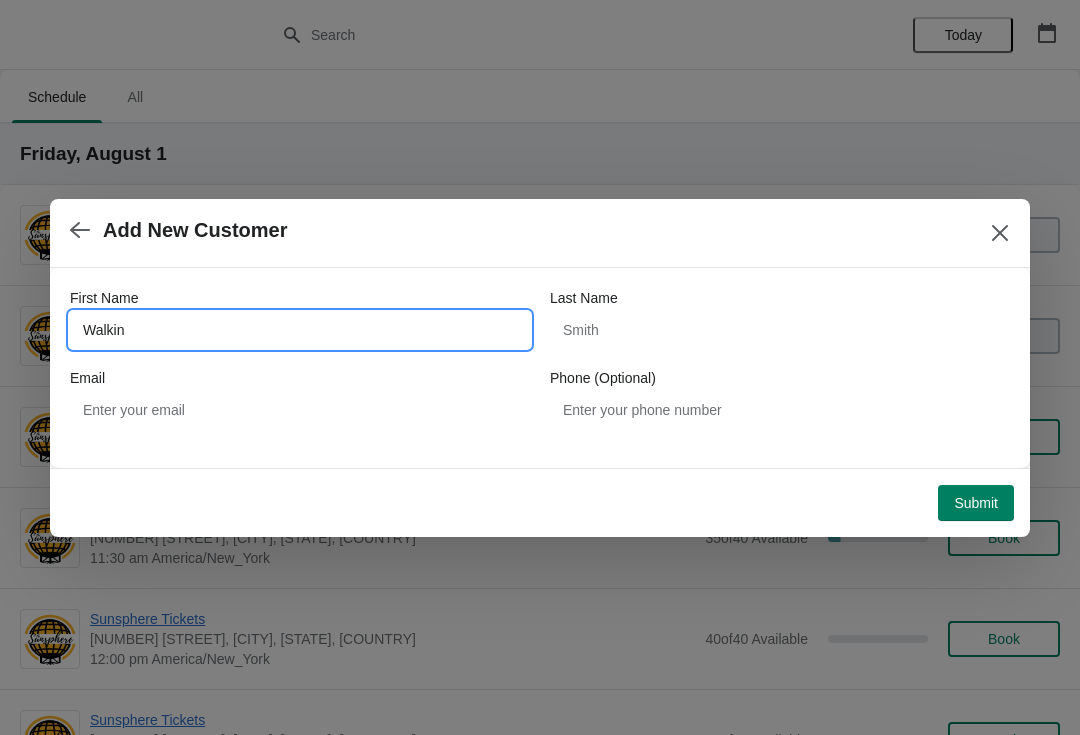 type on "Walkin" 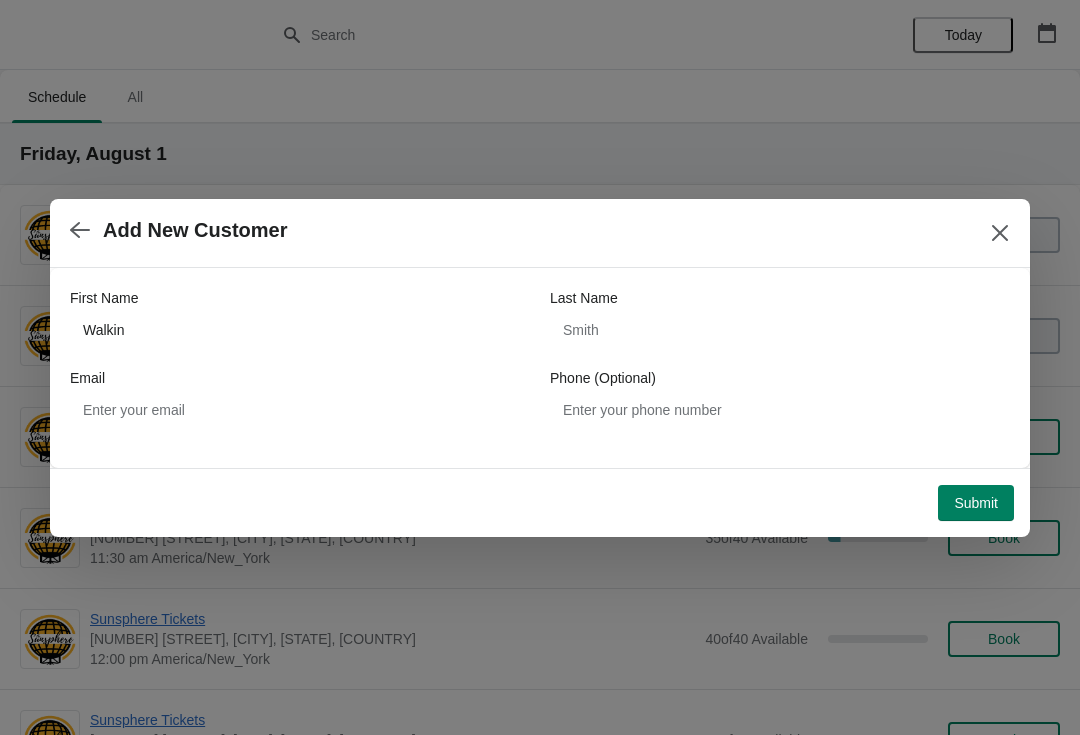 click on "Submit" at bounding box center (976, 503) 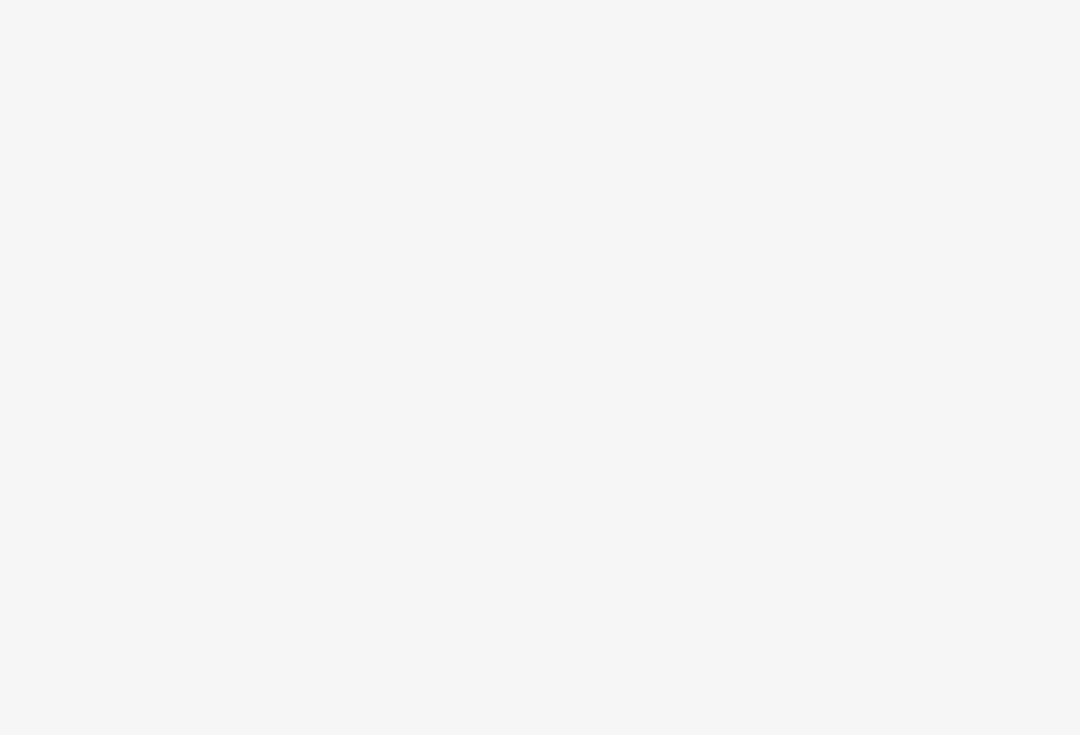 scroll, scrollTop: 0, scrollLeft: 0, axis: both 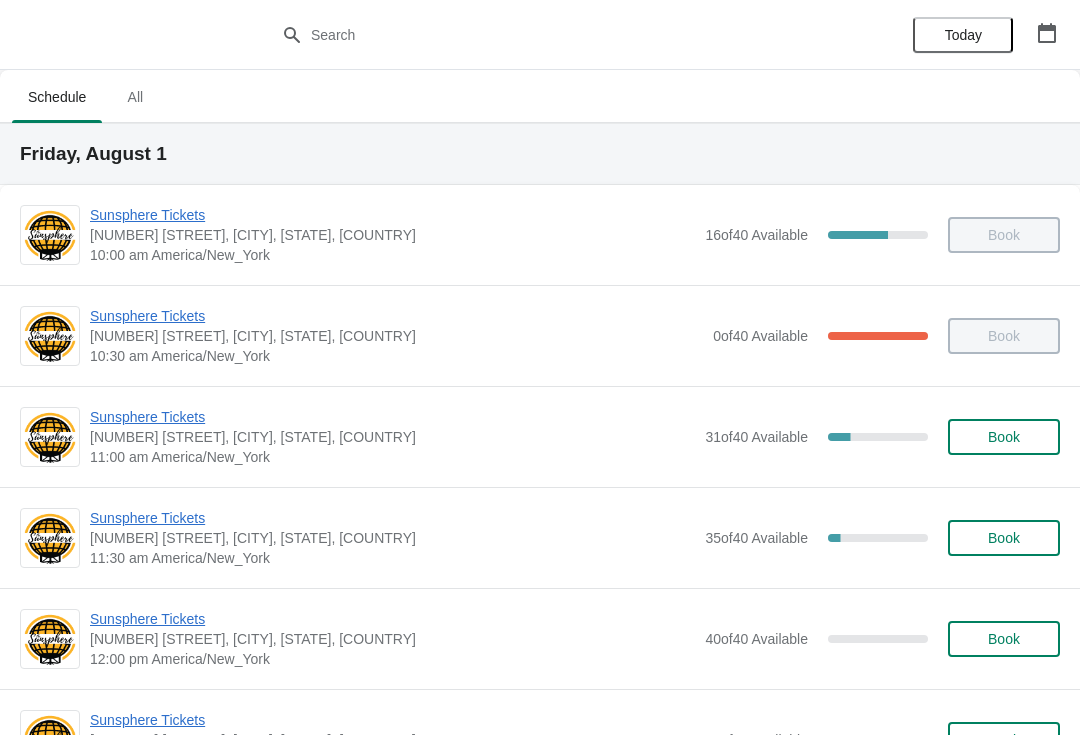 click on "Book" at bounding box center (1004, 437) 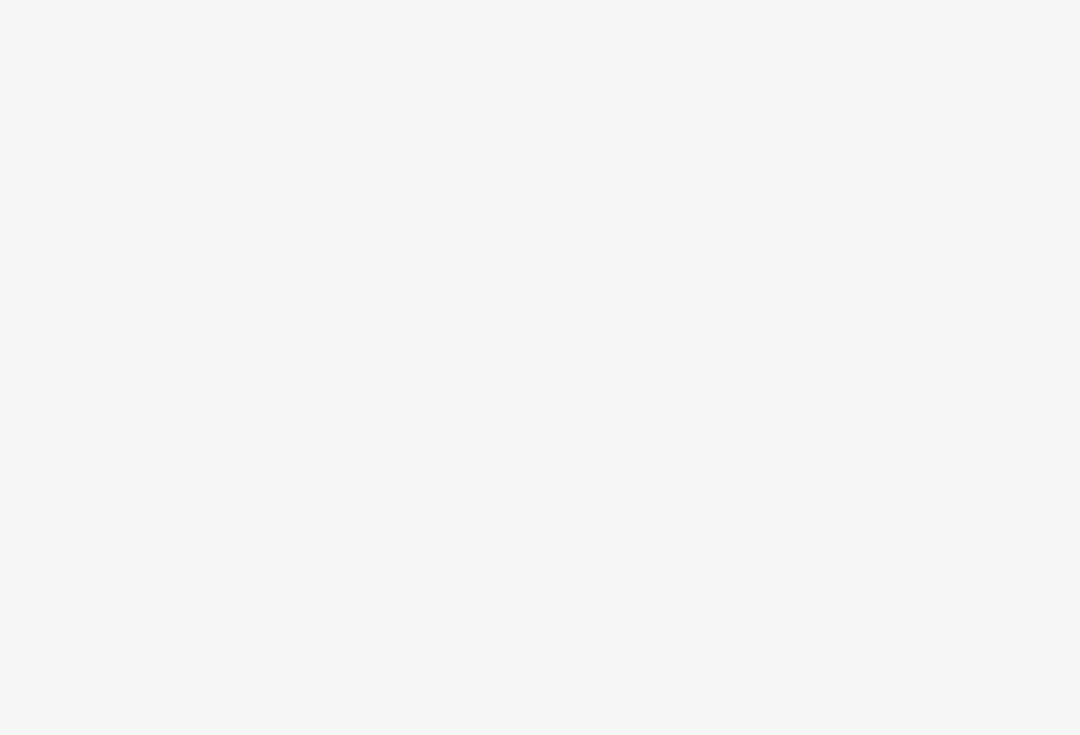 scroll, scrollTop: 0, scrollLeft: 0, axis: both 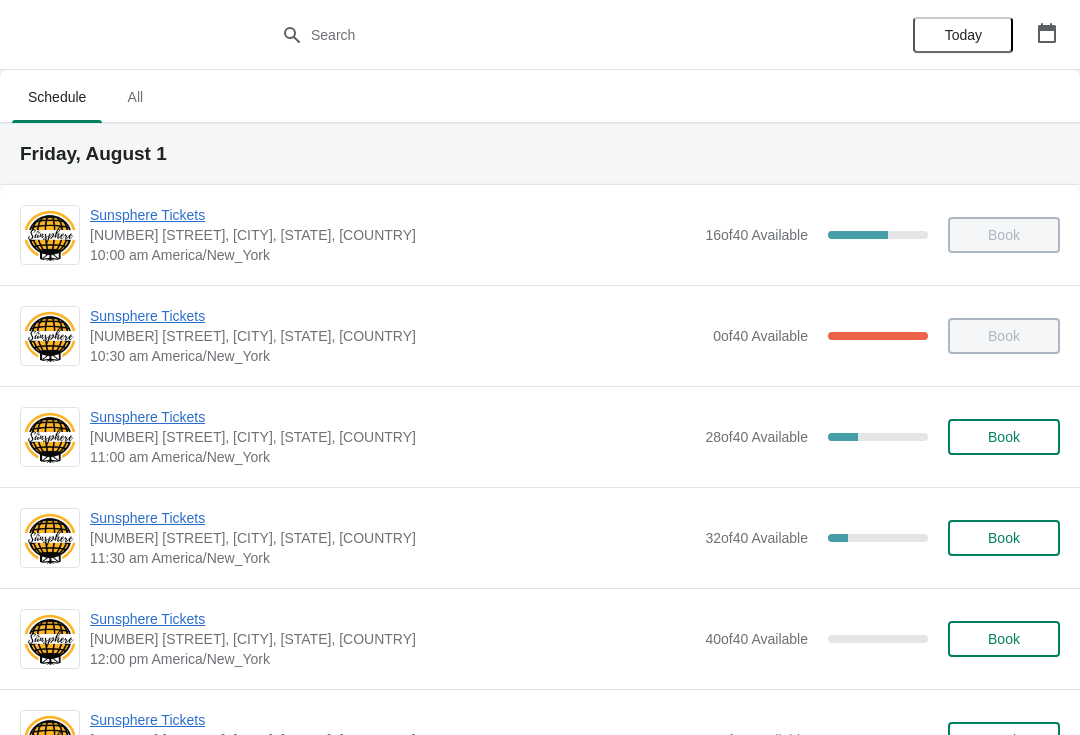 click on "Book" at bounding box center (1004, 437) 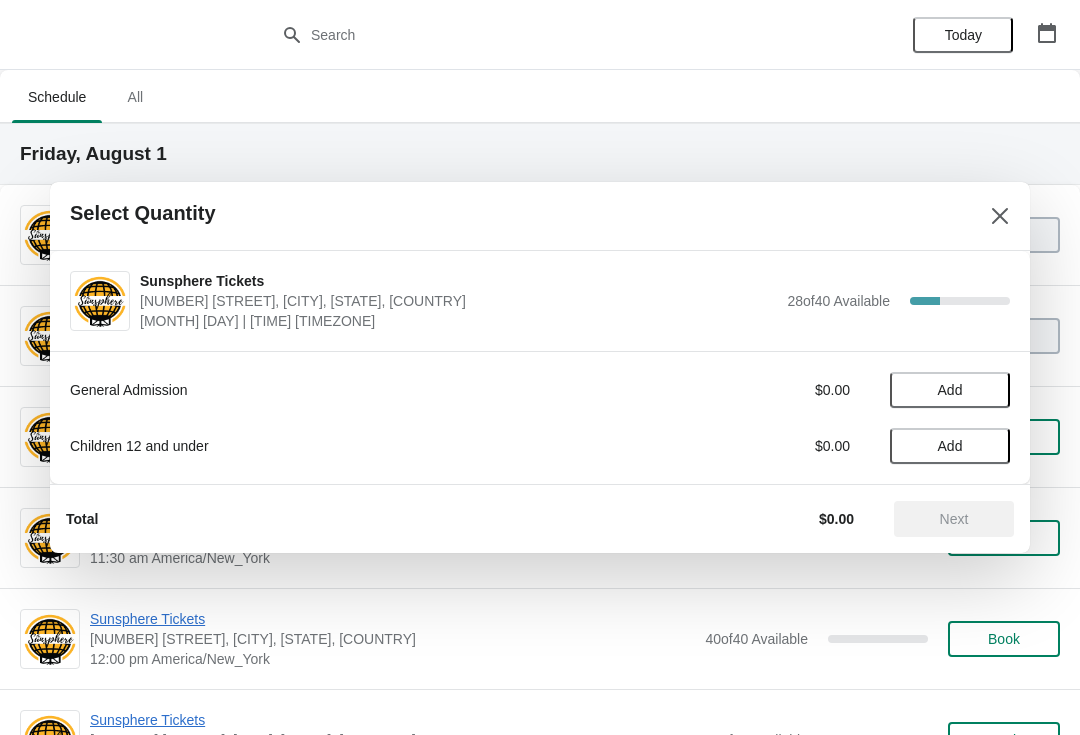 click on "Add" at bounding box center (950, 390) 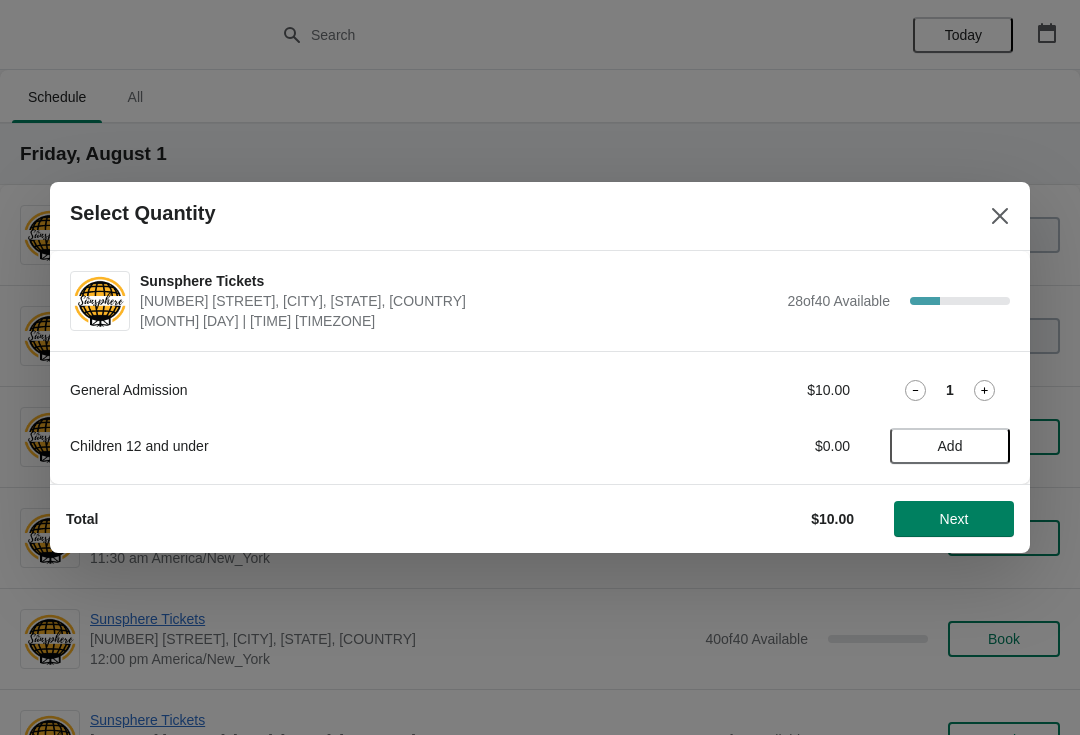 click on "Next" at bounding box center (954, 519) 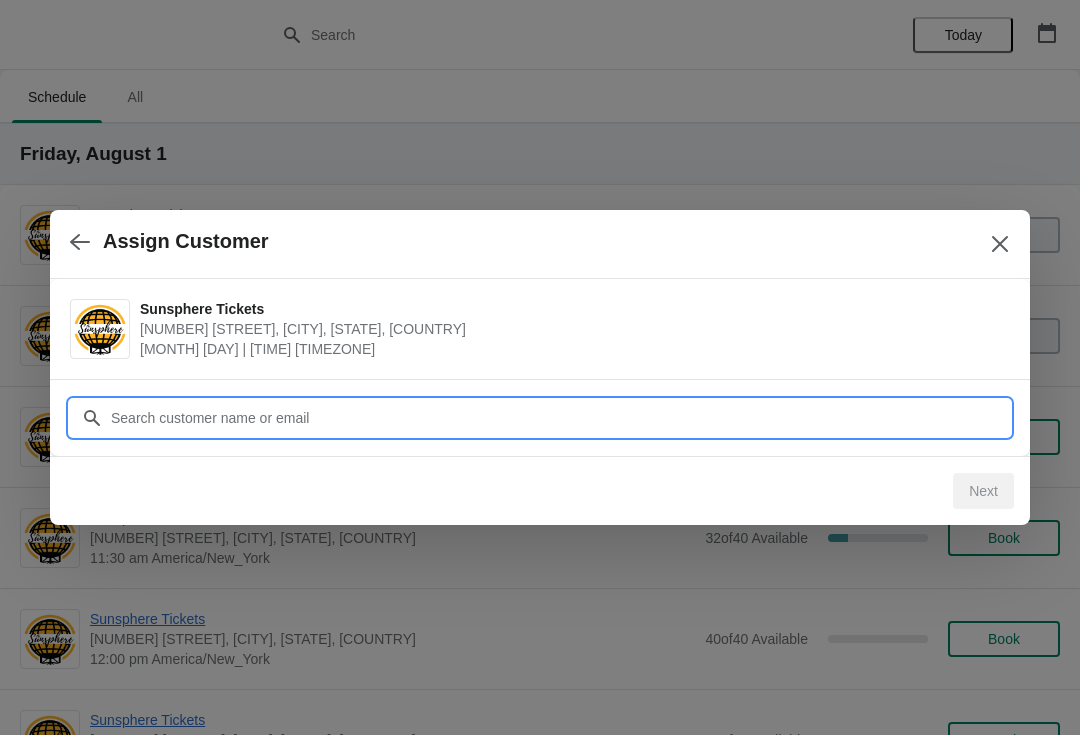 click on "Customer" at bounding box center [560, 418] 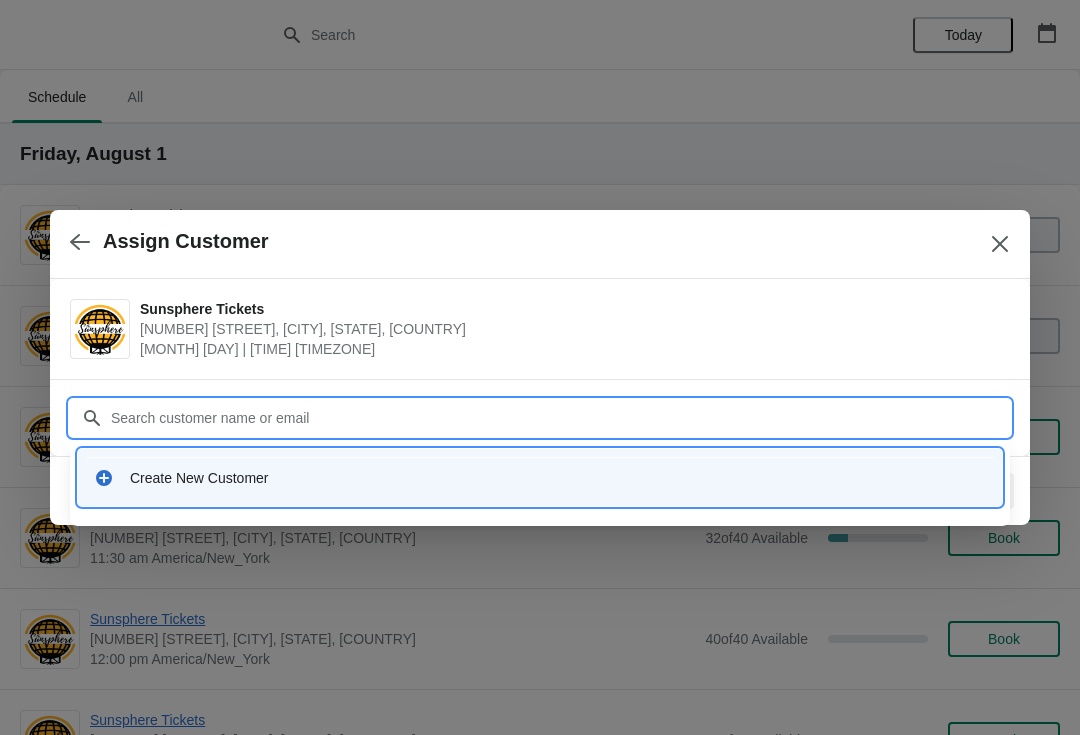 click on "Create New Customer" at bounding box center (540, 477) 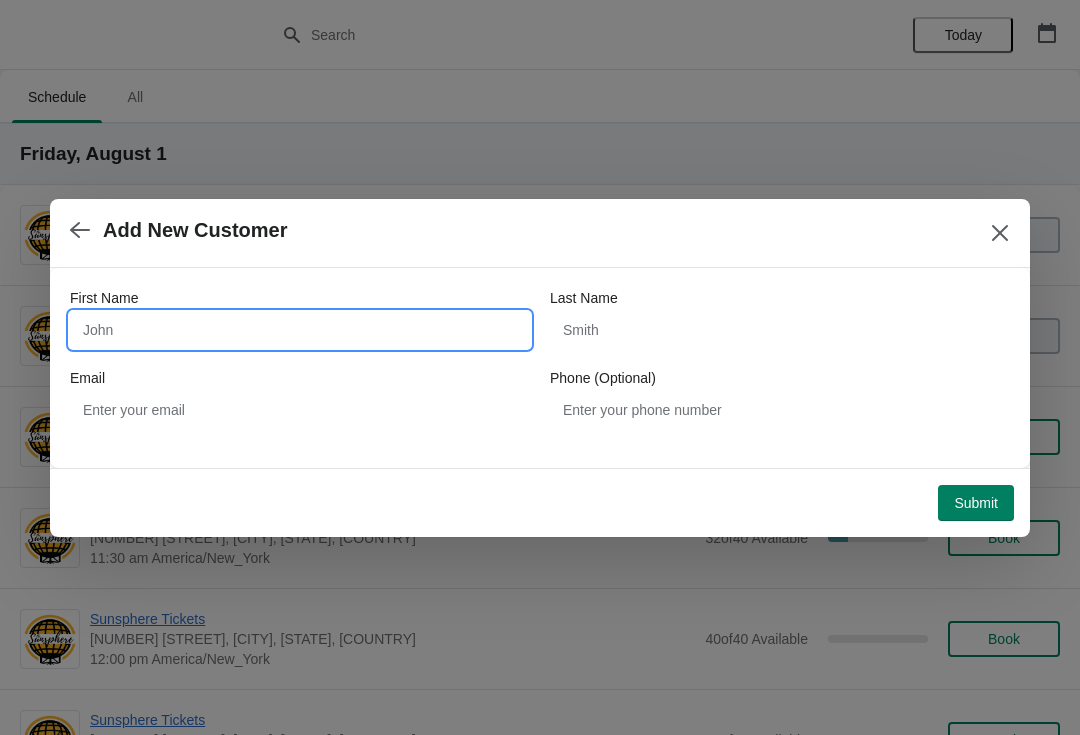 click on "First Name" at bounding box center (300, 330) 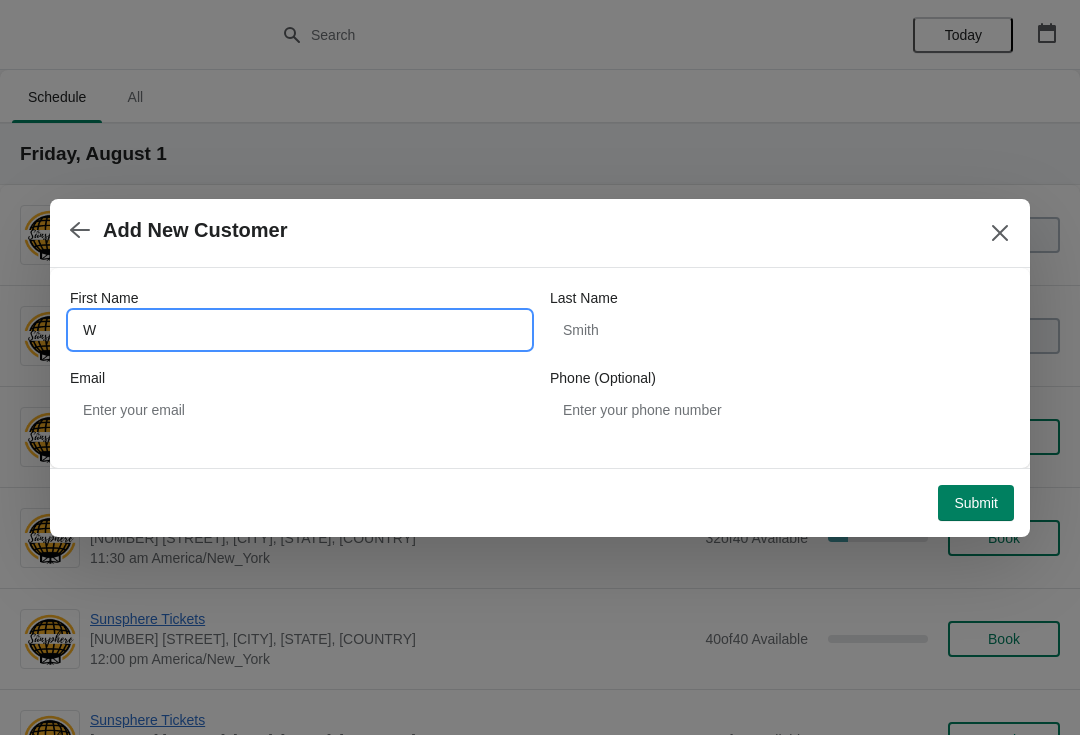 type on "W" 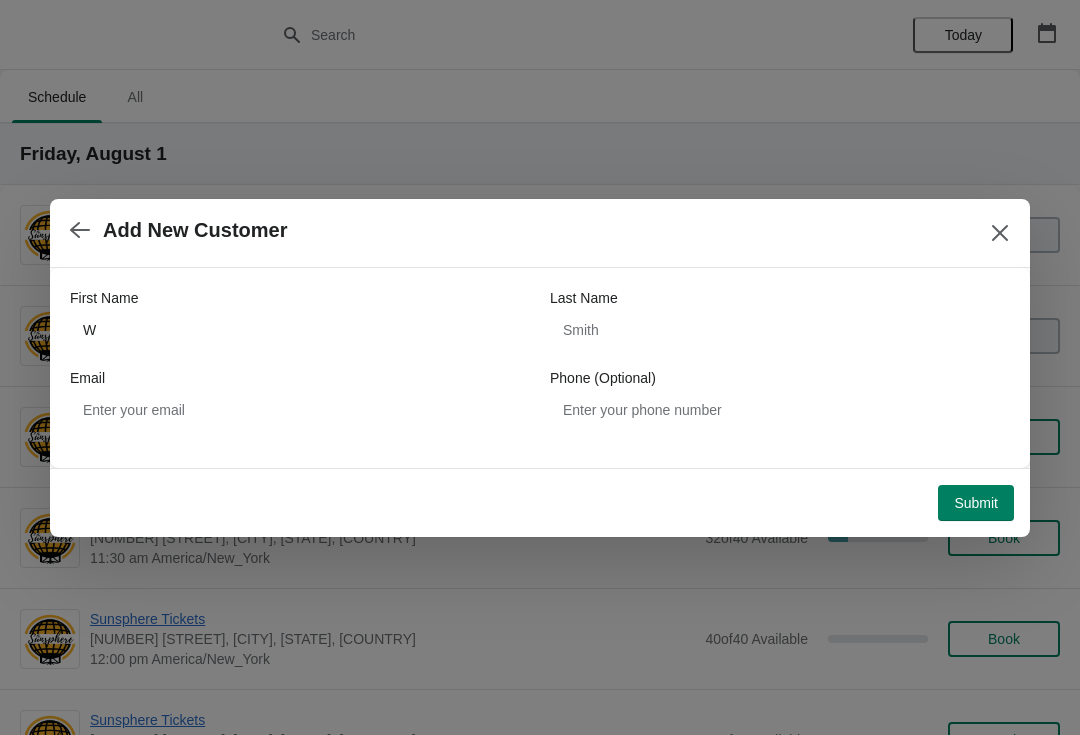 click on "Submit" at bounding box center [976, 503] 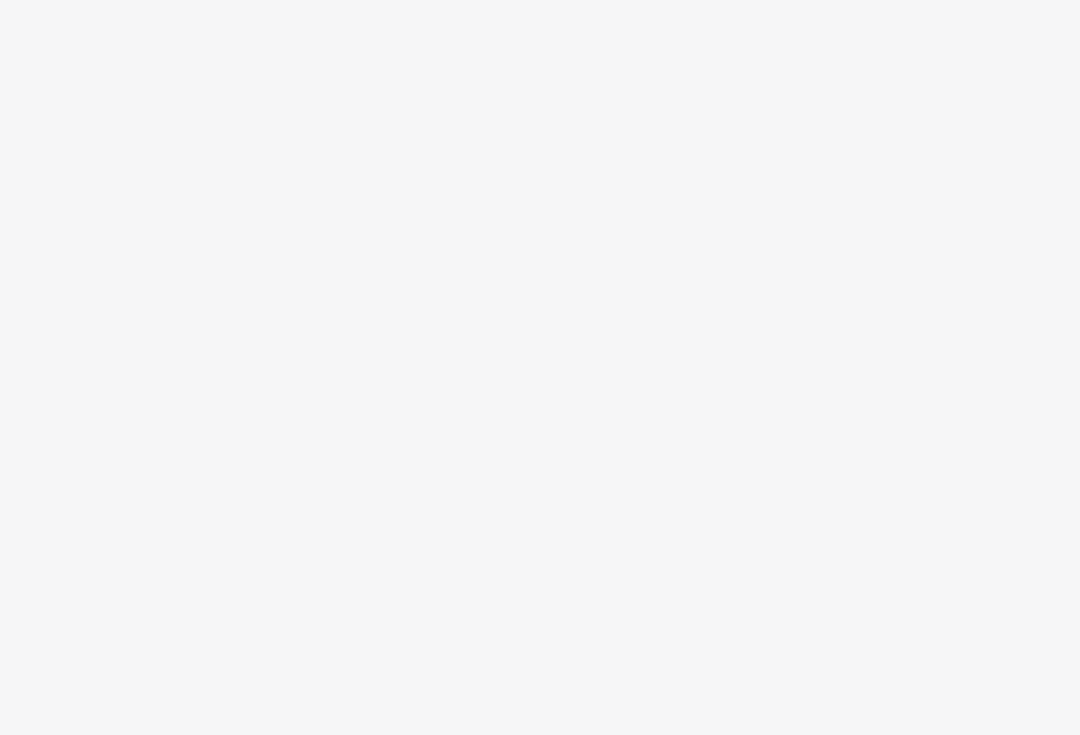 scroll, scrollTop: 0, scrollLeft: 0, axis: both 